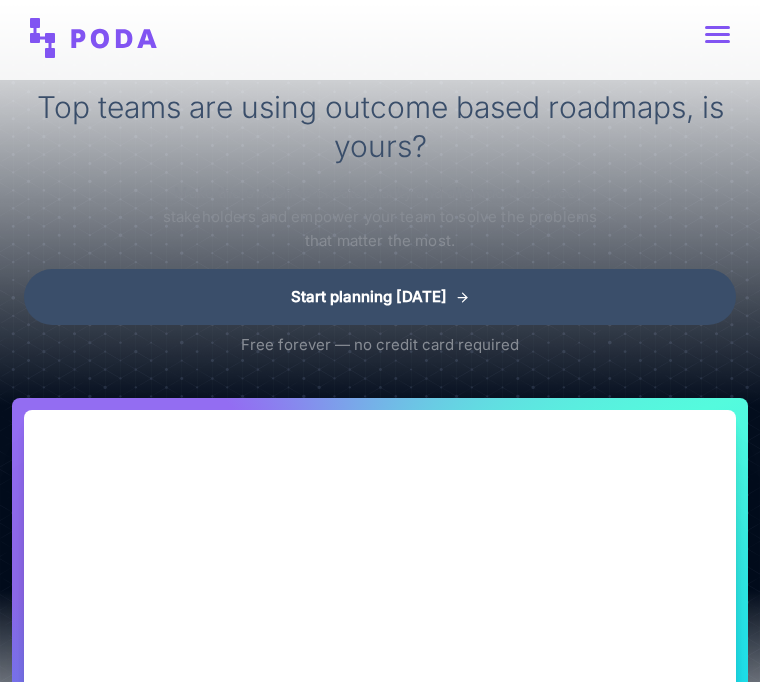 scroll, scrollTop: 0, scrollLeft: 0, axis: both 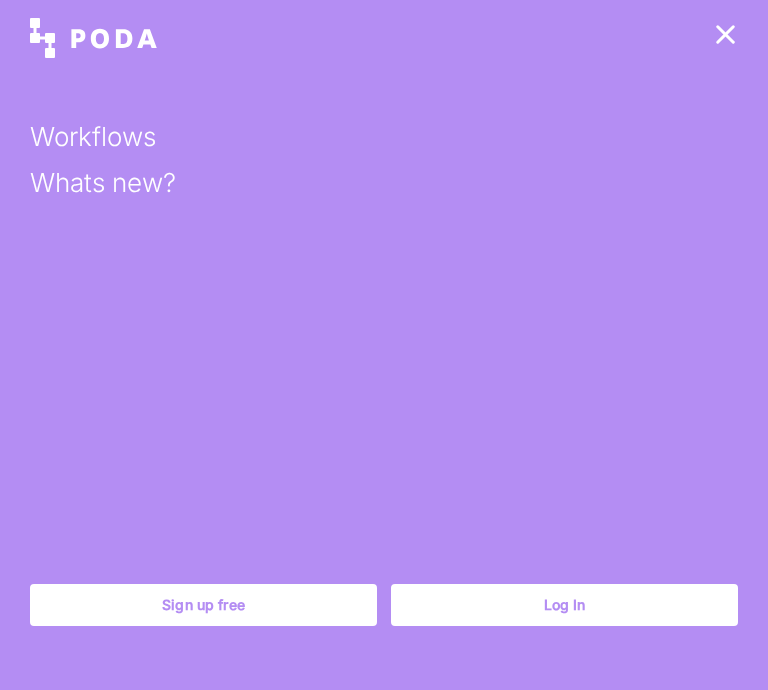 click on "Log In" at bounding box center (564, 605) 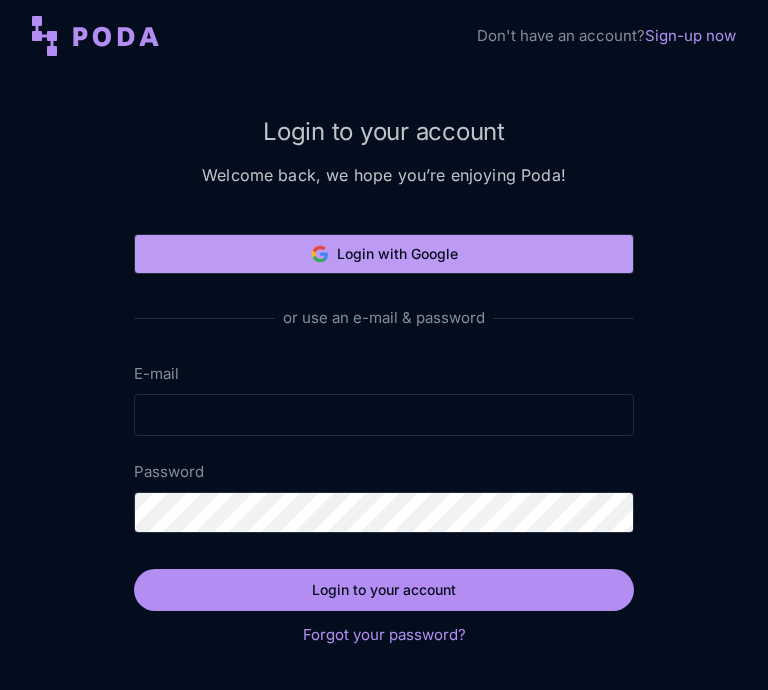 click on "Login with Google" at bounding box center (384, 254) 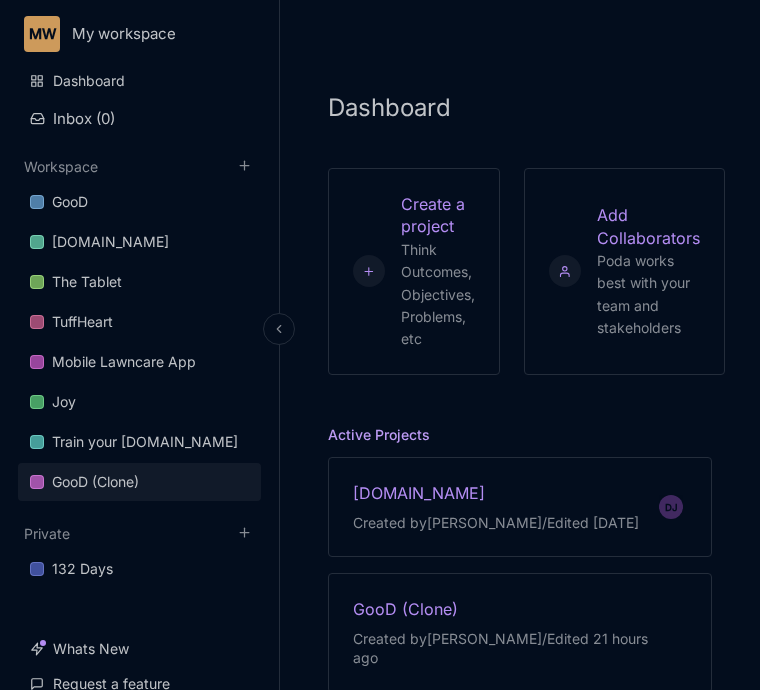 click on "GooD (Clone)" at bounding box center (95, 482) 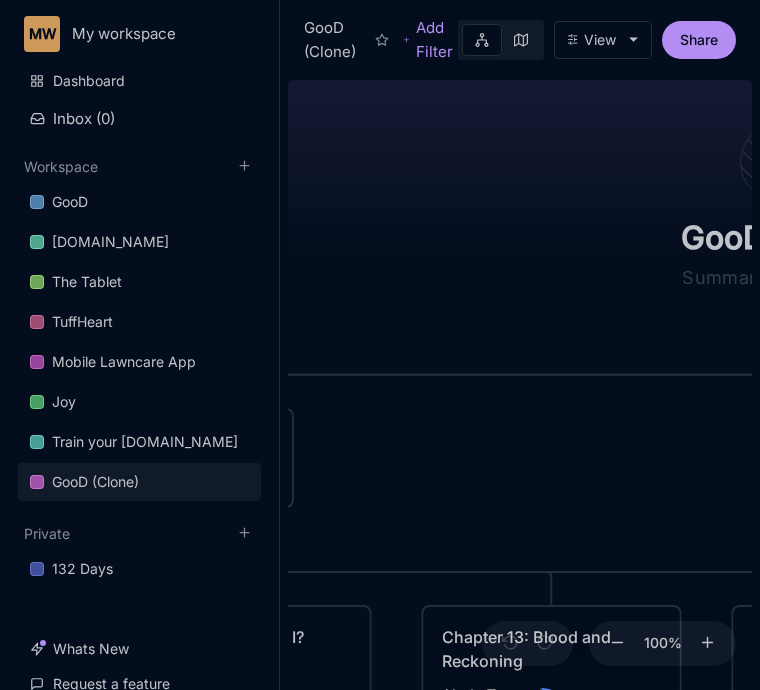 drag, startPoint x: 519, startPoint y: 475, endPoint x: 824, endPoint y: 459, distance: 305.41937 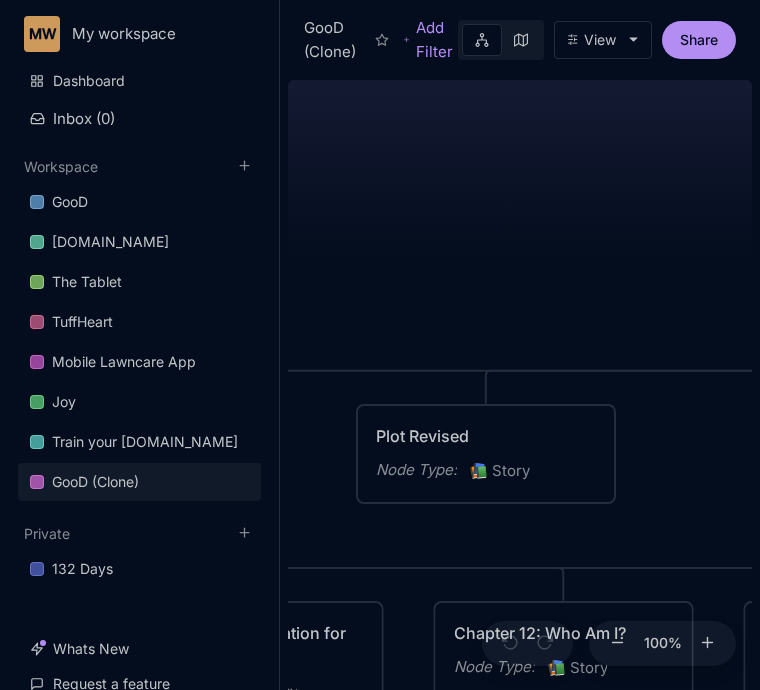drag, startPoint x: 562, startPoint y: 434, endPoint x: 842, endPoint y: 431, distance: 280.01608 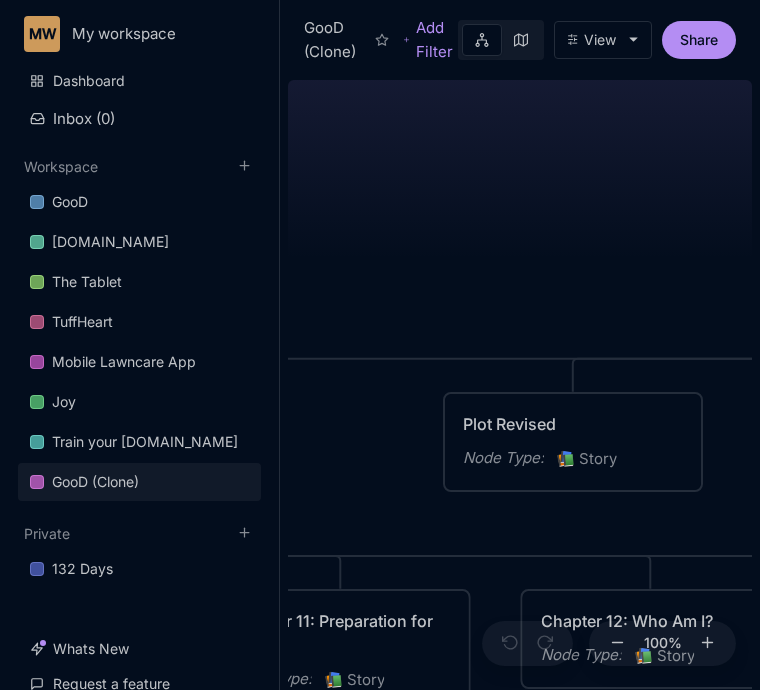 drag, startPoint x: 578, startPoint y: 358, endPoint x: 665, endPoint y: 346, distance: 87.823685 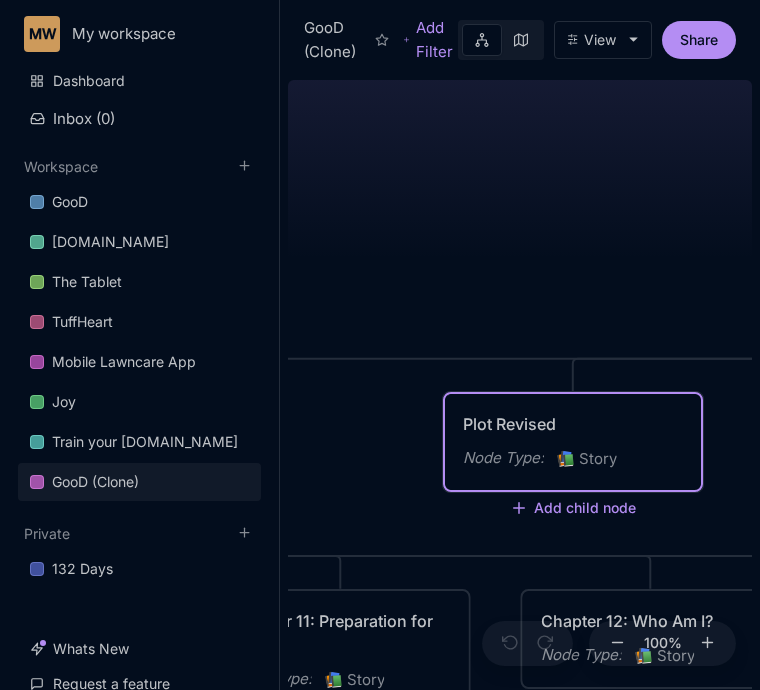 click on "Plot Revised" at bounding box center (573, 424) 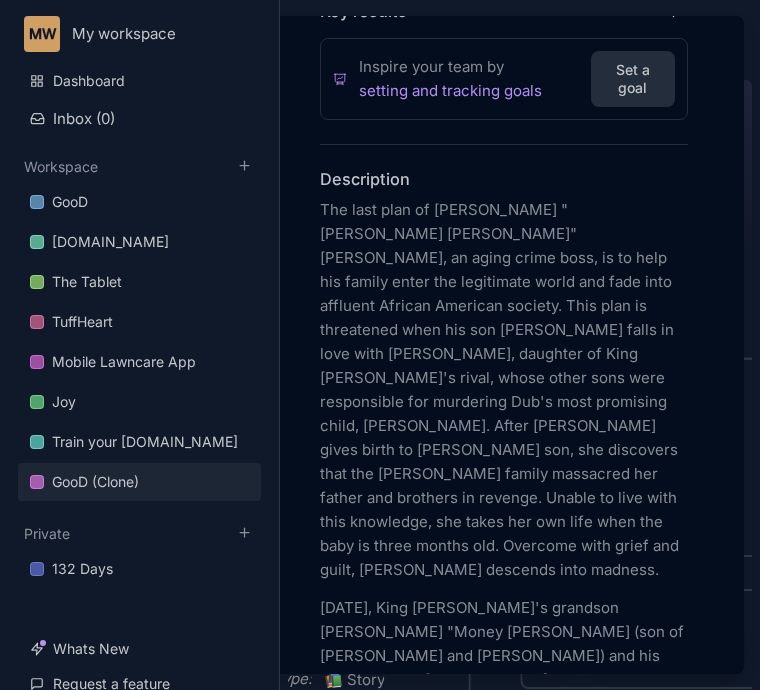 scroll, scrollTop: 493, scrollLeft: 0, axis: vertical 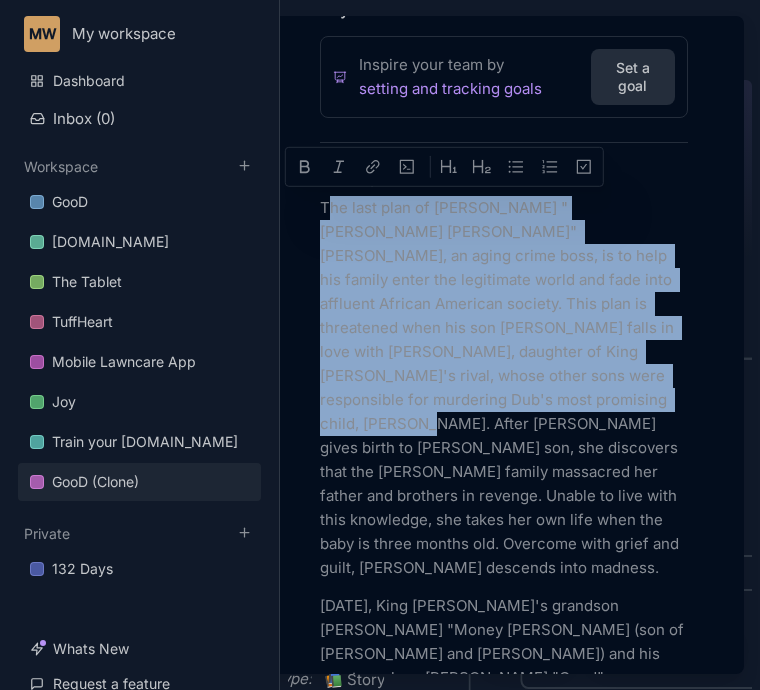 drag, startPoint x: 326, startPoint y: 210, endPoint x: 460, endPoint y: 403, distance: 234.95744 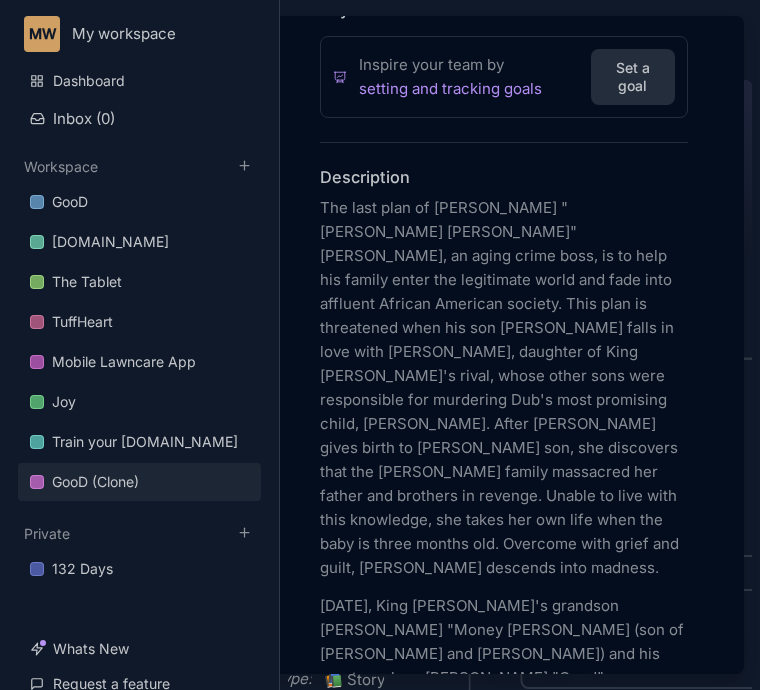 click on "Add Icon Add Cover Plot Revised   Node Type 📚   Story   Status Empty   Collaborators Unassigned   Property Unassigned   Property Empty
To pick up a draggable item, press the space bar.
While dragging, use the arrow keys to move the item.
Press space again to drop the item in its new position, or press escape to cancel.
Add property Key results Inspire your team by  setting and tracking goals Set a goal Description [DATE], King Dub's grandson [PERSON_NAME] "Money [PERSON_NAME] (son of [PERSON_NAME] and [PERSON_NAME]) and his great-nephew [PERSON_NAME] "Good" [PERSON_NAME] (son of [PERSON_NAME], [PERSON_NAME] [PERSON_NAME]'s nephew) are involved in the family business. The seventy-year-old Dub is semi-retired and secretly battling [PERSON_NAME][MEDICAL_DATA].  Markdown Discussion Unsubscribe DJ DJ Comment" at bounding box center (504, 931) 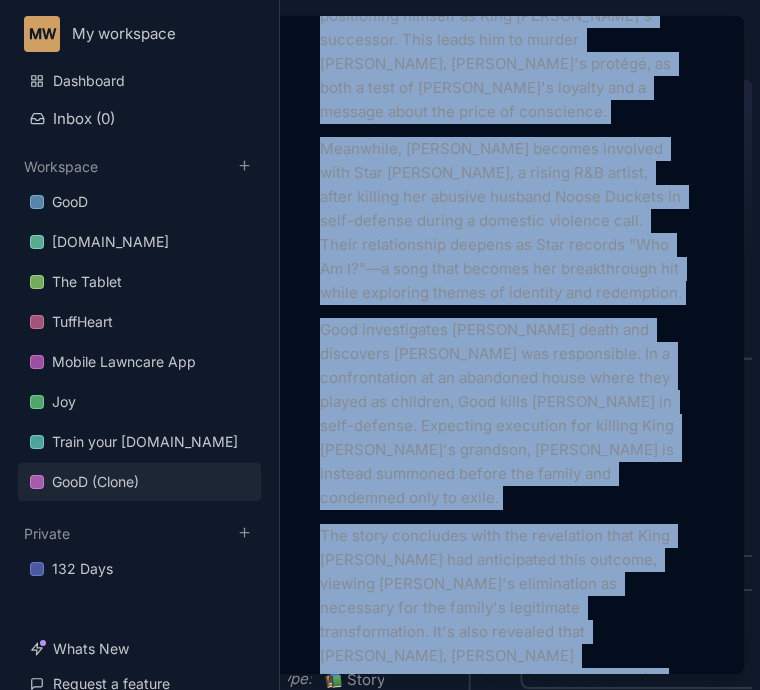 scroll, scrollTop: 1796, scrollLeft: 0, axis: vertical 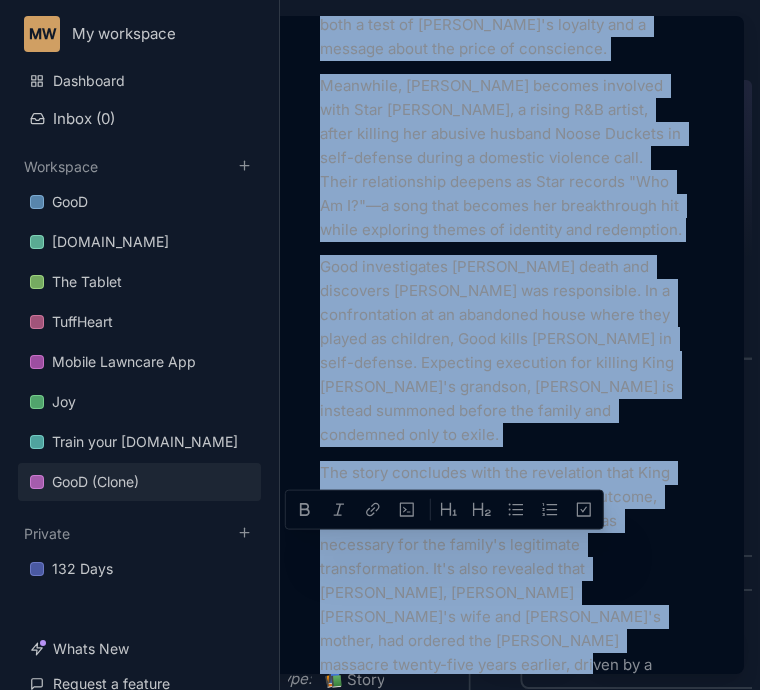 drag, startPoint x: 320, startPoint y: 203, endPoint x: 506, endPoint y: 466, distance: 322.12576 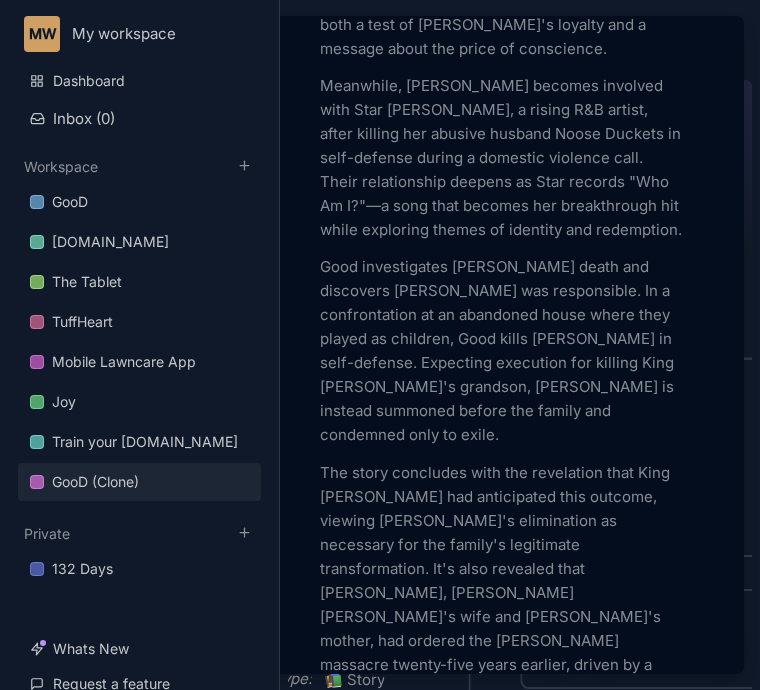 click at bounding box center [380, 345] 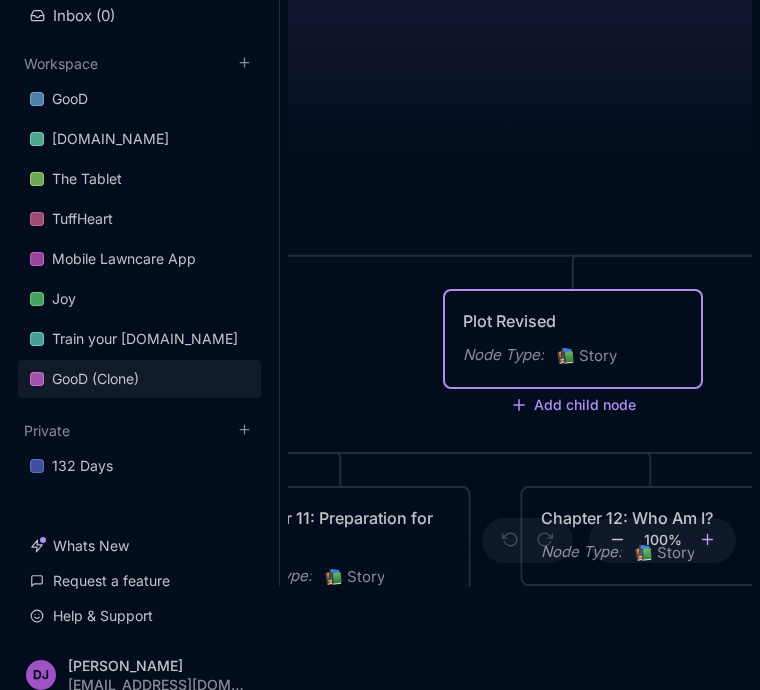 scroll, scrollTop: 104, scrollLeft: 0, axis: vertical 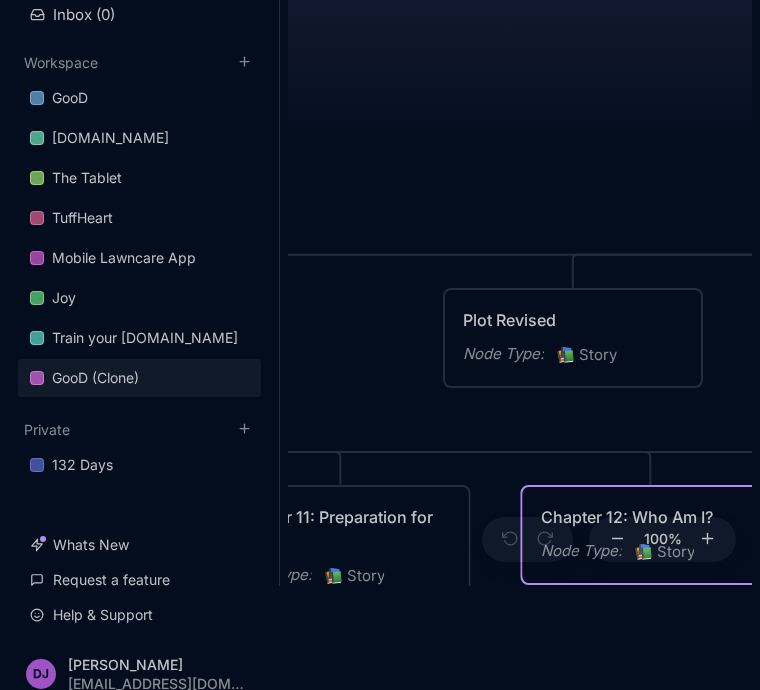 drag, startPoint x: 530, startPoint y: 627, endPoint x: 546, endPoint y: 563, distance: 65.96969 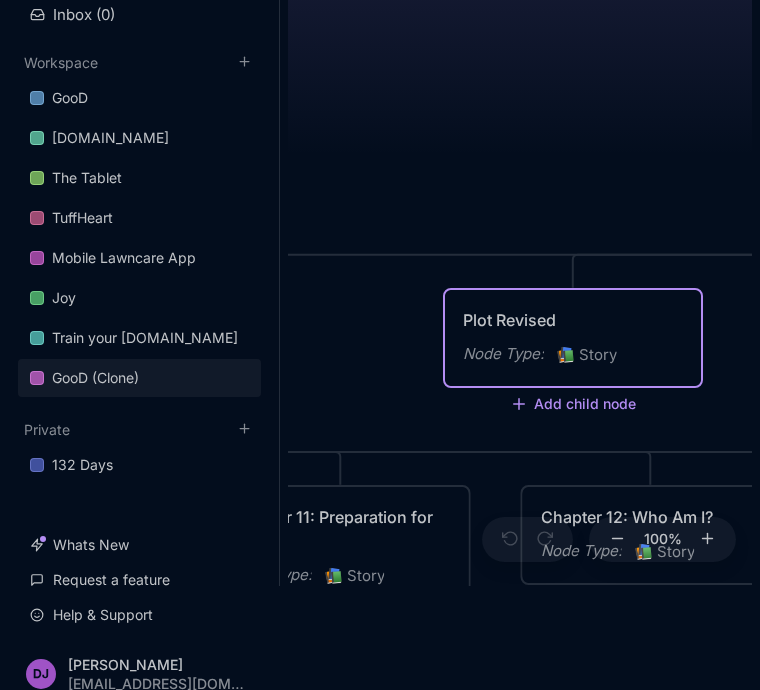 drag, startPoint x: 428, startPoint y: 659, endPoint x: 376, endPoint y: 316, distance: 346.9193 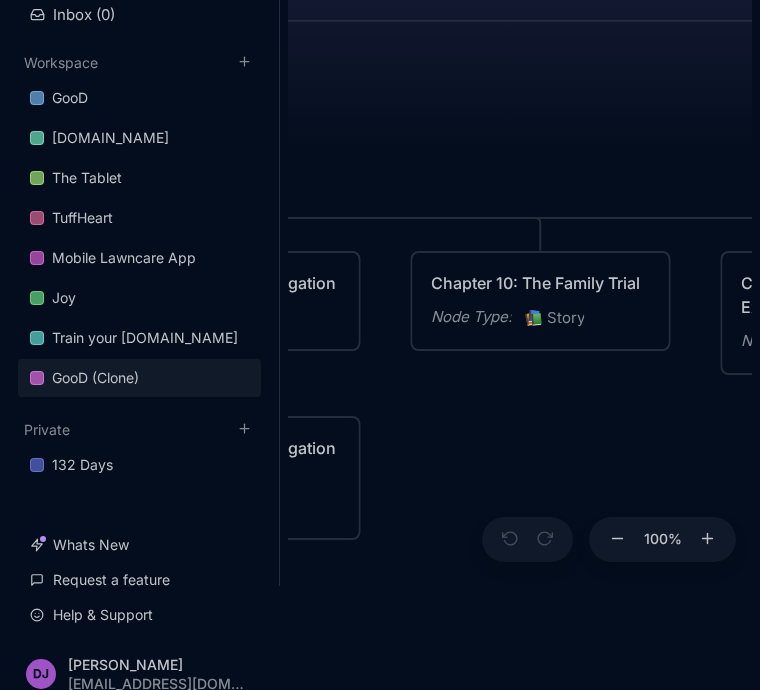 drag, startPoint x: 376, startPoint y: 316, endPoint x: 886, endPoint y: 82, distance: 561.1203 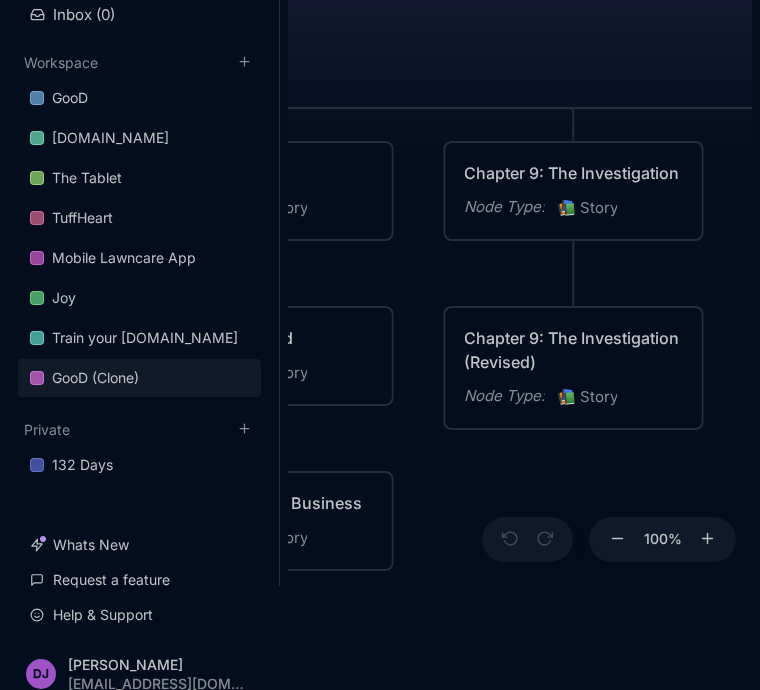drag, startPoint x: 497, startPoint y: 423, endPoint x: 840, endPoint y: 313, distance: 360.20688 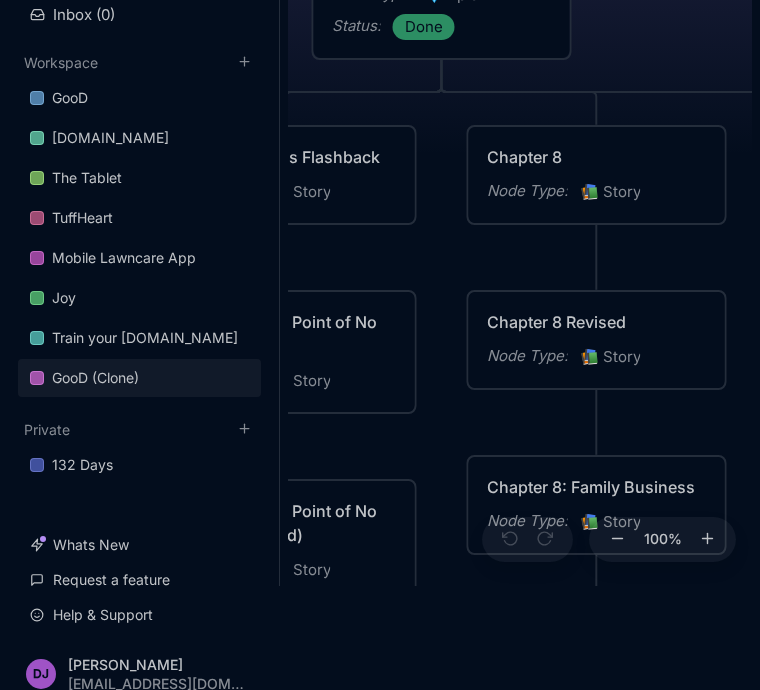 drag, startPoint x: 460, startPoint y: 475, endPoint x: 793, endPoint y: 459, distance: 333.38416 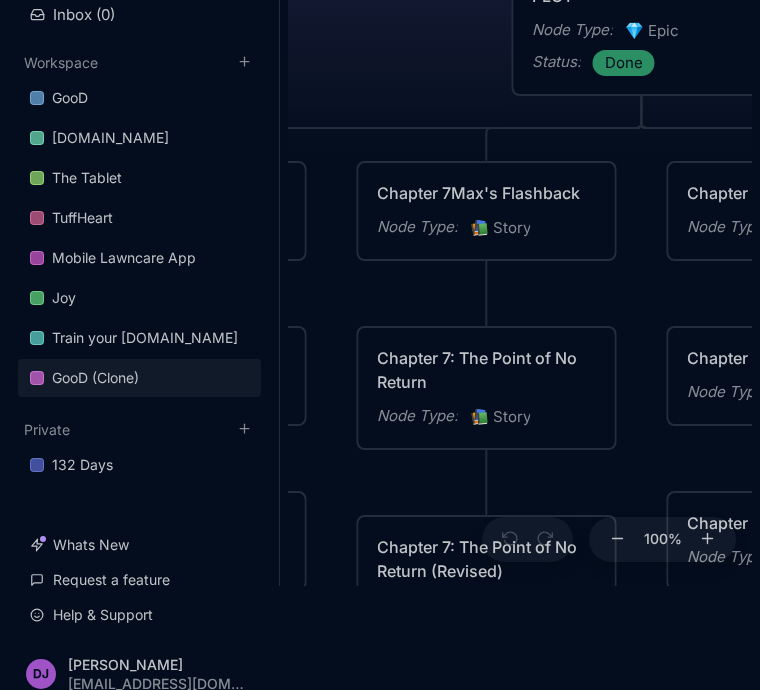 drag, startPoint x: 443, startPoint y: 259, endPoint x: 643, endPoint y: 295, distance: 203.21417 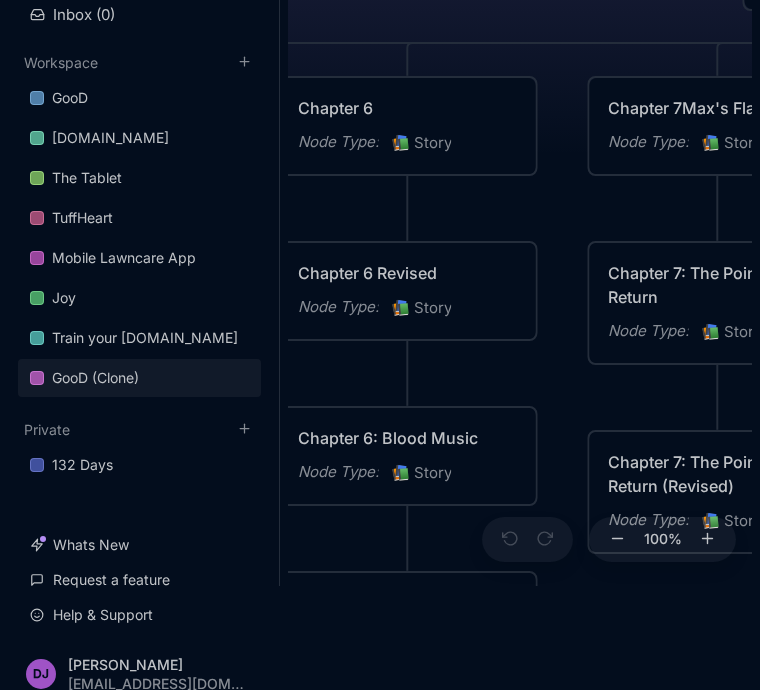 drag, startPoint x: 380, startPoint y: 296, endPoint x: 611, endPoint y: 211, distance: 246.14224 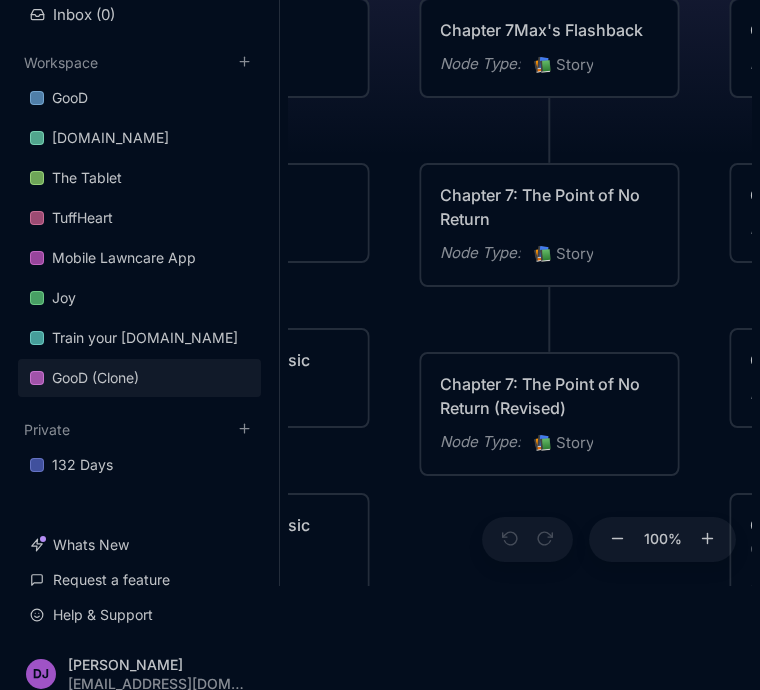 drag, startPoint x: 576, startPoint y: 395, endPoint x: 408, endPoint y: 317, distance: 185.22418 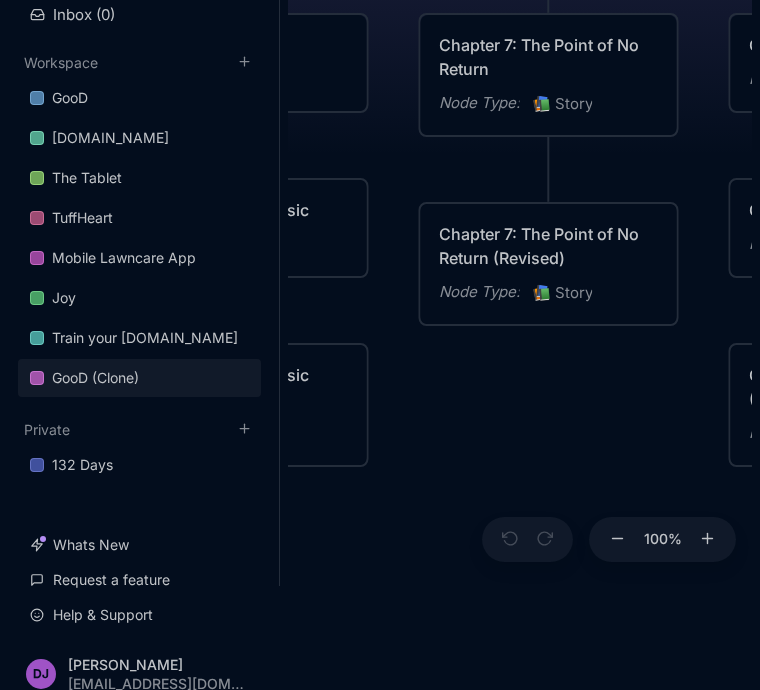 drag, startPoint x: 424, startPoint y: 490, endPoint x: 423, endPoint y: 336, distance: 154.00325 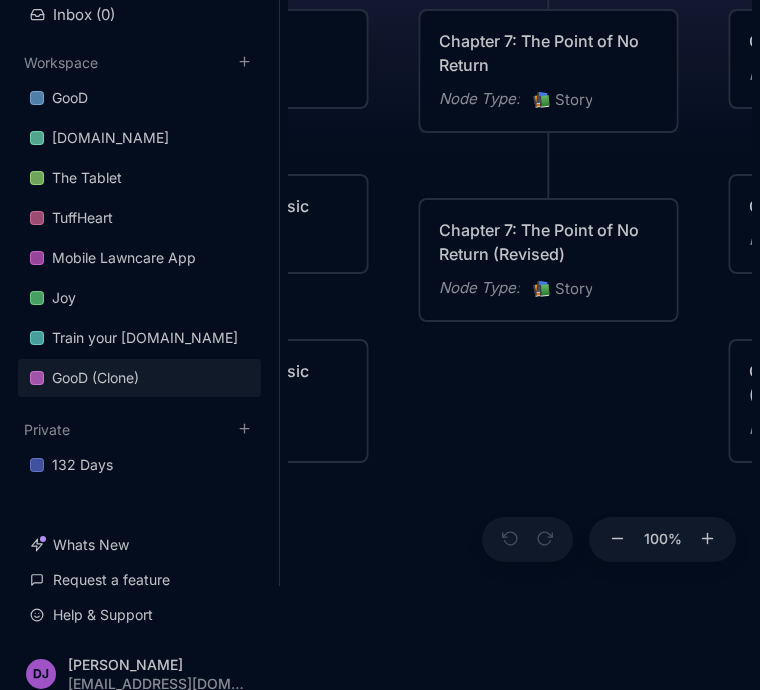 click on "GooD (Clone) PLOT Node Type : 💎   Epic Status : Done Plot Revised Node Type : 📚   Story Outlines Node Type : 💎   Epic Crime Family Structure
Node Type : ✏ ️  Sub-Task Status : Later Characters and sub plot outlines Node Type : ✏ ️  Sub-Task Status : Next Setting Node Type : ✏ ️  Sub-Task WIP Node Type : 📐   Task Status : Done Intro The Wedding Node Type : 📚   Story Status : Done Chapter 1  Node Type : 📚   Story Status : Done Chapter 2 King's Flashback Node Type : 📚   Story Chapter 3 Node Type : 📚   Story Status : Done Chapter 4 Good's Flashback Node Type : 📚   Story Chapter 5 Node Type : 📚   Story Status : Done Chapter 6 Node Type : 📚   Story Chapter 7Max's Flashback Node Type : 📚   Story Chapter 8 Node Type : 📚   Story Chapter 9: The Investigation Node Type : 📚   Story Chapter 10: The Family Trial Node Type : 📚   Story Chapter 11: Preparation for Exile Node Type : 📚   Story Chapter 12: Who Am I? Node Type : 📚   Story Node Type : 📚   Story : :" at bounding box center (520, 277) 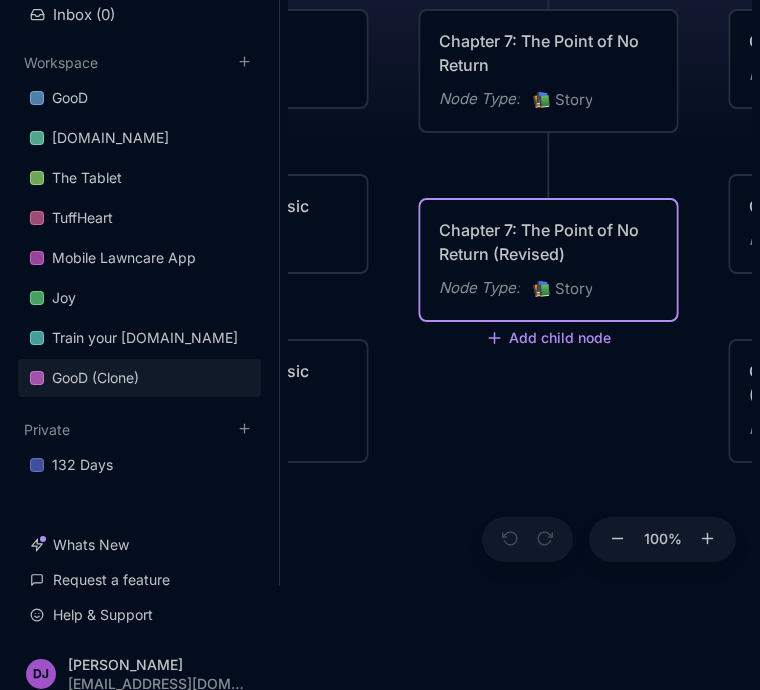 click on "Chapter 7: The Point of No Return (Revised) Node Type : 📚   Story" at bounding box center (549, 260) 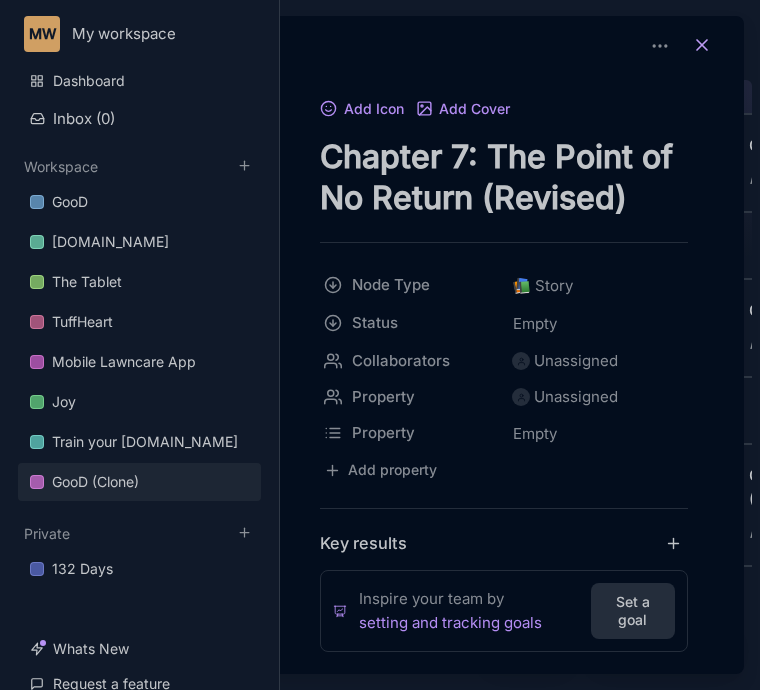 click 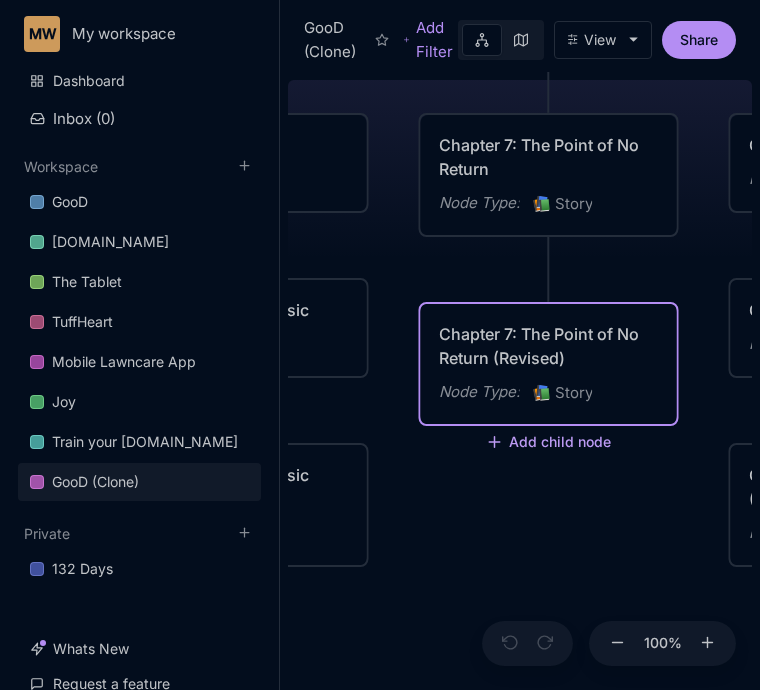 click on "Add child node" at bounding box center (549, 443) 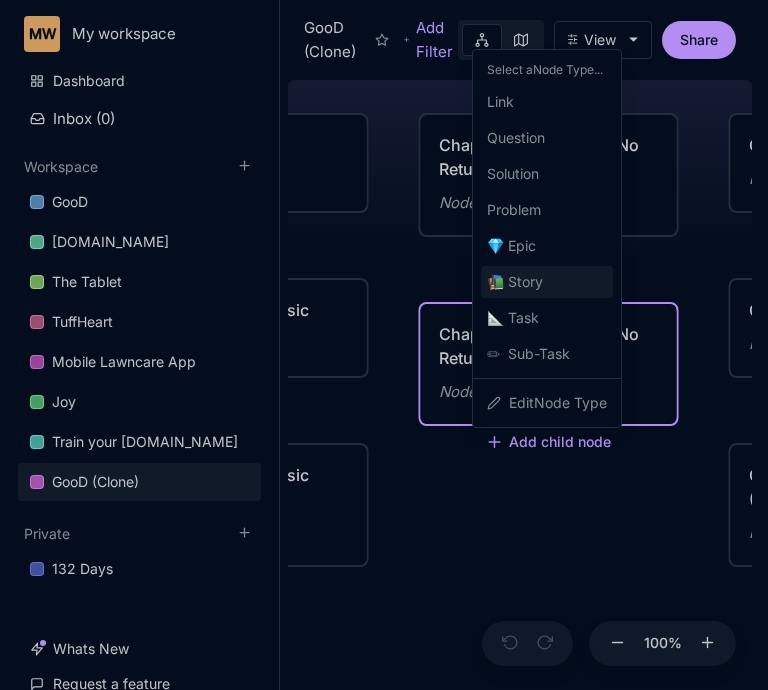click on "📚   Story" at bounding box center [515, 282] 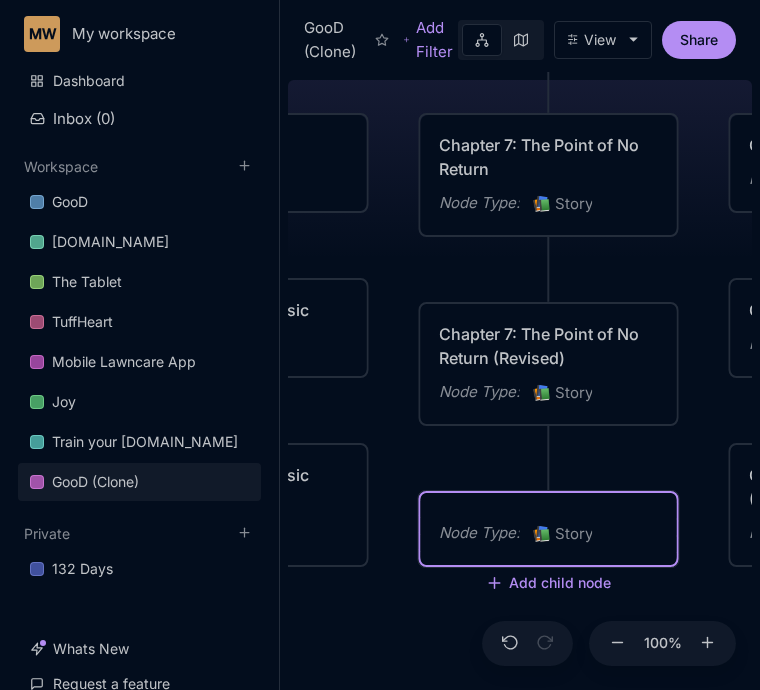 click on "Node Type : 📚   Story" at bounding box center [549, 529] 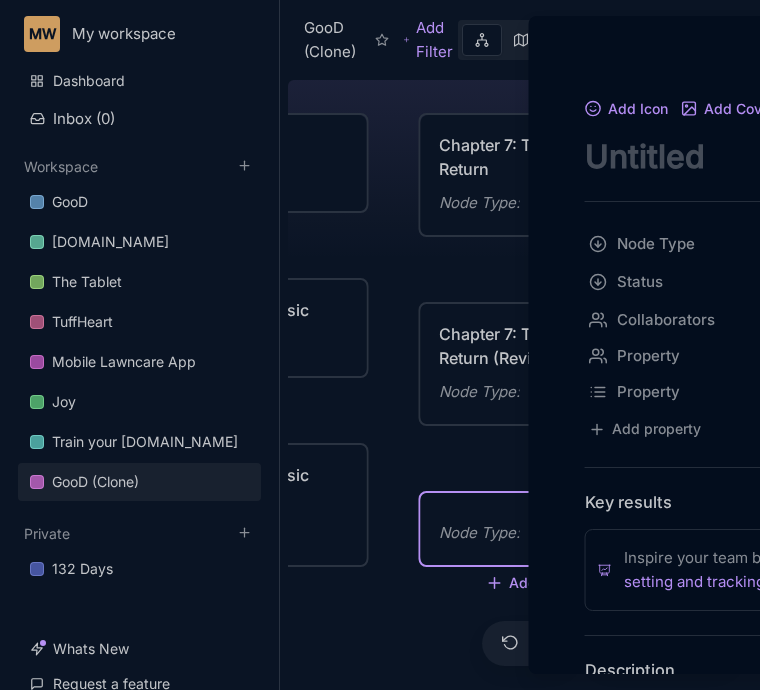 scroll, scrollTop: 0, scrollLeft: 0, axis: both 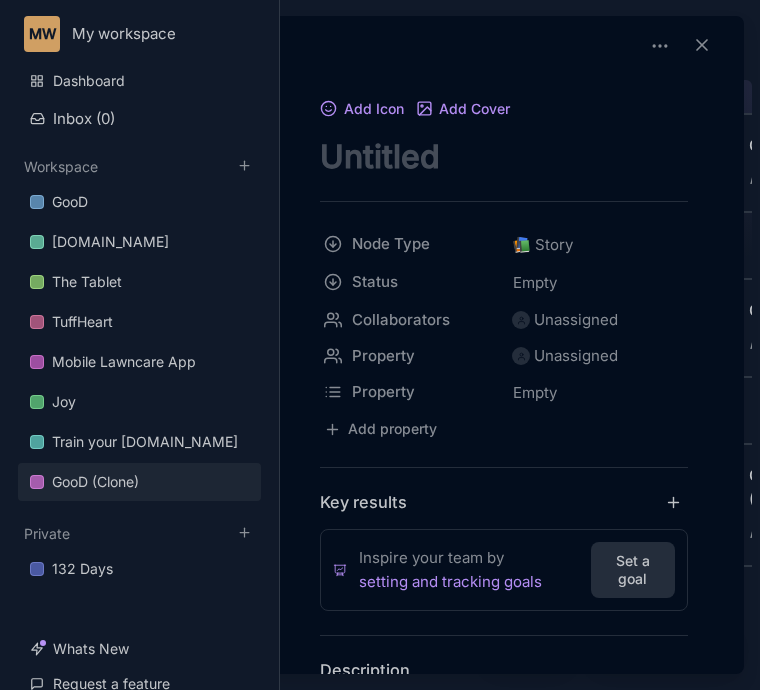 click at bounding box center (504, 156) 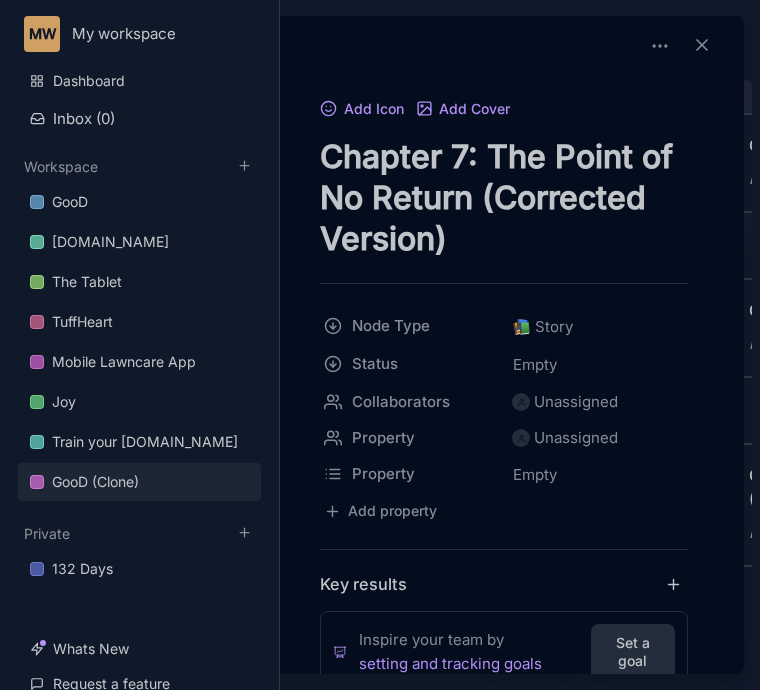 type on "Chapter 7: The Point of No Return (Corrected Version)" 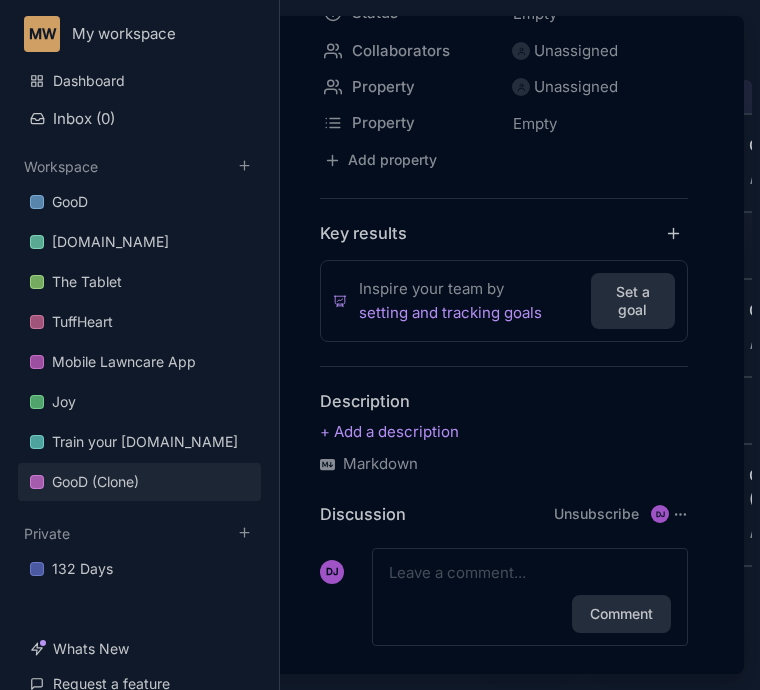 scroll, scrollTop: 377, scrollLeft: 0, axis: vertical 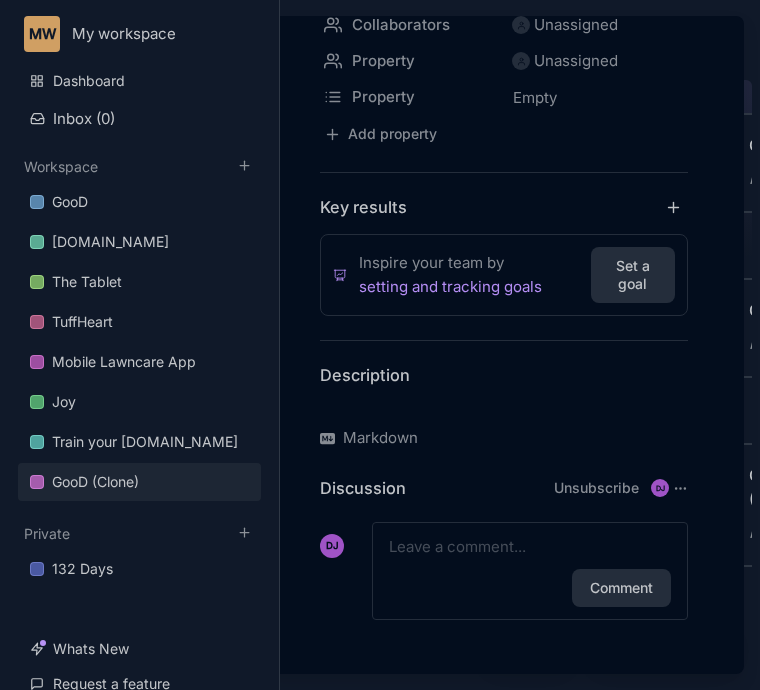 click at bounding box center (504, 406) 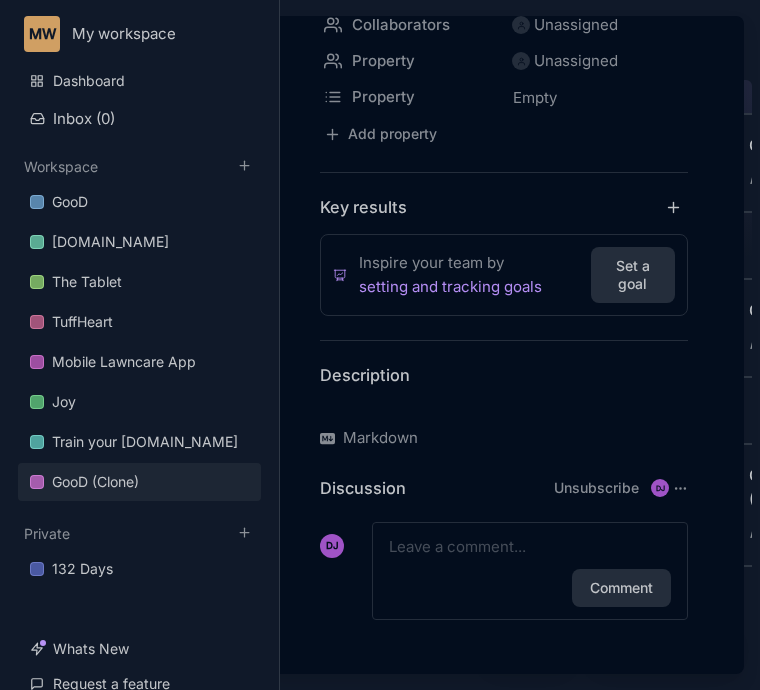 scroll, scrollTop: 5867, scrollLeft: 0, axis: vertical 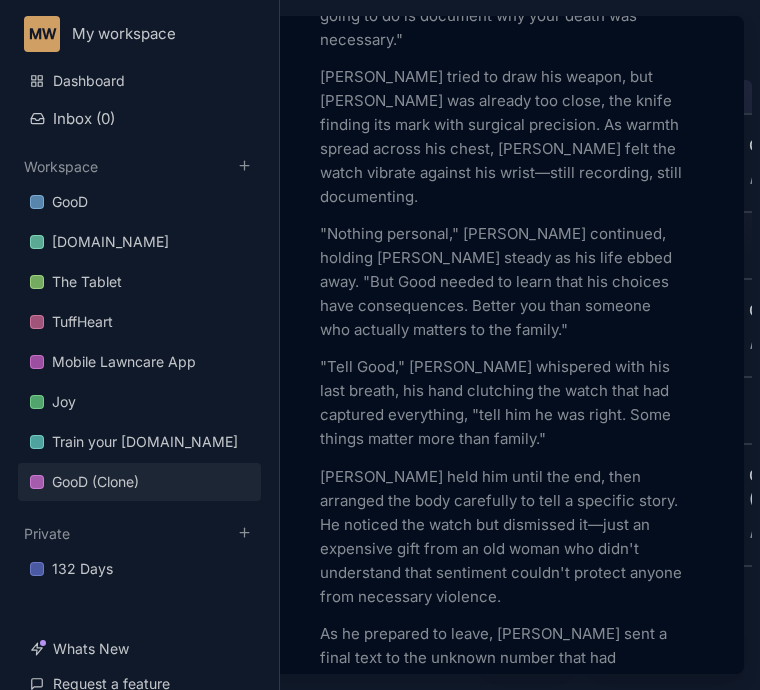click at bounding box center [380, 345] 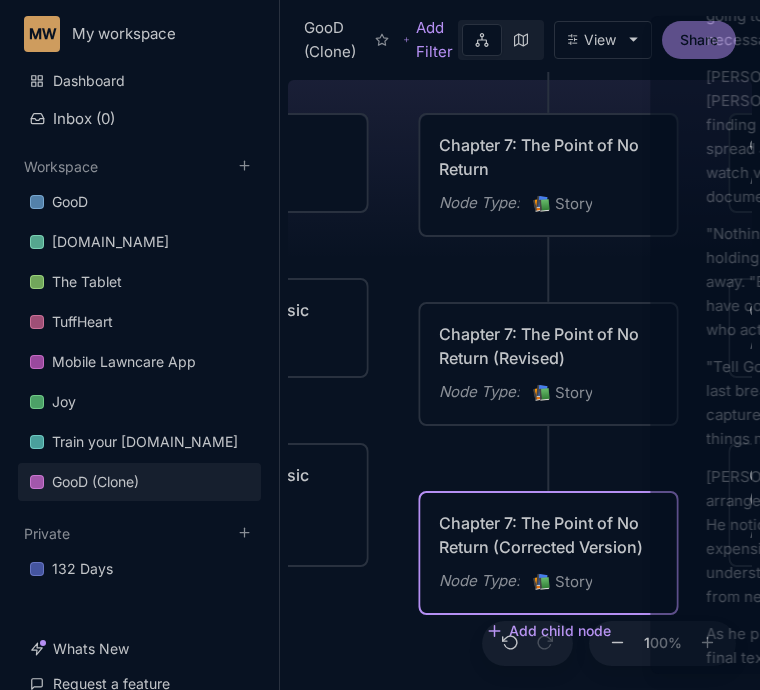 scroll, scrollTop: 5867, scrollLeft: 0, axis: vertical 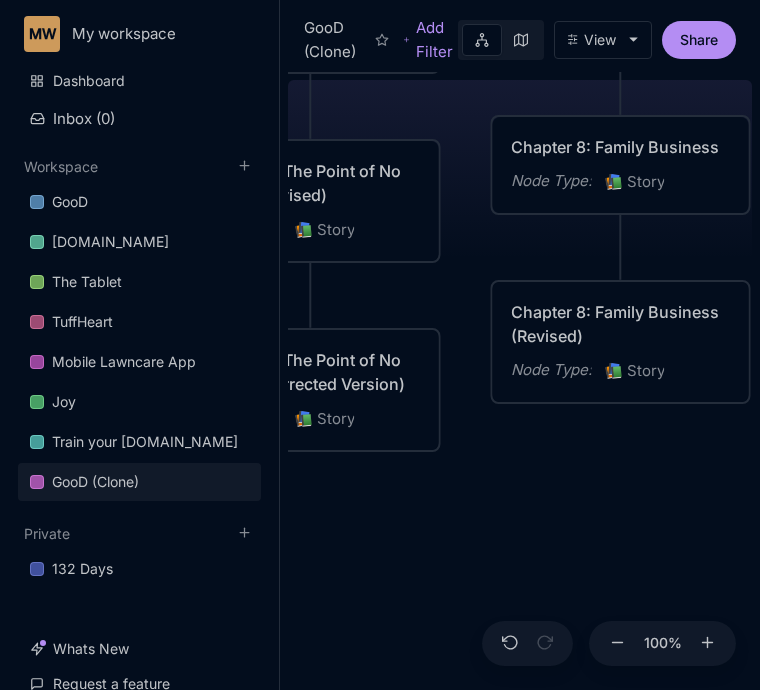 drag, startPoint x: 684, startPoint y: 443, endPoint x: 444, endPoint y: 279, distance: 290.68195 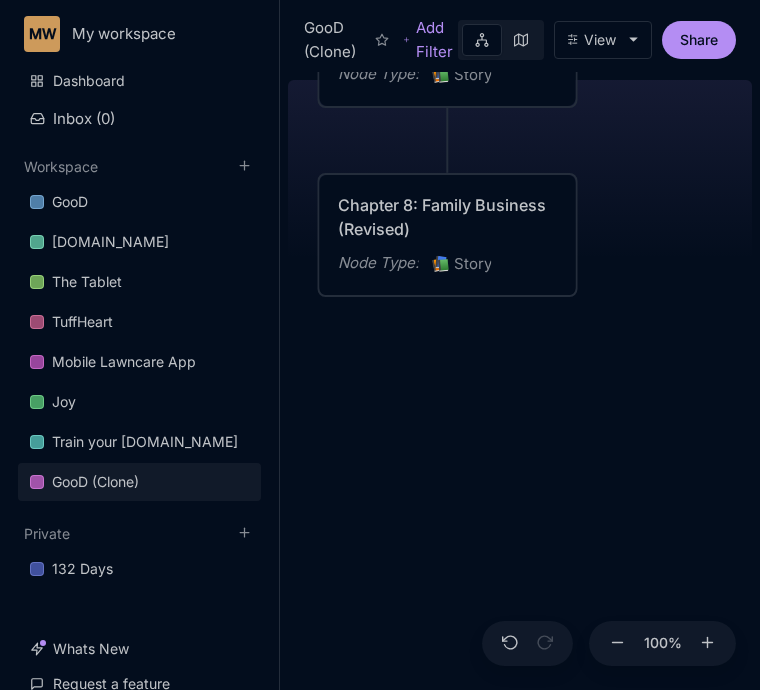 drag, startPoint x: 555, startPoint y: 501, endPoint x: 380, endPoint y: 391, distance: 206.70027 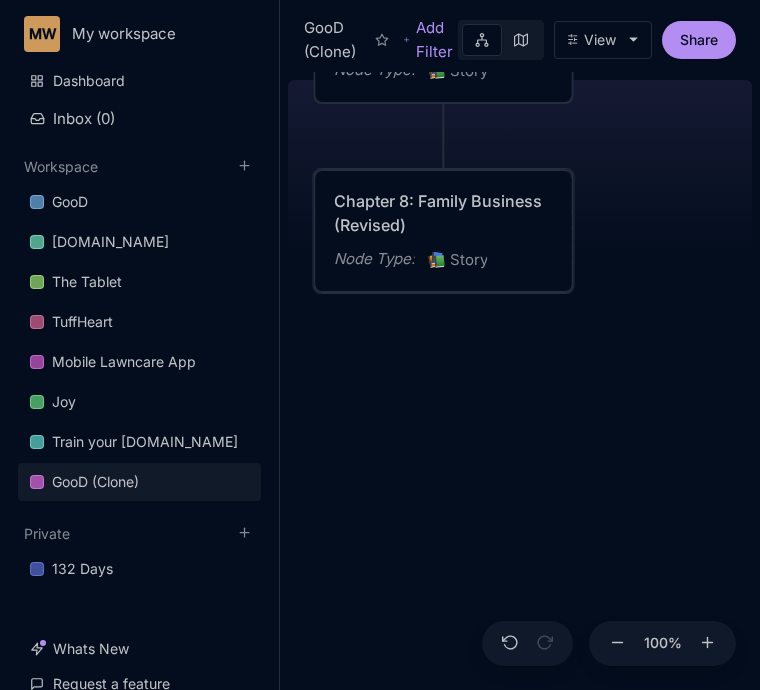 click on "Chapter 8: Family Business (Revised) Node Type : 📚   Story" at bounding box center [444, 231] 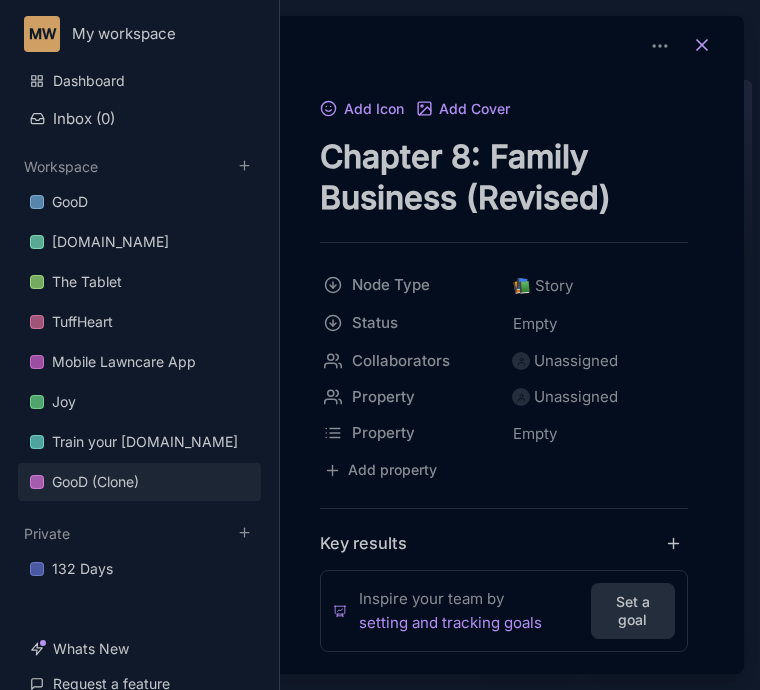 click 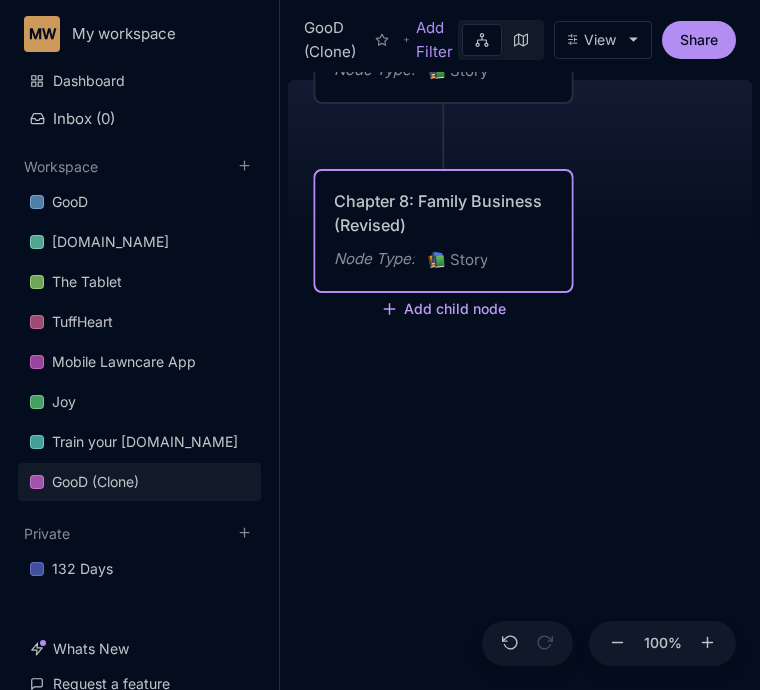 click on "Add child node" at bounding box center [444, 310] 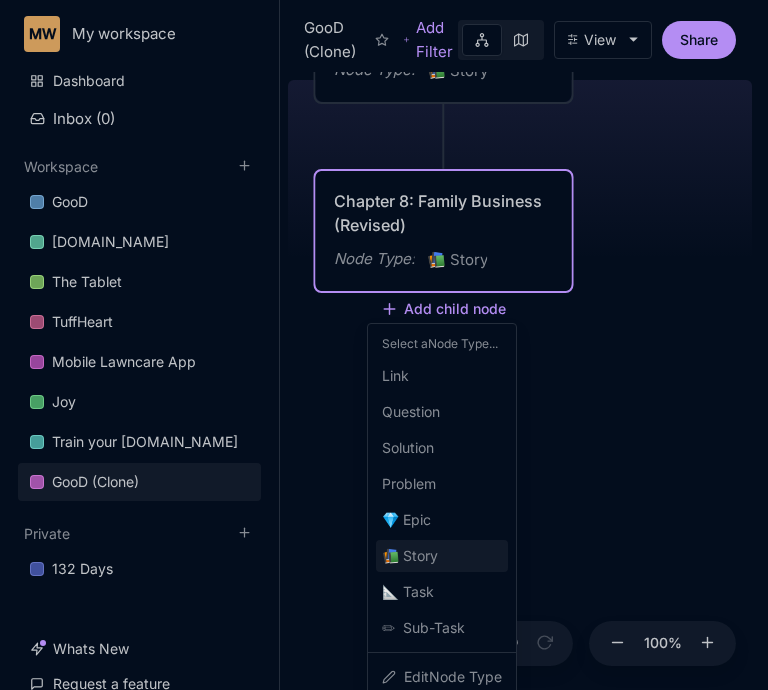 click on "📚" at bounding box center [392, 556] 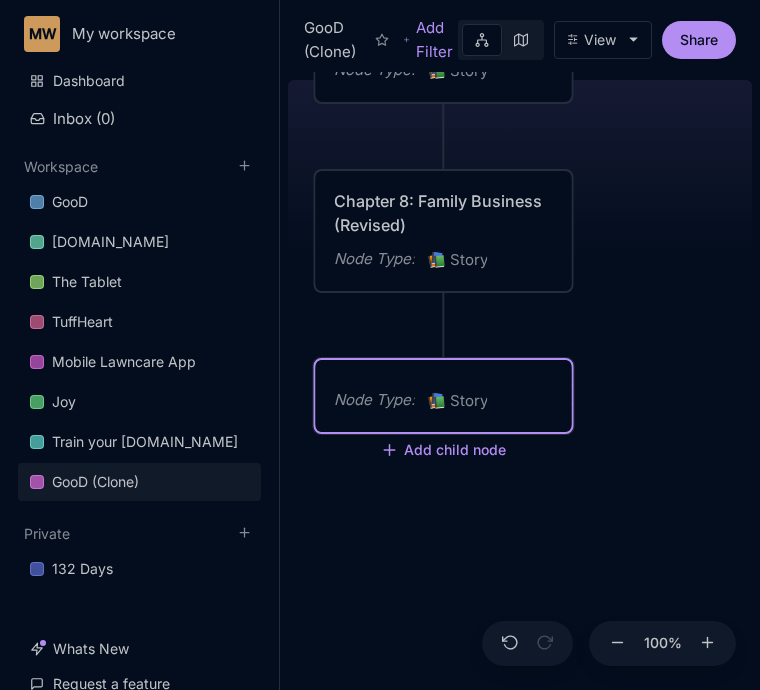 click on "Node Type : 📚   Story" at bounding box center (444, 396) 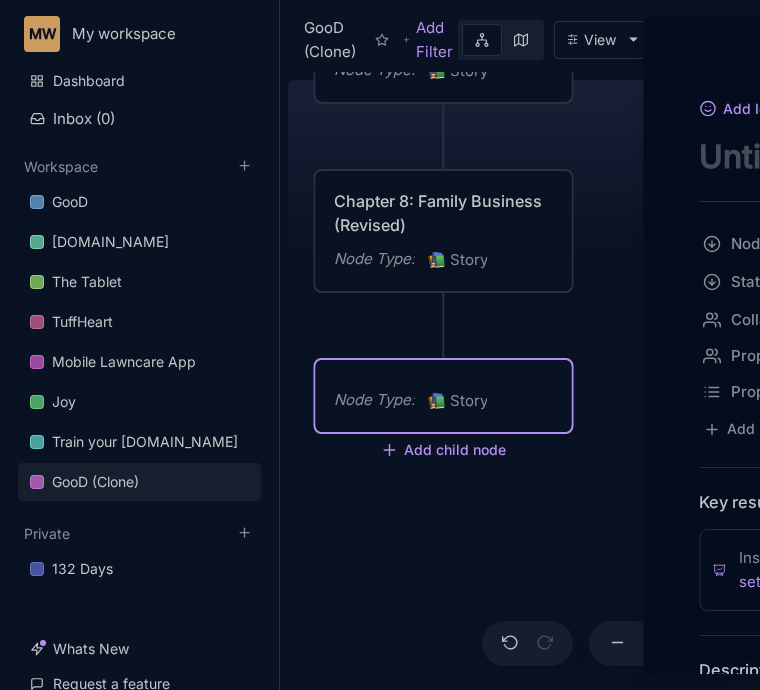 scroll, scrollTop: 0, scrollLeft: 0, axis: both 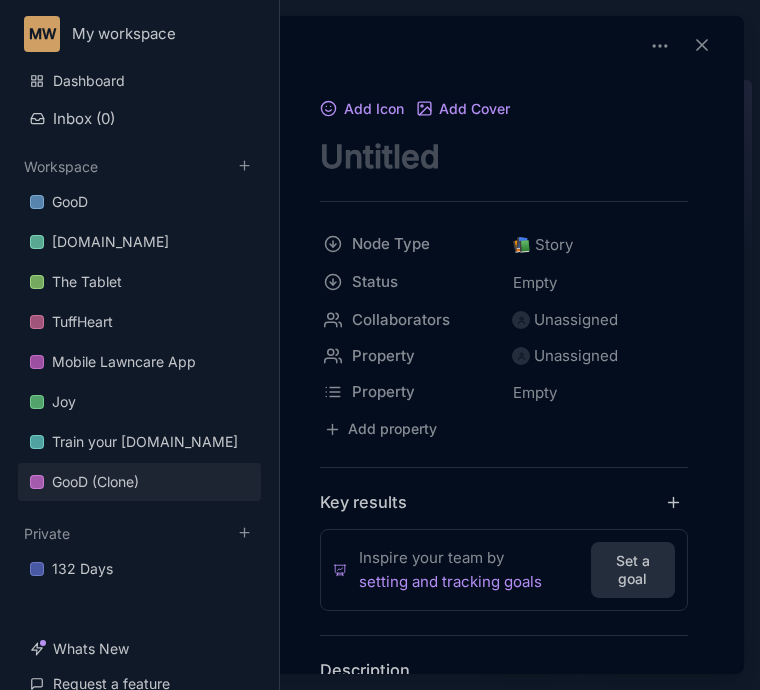 click at bounding box center [504, 156] 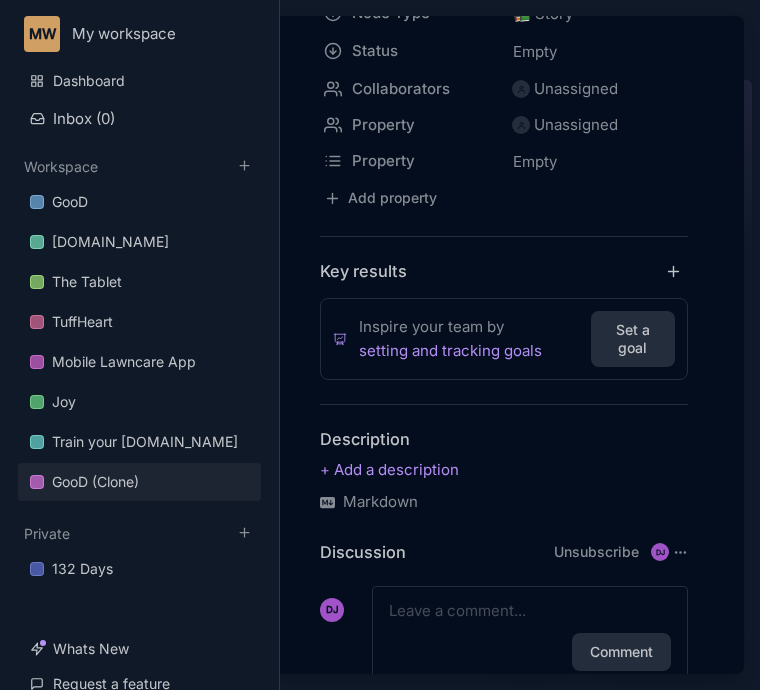 scroll, scrollTop: 377, scrollLeft: 0, axis: vertical 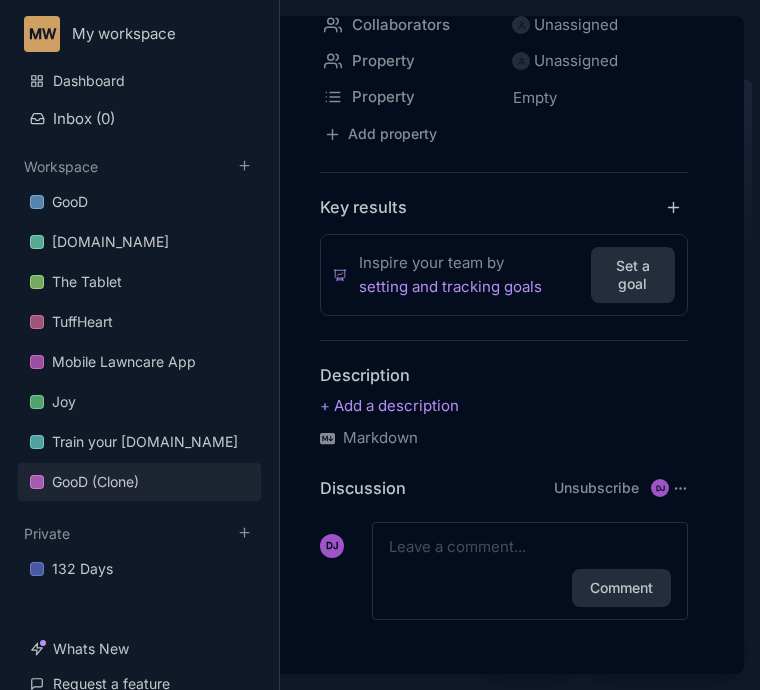 type on "Chapter 8: Family Business (Corrected Version)" 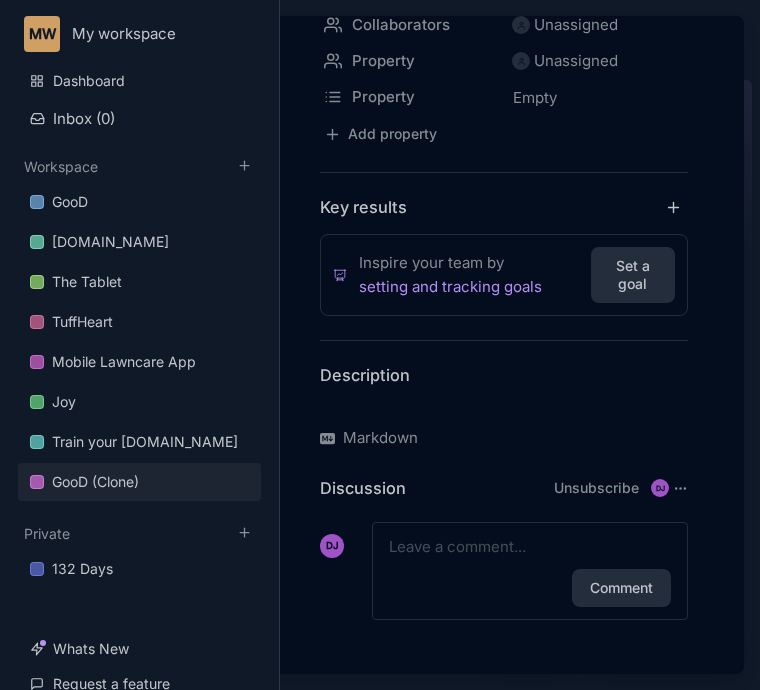 drag, startPoint x: 432, startPoint y: 396, endPoint x: 461, endPoint y: 399, distance: 29.15476 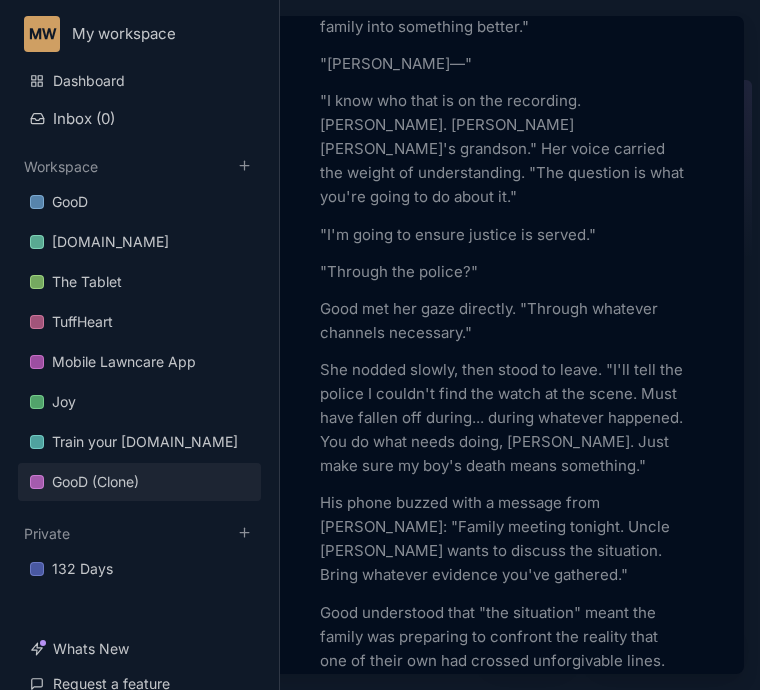 click at bounding box center (380, 345) 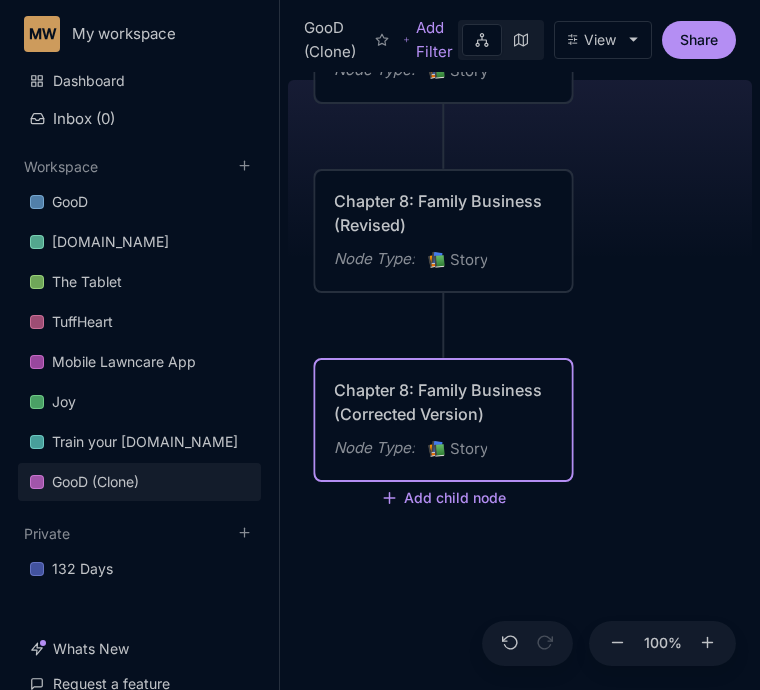 scroll, scrollTop: 2906, scrollLeft: 0, axis: vertical 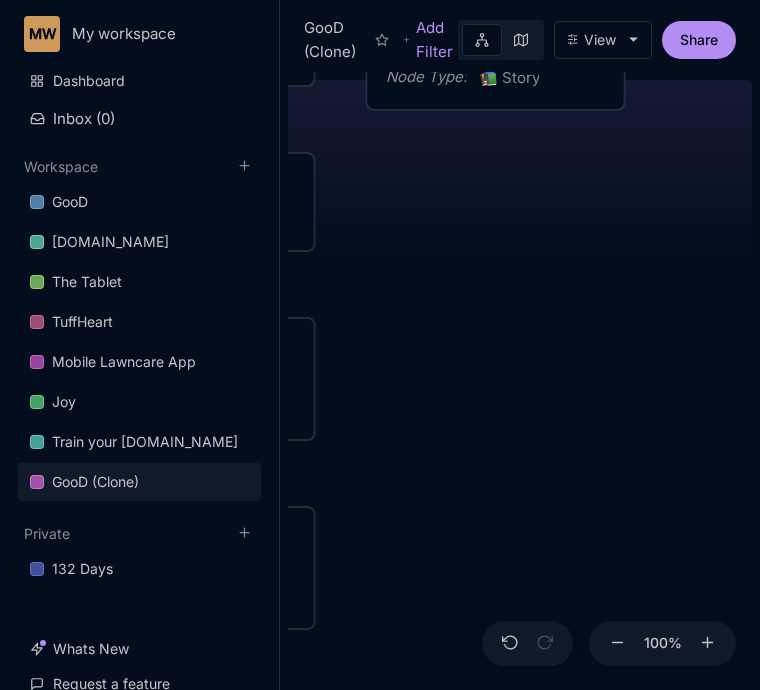 drag, startPoint x: 682, startPoint y: 347, endPoint x: 424, endPoint y: 495, distance: 297.4357 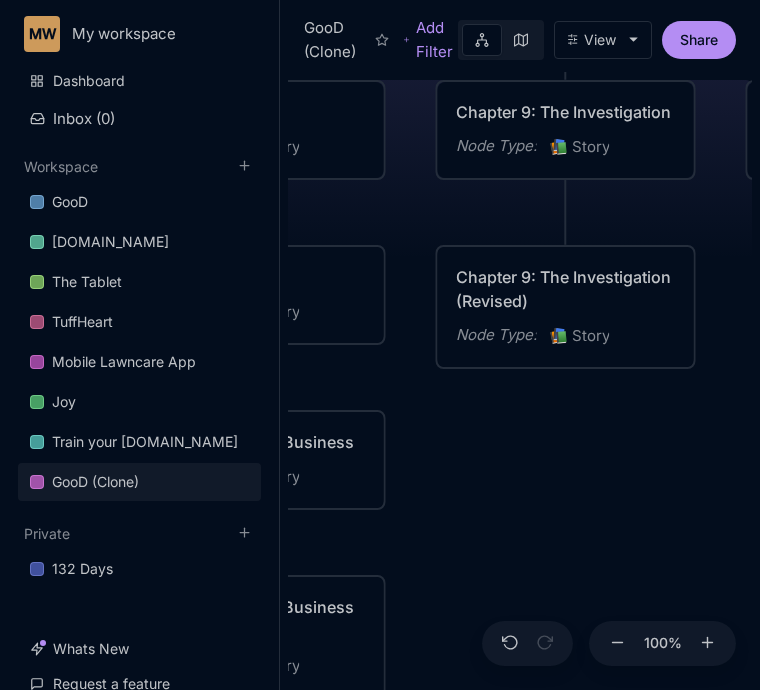 drag, startPoint x: 536, startPoint y: 328, endPoint x: 606, endPoint y: 586, distance: 267.3275 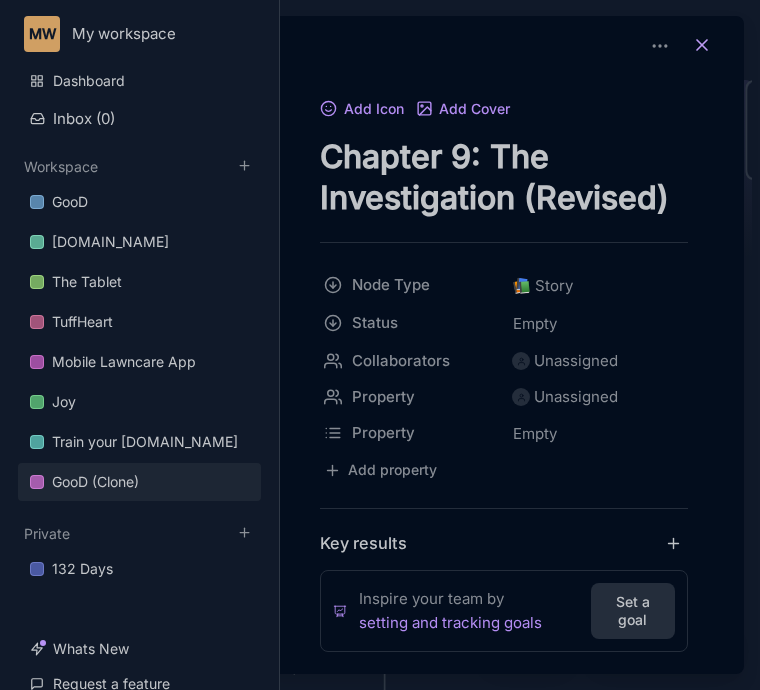 click 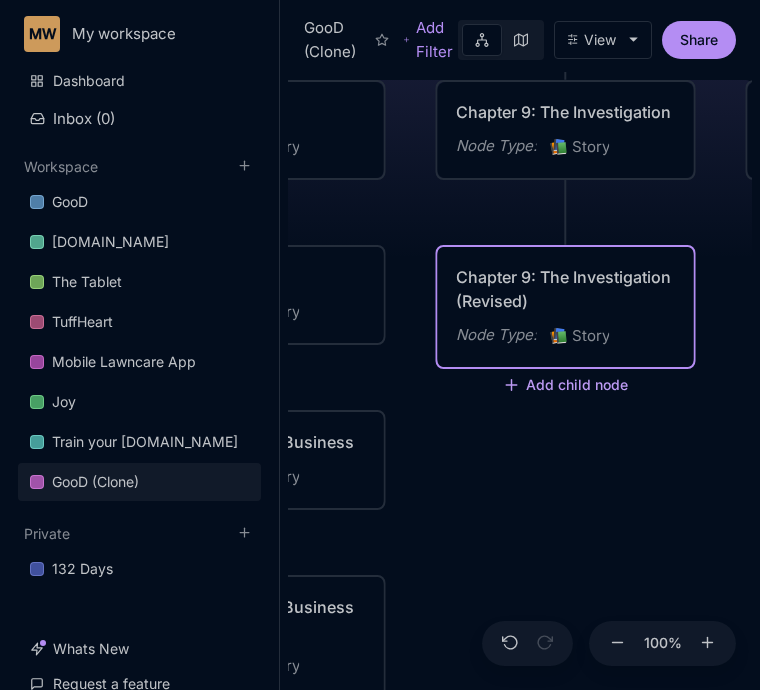 click on "Add child node" at bounding box center [566, 386] 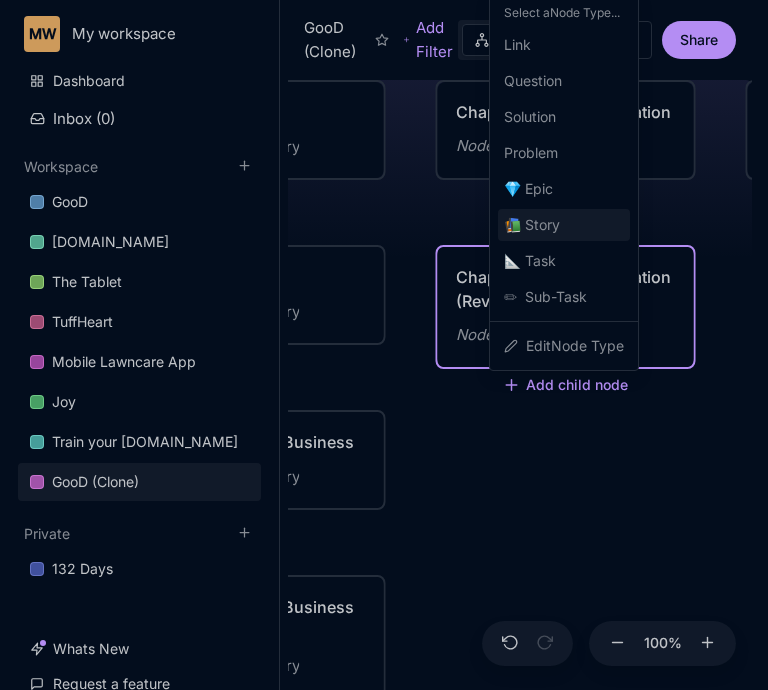 click on "📚   Story" at bounding box center (564, 225) 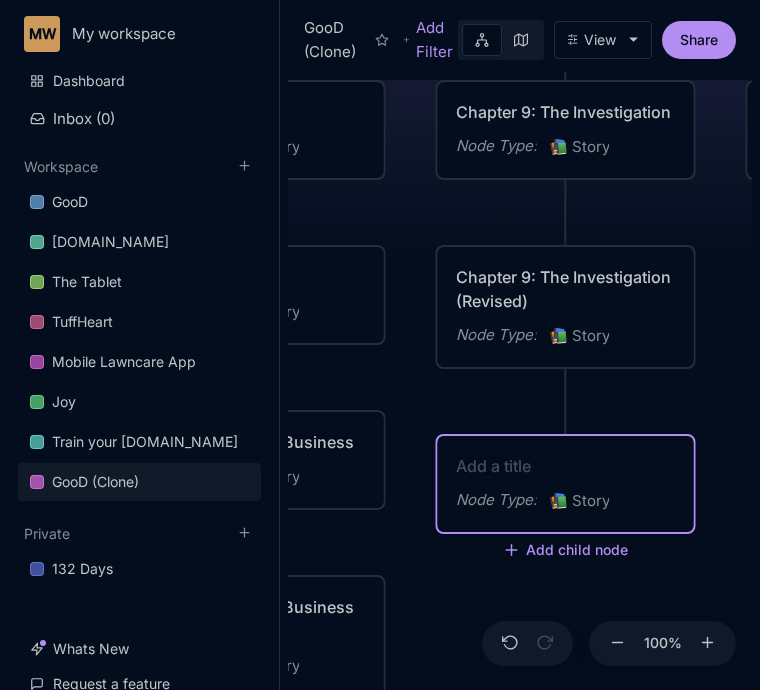 type on "Chapter 9: The Investigation (Full Revision)" 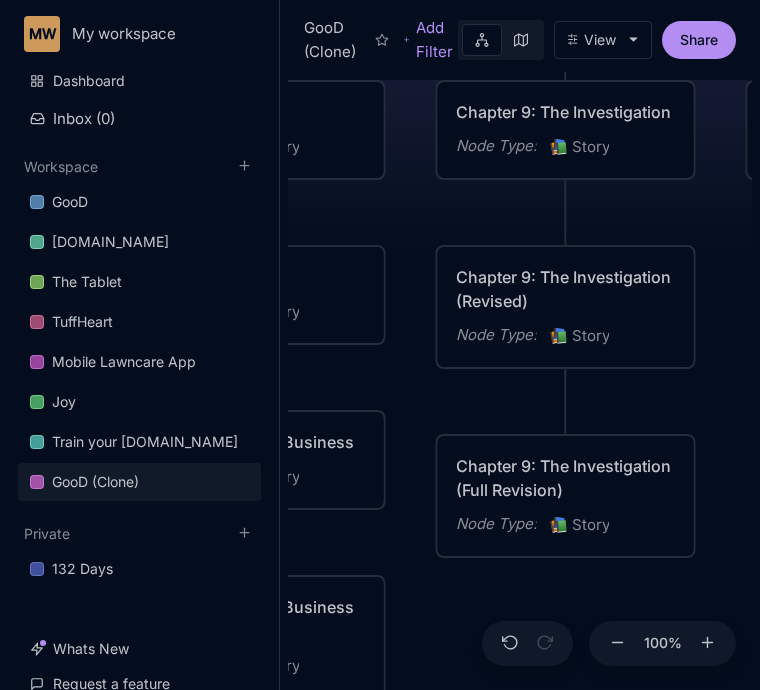 click on "Node Type : 📚   Story" at bounding box center (566, 525) 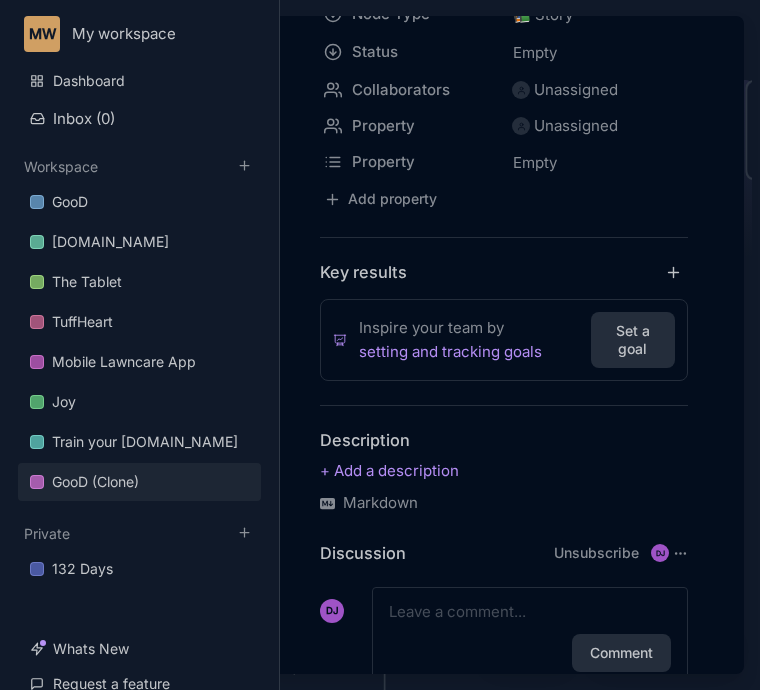 scroll, scrollTop: 324, scrollLeft: 0, axis: vertical 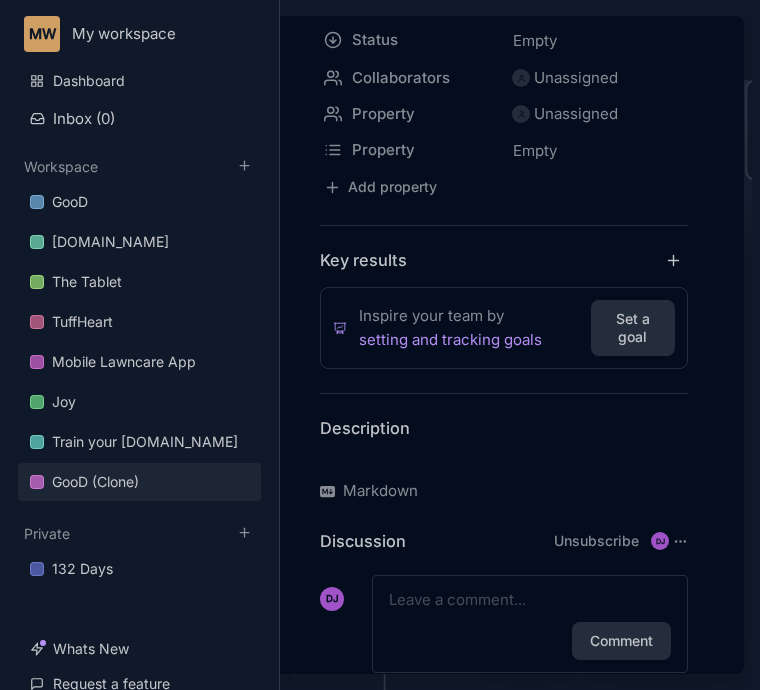 click at bounding box center [504, 459] 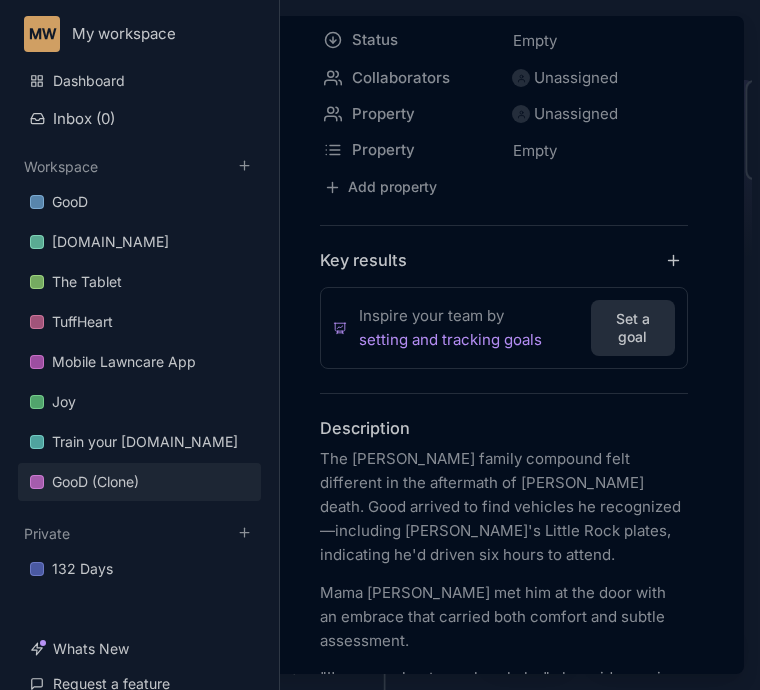 scroll, scrollTop: 5093, scrollLeft: 0, axis: vertical 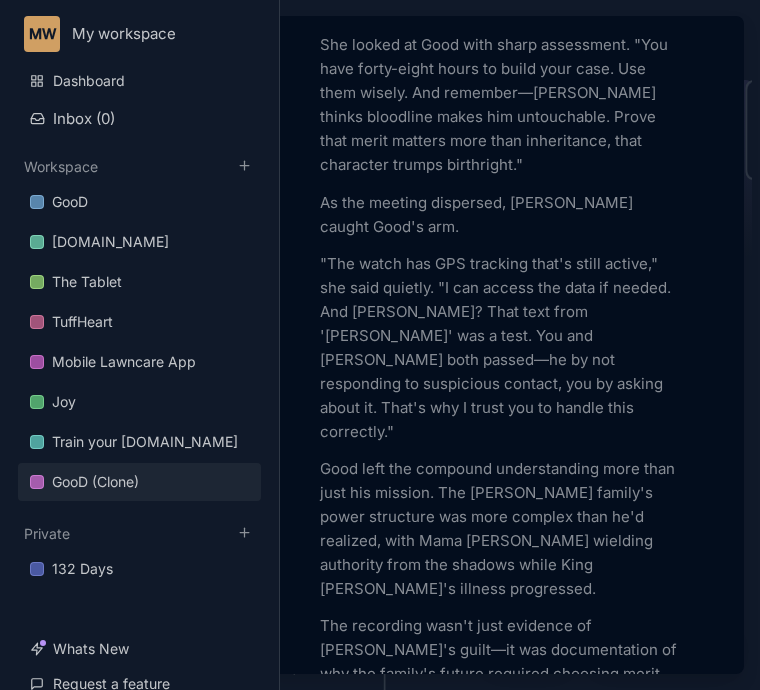click at bounding box center (380, 345) 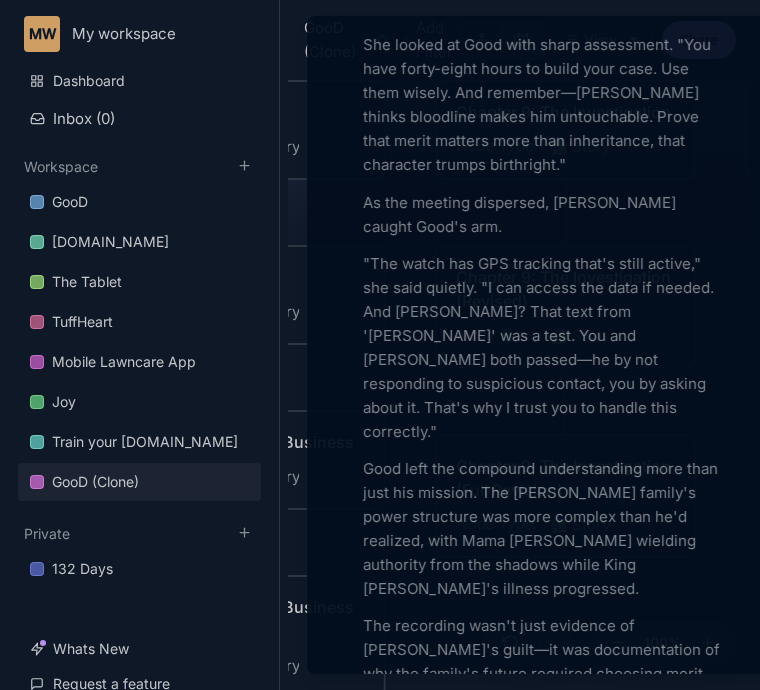 scroll, scrollTop: 5354, scrollLeft: 0, axis: vertical 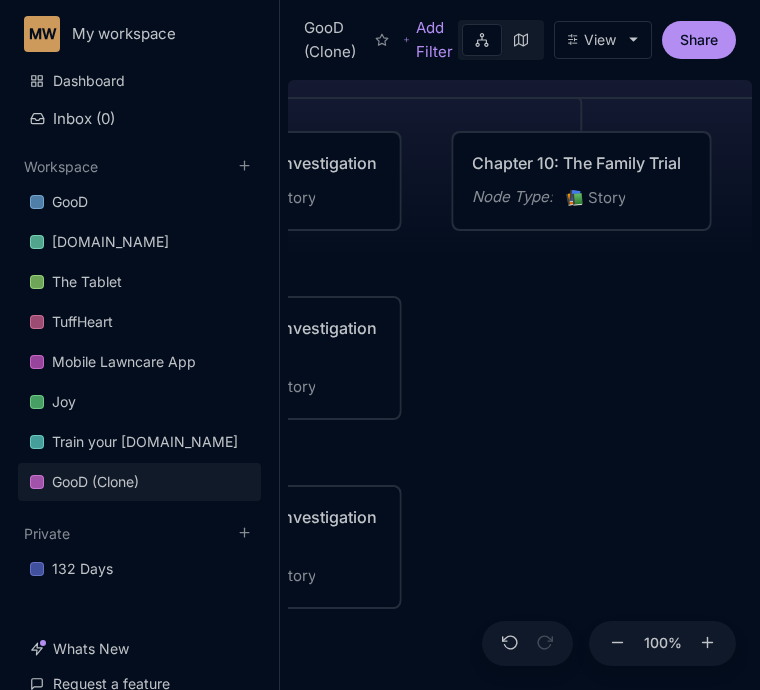 drag, startPoint x: 736, startPoint y: 463, endPoint x: 442, endPoint y: 514, distance: 298.3907 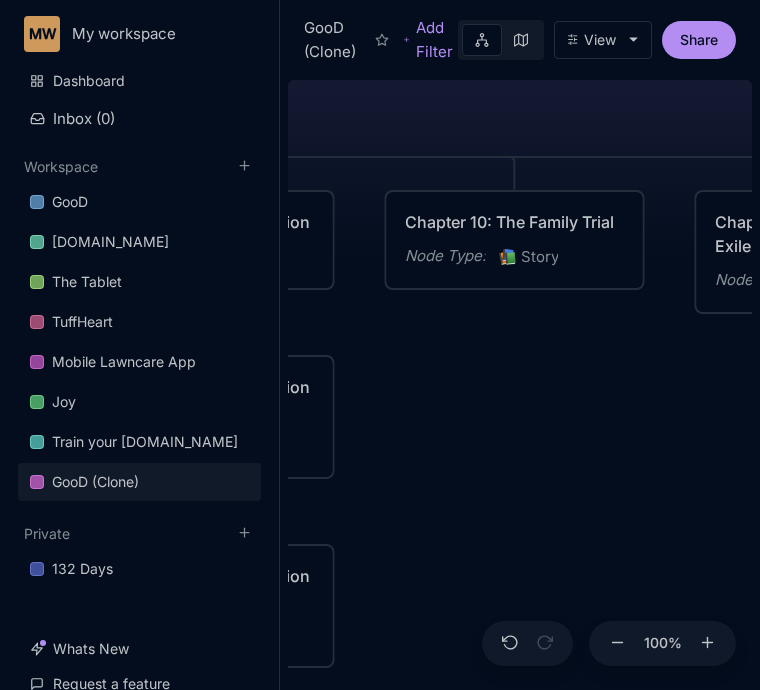 drag, startPoint x: 553, startPoint y: 407, endPoint x: 484, endPoint y: 469, distance: 92.76314 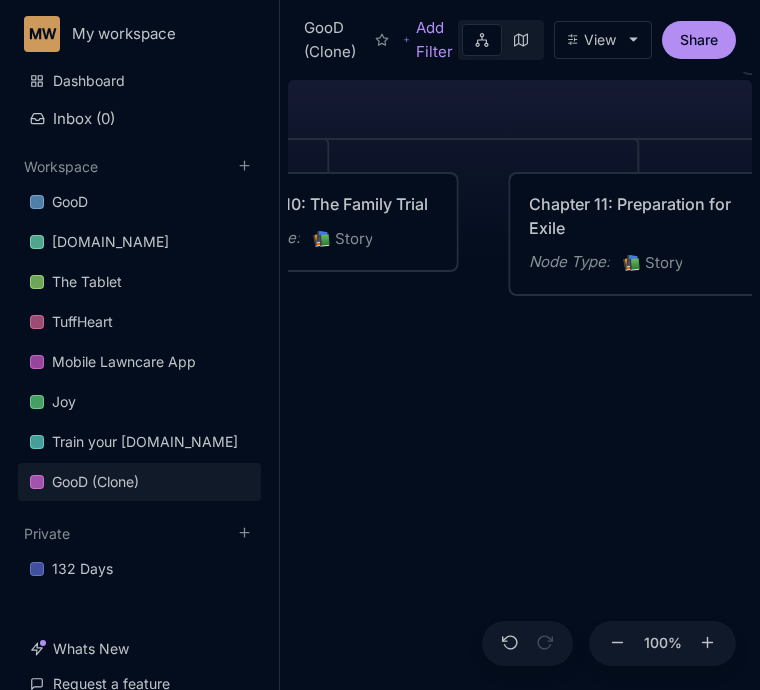 drag, startPoint x: 596, startPoint y: 480, endPoint x: 378, endPoint y: 455, distance: 219.4288 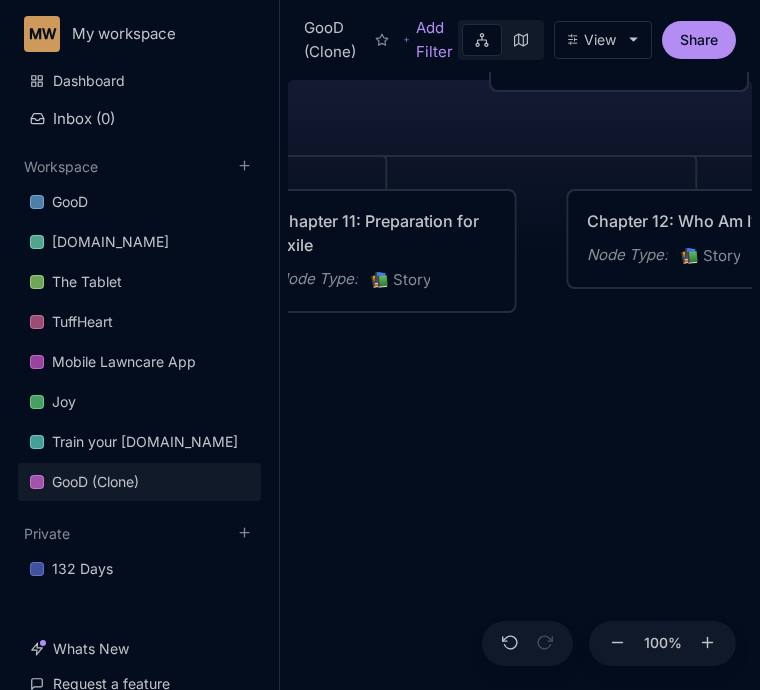 drag, startPoint x: 584, startPoint y: 465, endPoint x: 366, endPoint y: 486, distance: 219.00912 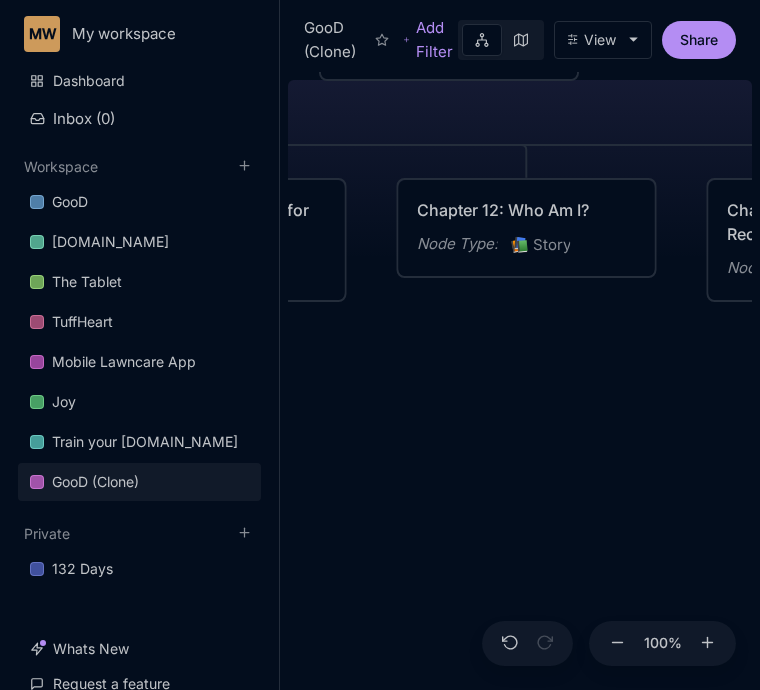 drag, startPoint x: 616, startPoint y: 478, endPoint x: 407, endPoint y: 459, distance: 209.86186 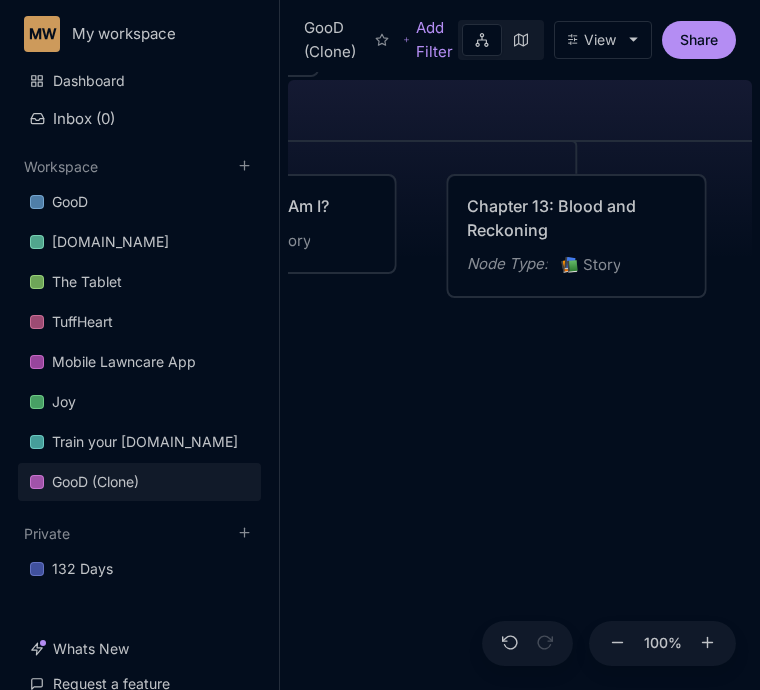 drag, startPoint x: 642, startPoint y: 460, endPoint x: 421, endPoint y: 464, distance: 221.0362 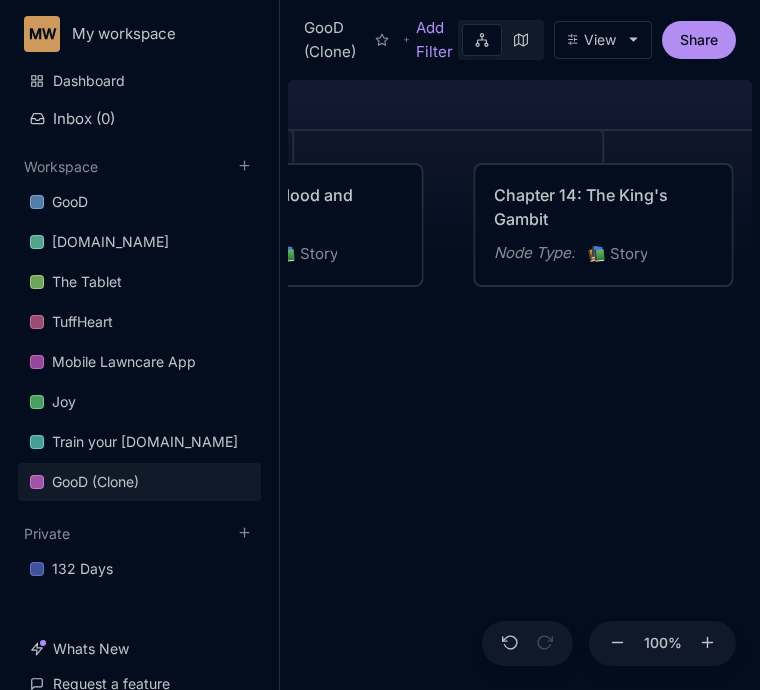 drag, startPoint x: 619, startPoint y: 461, endPoint x: 334, endPoint y: 449, distance: 285.25253 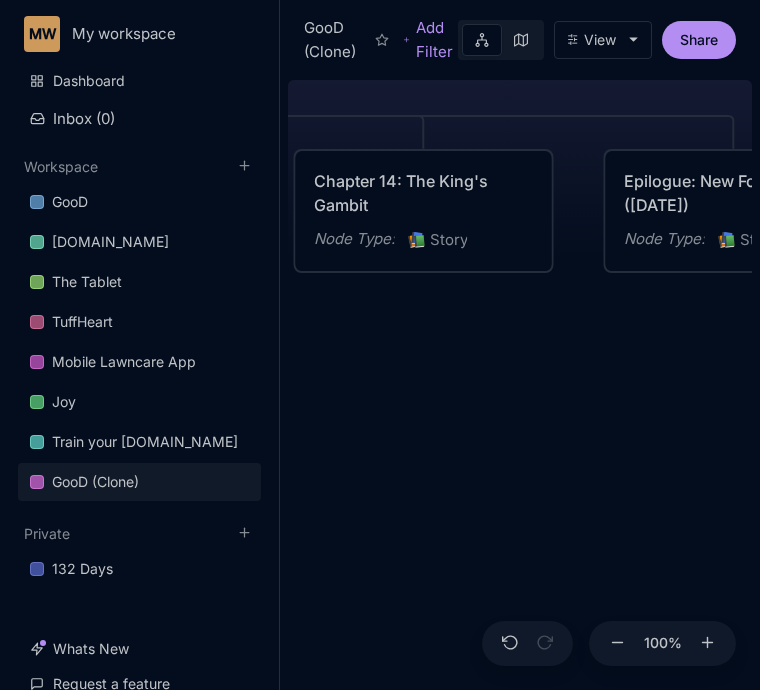 drag, startPoint x: 574, startPoint y: 451, endPoint x: 332, endPoint y: 435, distance: 242.52835 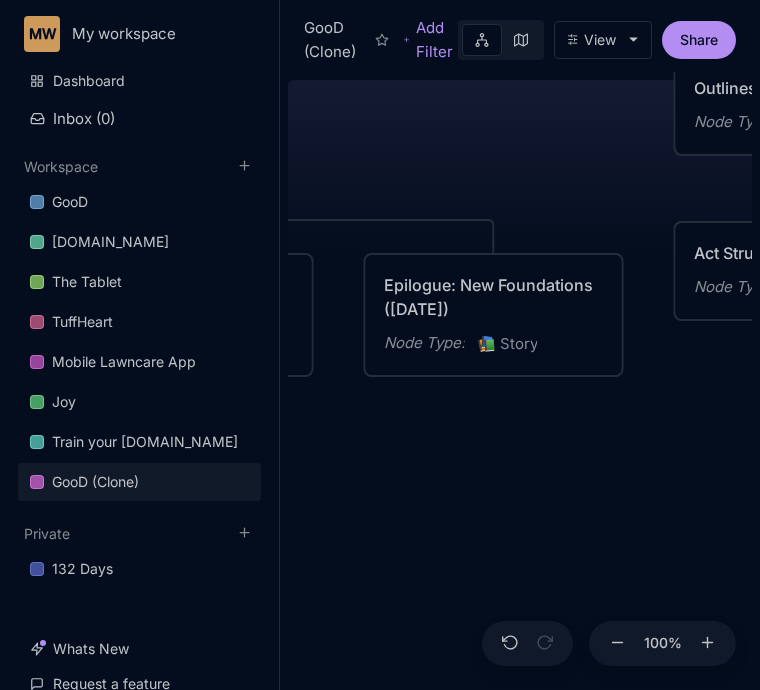 drag, startPoint x: 609, startPoint y: 412, endPoint x: 433, endPoint y: 519, distance: 205.9733 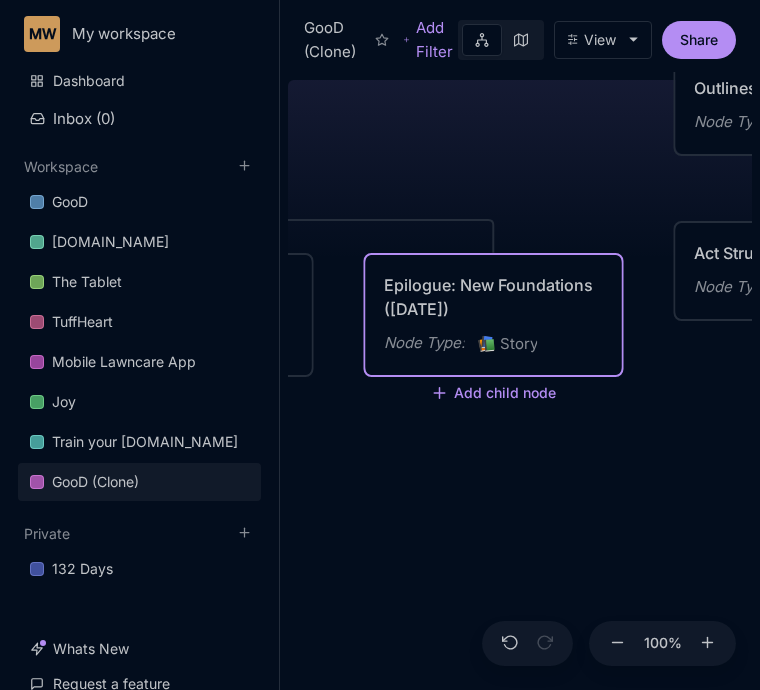 click on "Epilogue: New Foundations ([DATE]) Node Type : 📚   Story Add child node" at bounding box center [494, 315] 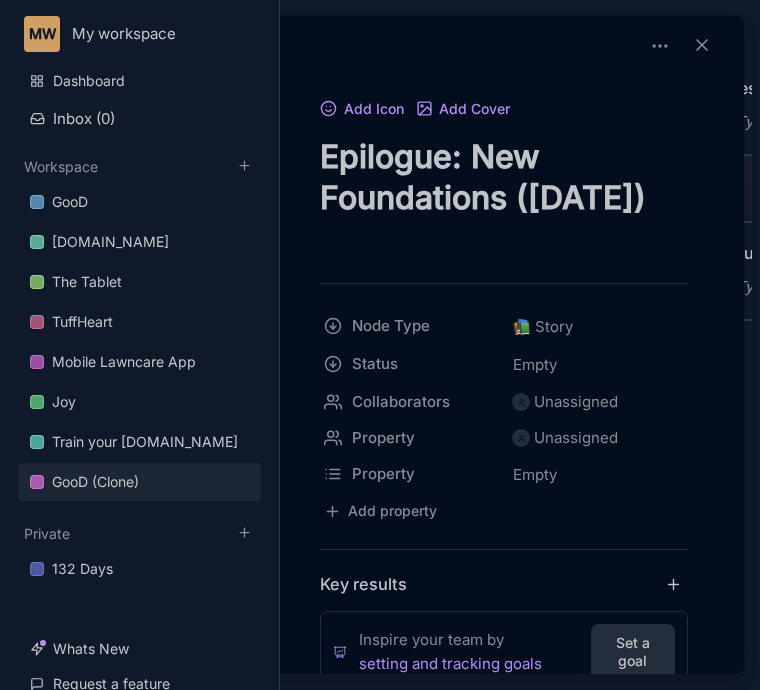 click at bounding box center (380, 345) 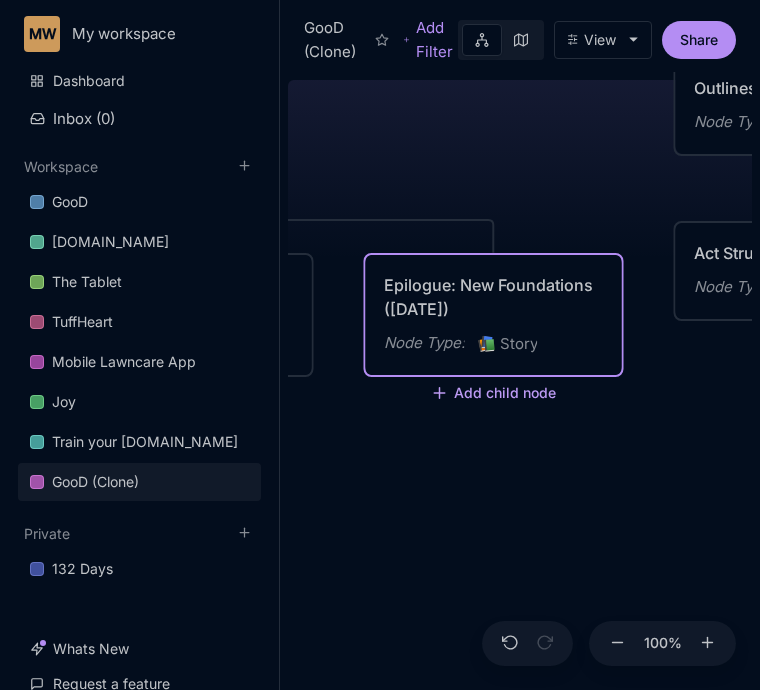 click on "Add child node" at bounding box center [494, 394] 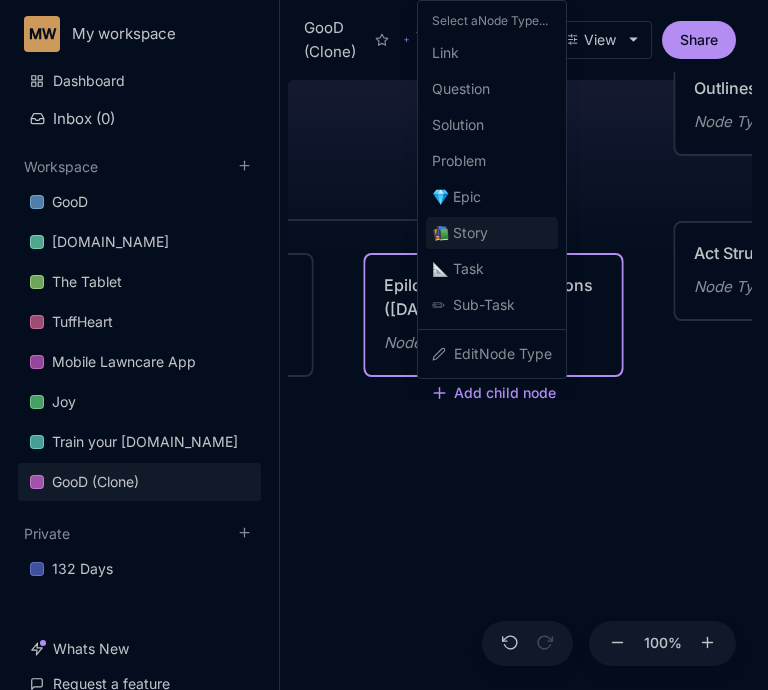 click on "📚   Story" at bounding box center [492, 233] 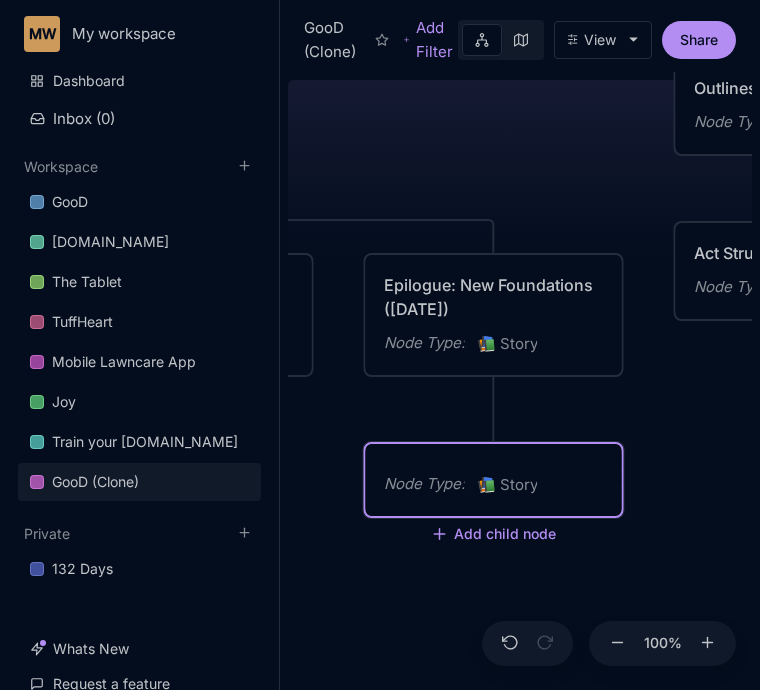 click on "Node Type : 📚   Story" at bounding box center (494, 480) 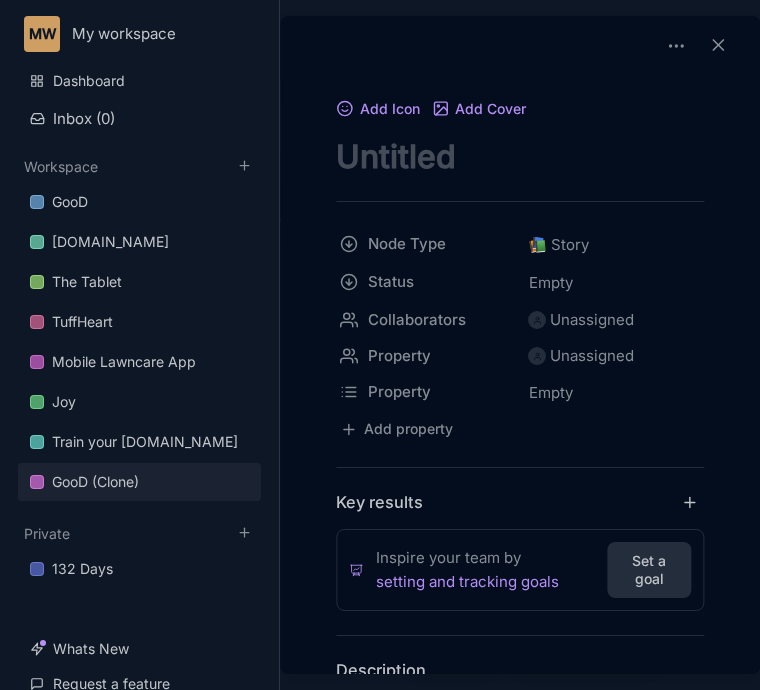 scroll, scrollTop: 0, scrollLeft: 0, axis: both 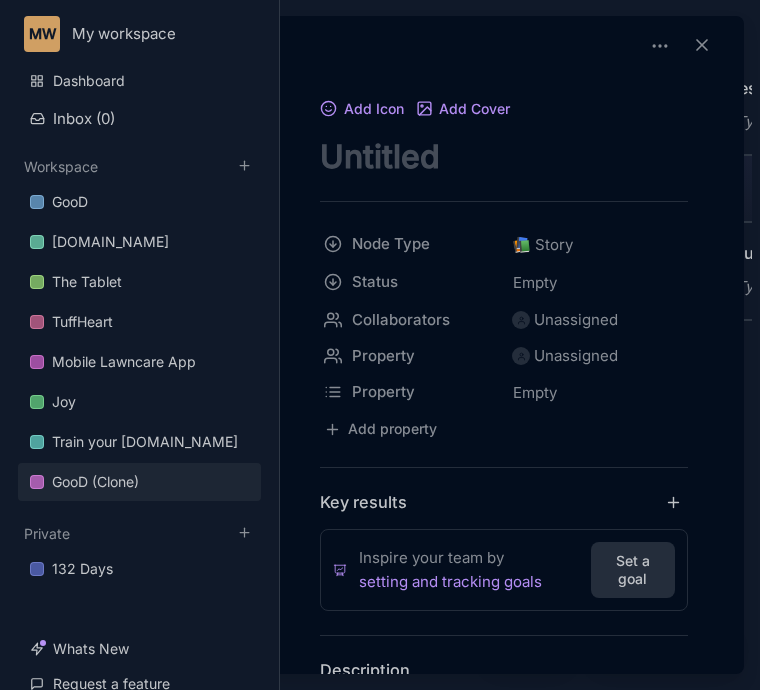 click at bounding box center [504, 156] 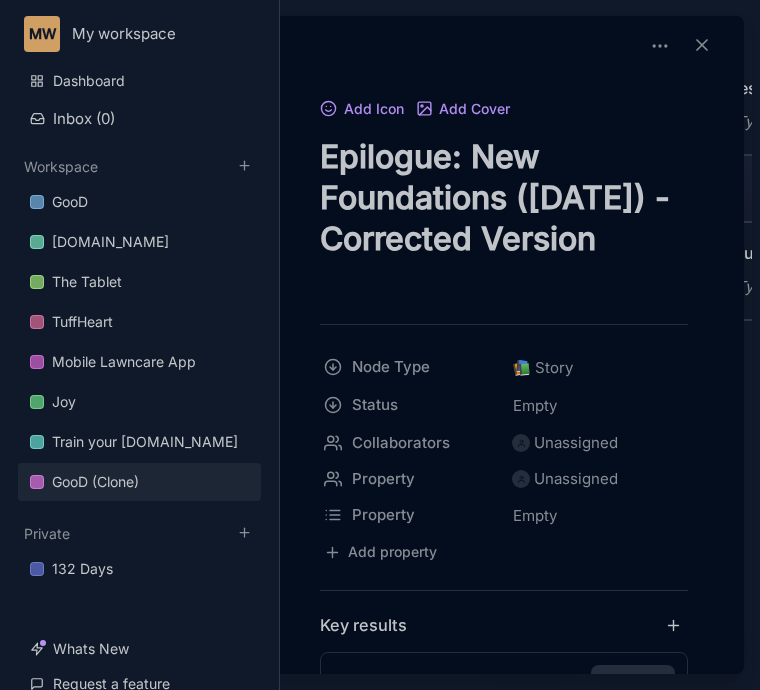 type on "Epilogue: New Foundations ([DATE]) - Corrected Version" 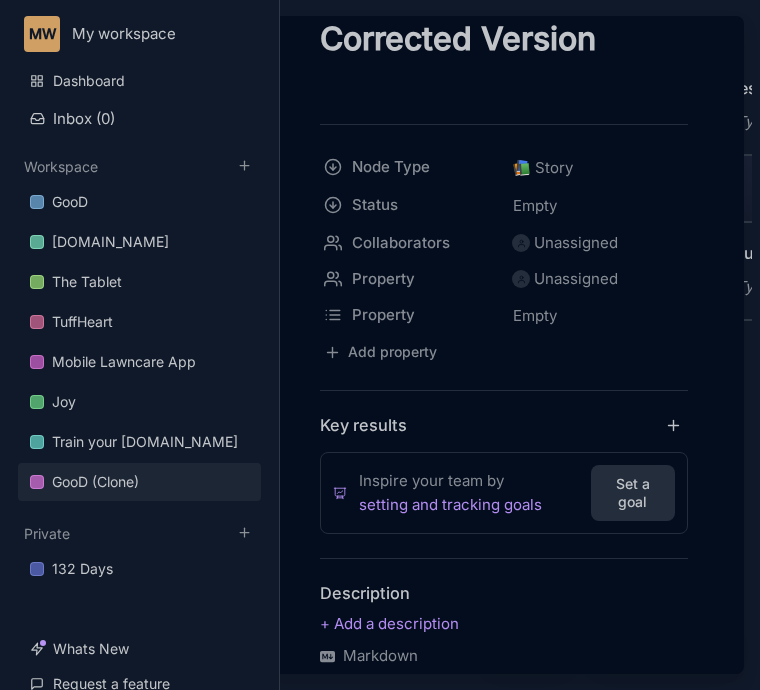 scroll, scrollTop: 206, scrollLeft: 0, axis: vertical 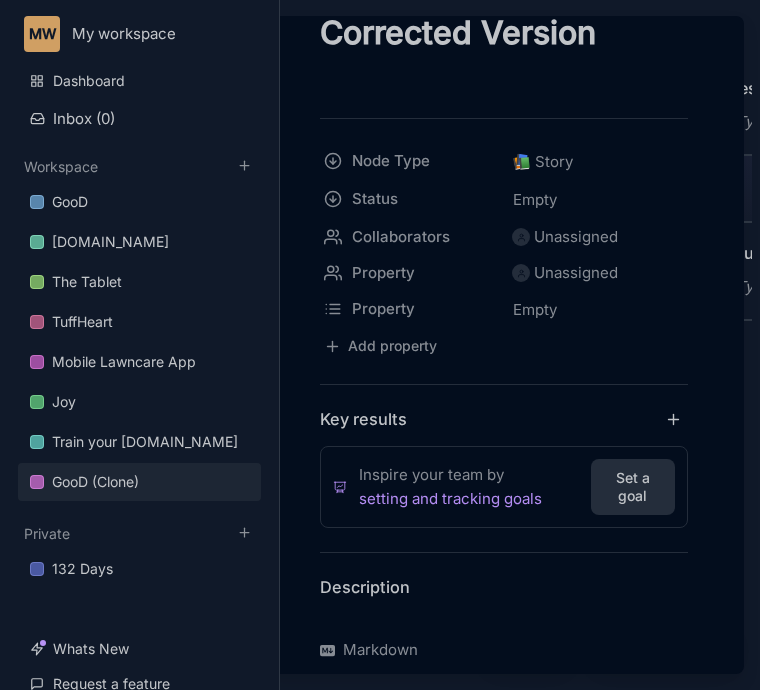 click at bounding box center (504, 618) 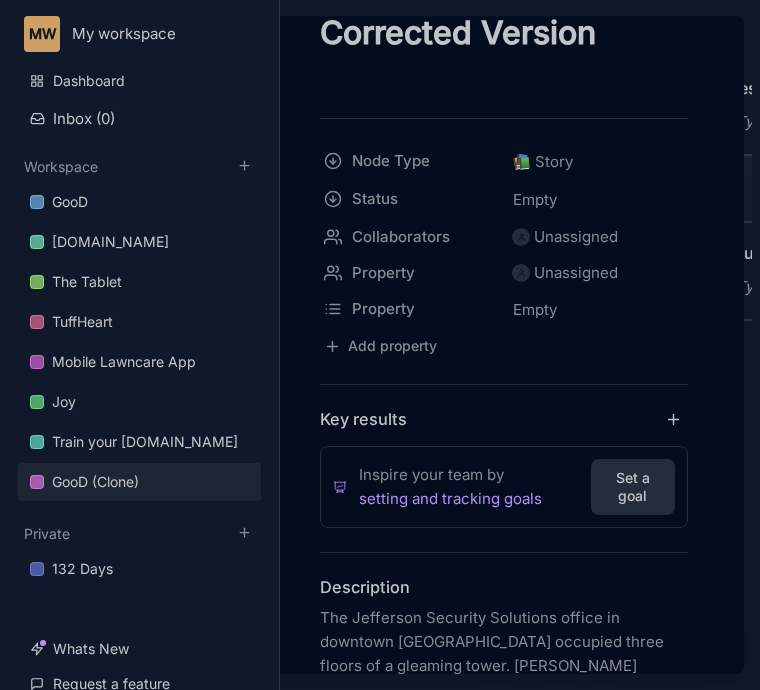 scroll, scrollTop: 3091, scrollLeft: 0, axis: vertical 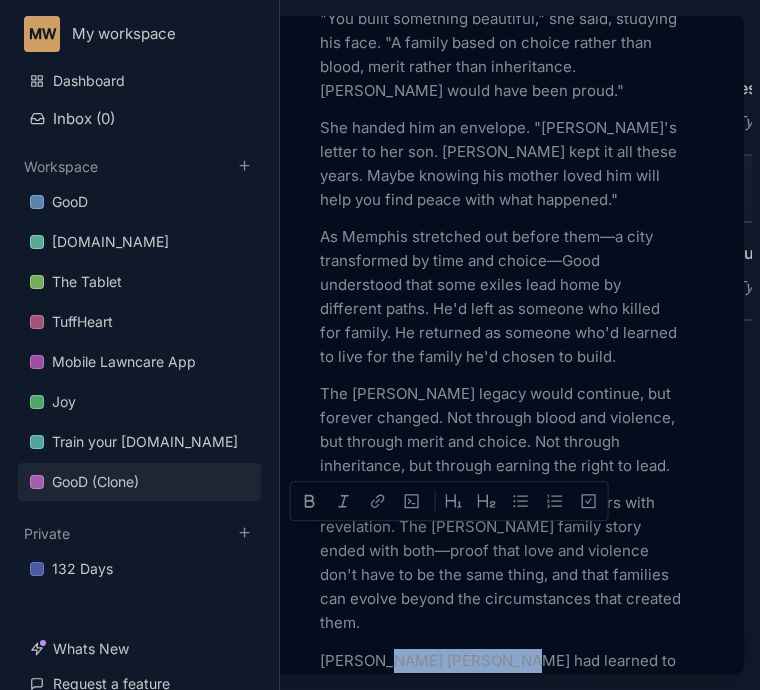 drag, startPoint x: 391, startPoint y: 540, endPoint x: 508, endPoint y: 541, distance: 117.00427 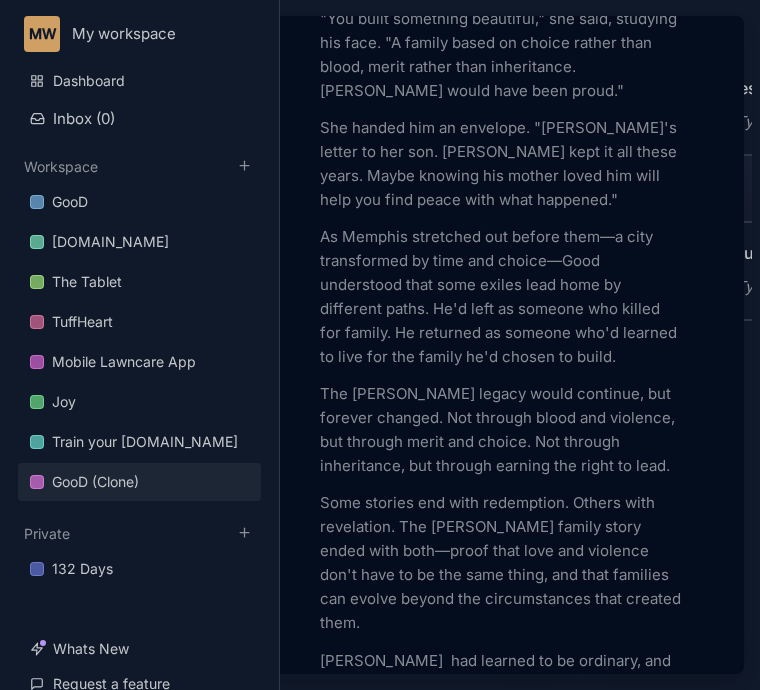 type 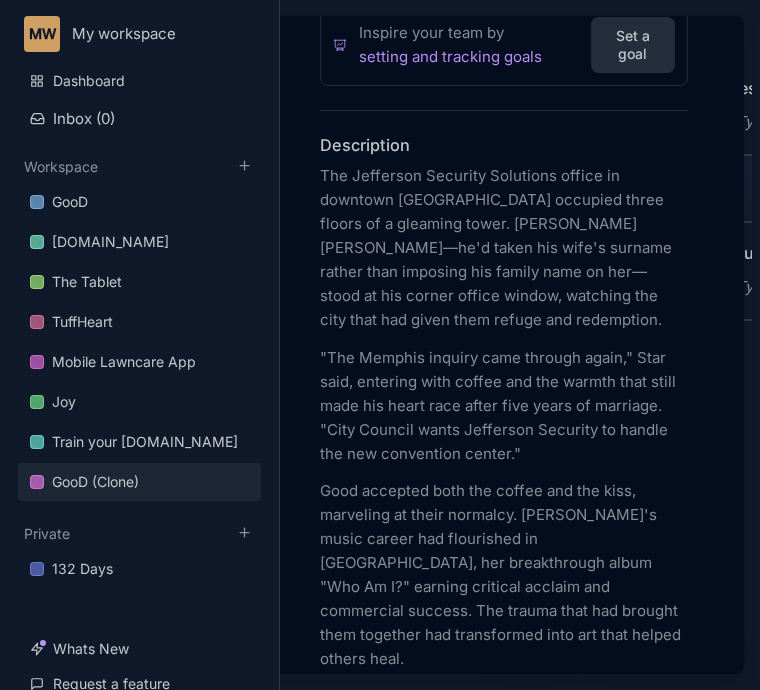 scroll, scrollTop: 662, scrollLeft: 0, axis: vertical 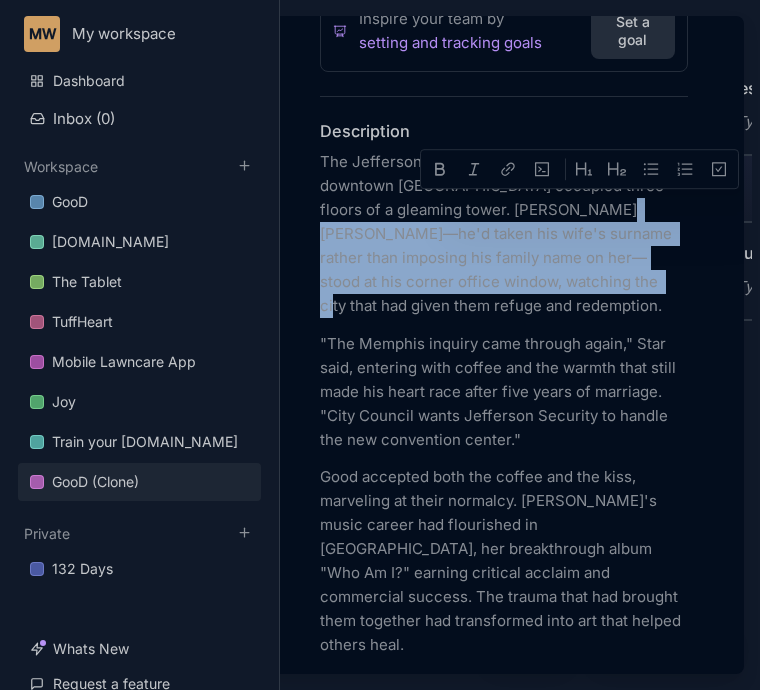 drag, startPoint x: 624, startPoint y: 210, endPoint x: 585, endPoint y: 291, distance: 89.89995 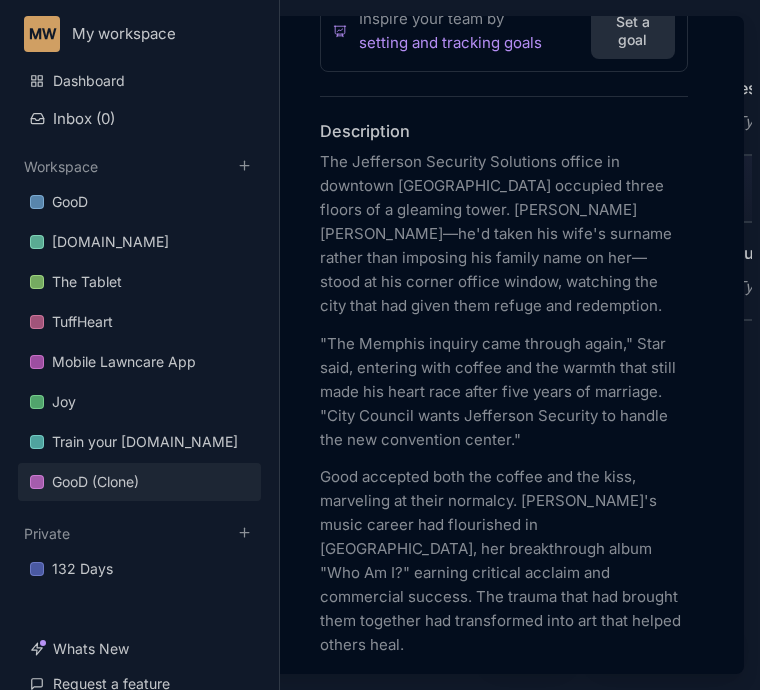 click on "Add Icon Add Cover Epilogue: New Foundations ([DATE]) - Corrected Version   Node Type 📚   Story   Status Empty   Collaborators Unassigned   Property Unassigned   Property Empty
To pick up a draggable item, press the space bar.
While dragging, use the arrow keys to move the item.
Press space again to drop the item in its new position, or press escape to cancel.
Add property Key results Inspire your team by  setting and tracking goals Set a goal Description The Jefferson Security Solutions office in downtown [GEOGRAPHIC_DATA] occupied three floors of a gleaming tower. [PERSON_NAME] [PERSON_NAME]—he'd taken his wife's surname rather than imposing his family name on her—stood at his corner office window, watching the city that had given them refuge and redemption. "The Memphis inquiry came through again," Star said, entering with coffee and the warmth that still made his heart race after five years of marriage. "City Council wants Jefferson Security to handle the new convention center." DJ DJ" at bounding box center (504, 1455) 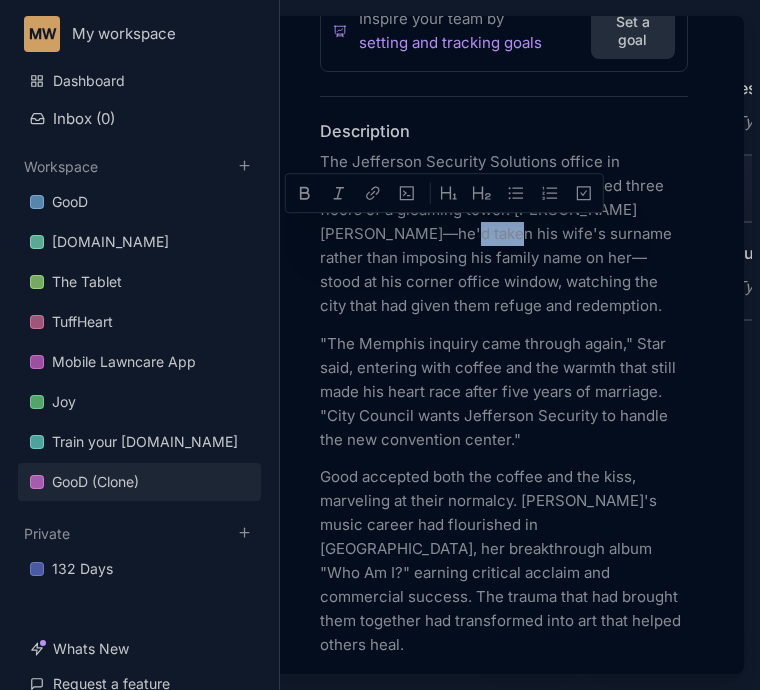 drag, startPoint x: 422, startPoint y: 231, endPoint x: 464, endPoint y: 239, distance: 42.755116 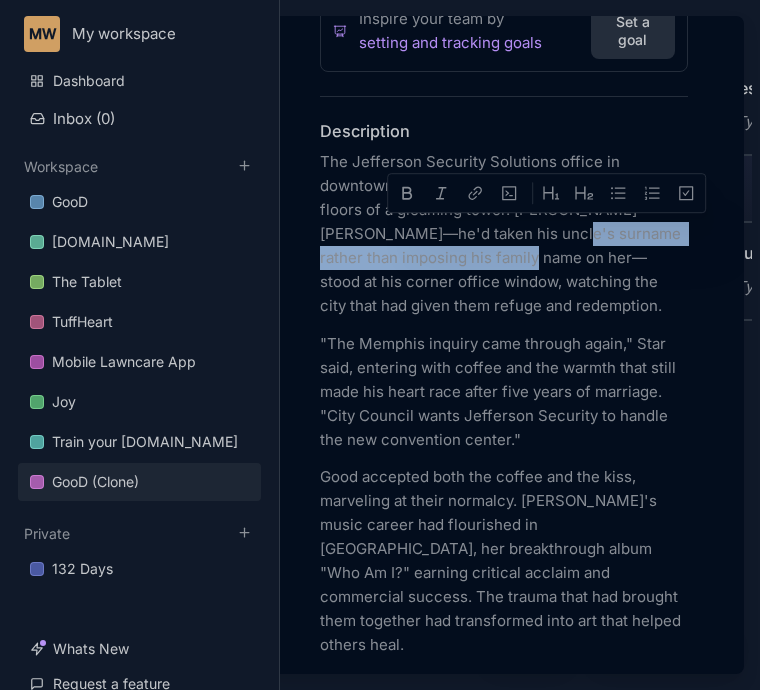 drag, startPoint x: 542, startPoint y: 227, endPoint x: 549, endPoint y: 253, distance: 26.925823 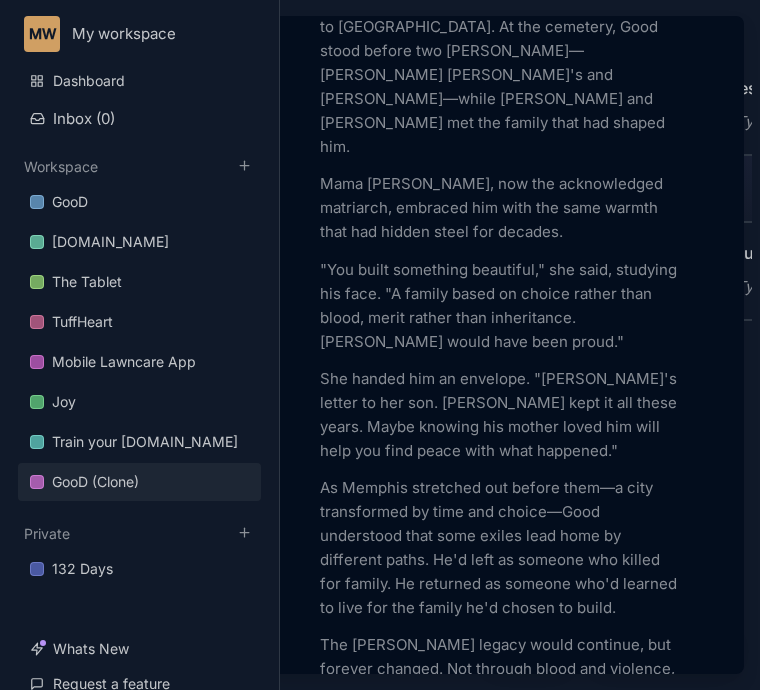 scroll, scrollTop: 3352, scrollLeft: 0, axis: vertical 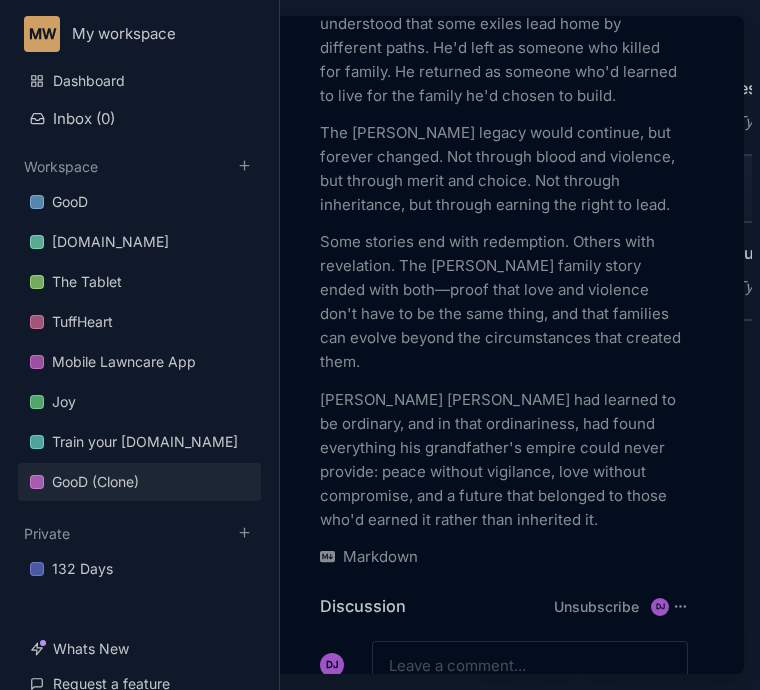 click at bounding box center (380, 345) 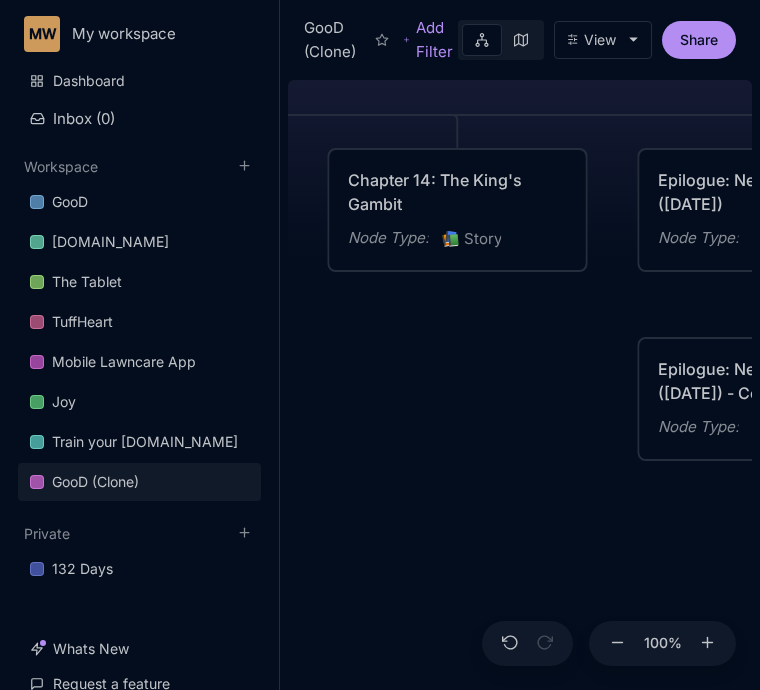 drag, startPoint x: 321, startPoint y: 524, endPoint x: 595, endPoint y: 419, distance: 293.42972 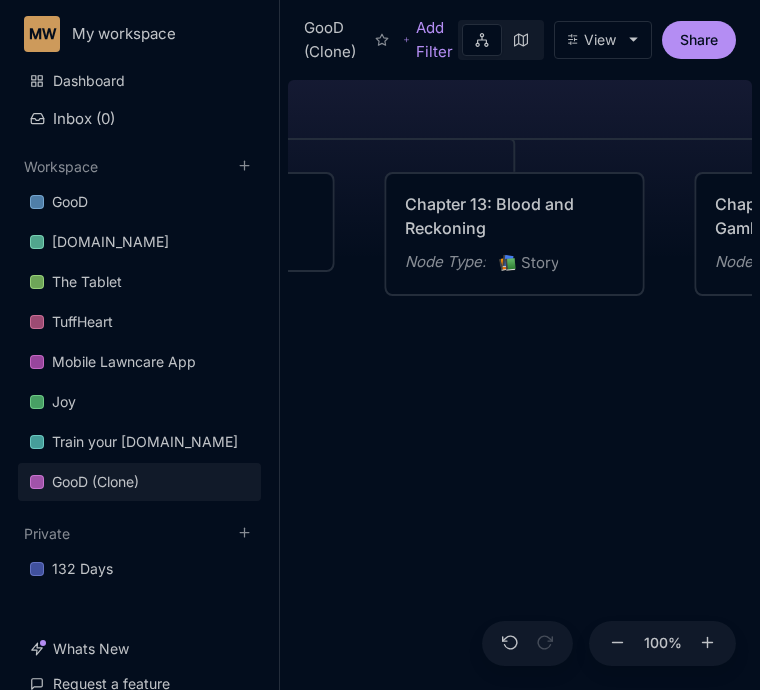 drag, startPoint x: 456, startPoint y: 446, endPoint x: 823, endPoint y: 470, distance: 367.7839 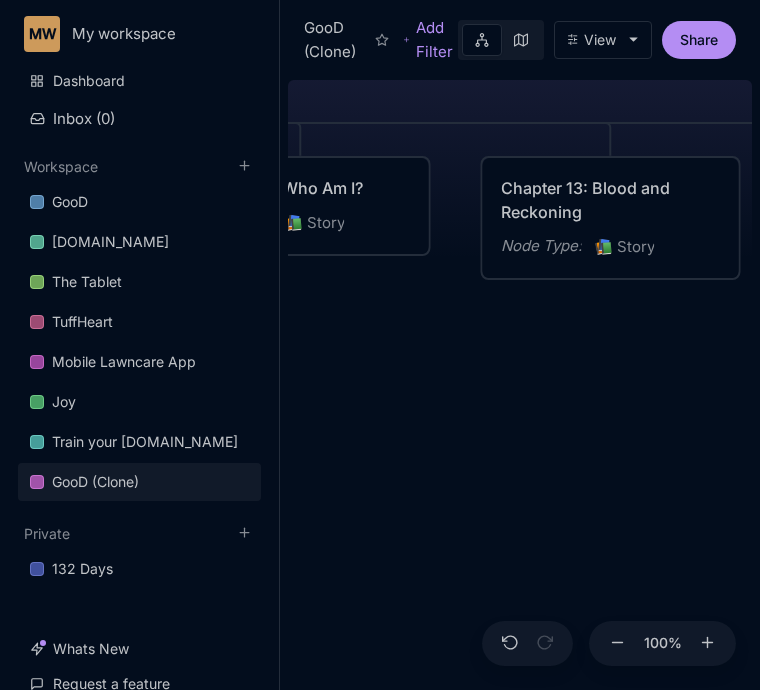 drag, startPoint x: 488, startPoint y: 460, endPoint x: 838, endPoint y: 451, distance: 350.1157 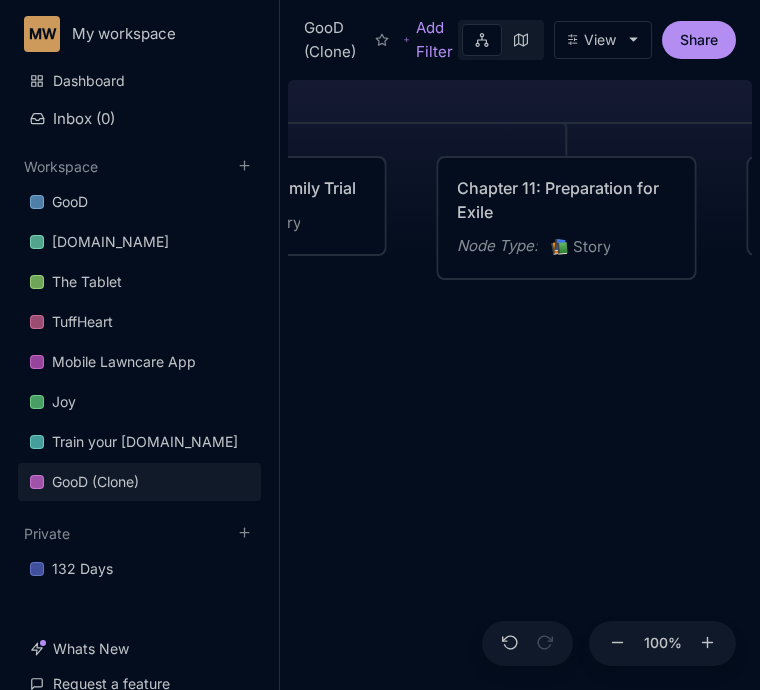 drag, startPoint x: 506, startPoint y: 443, endPoint x: 828, endPoint y: 436, distance: 322.07608 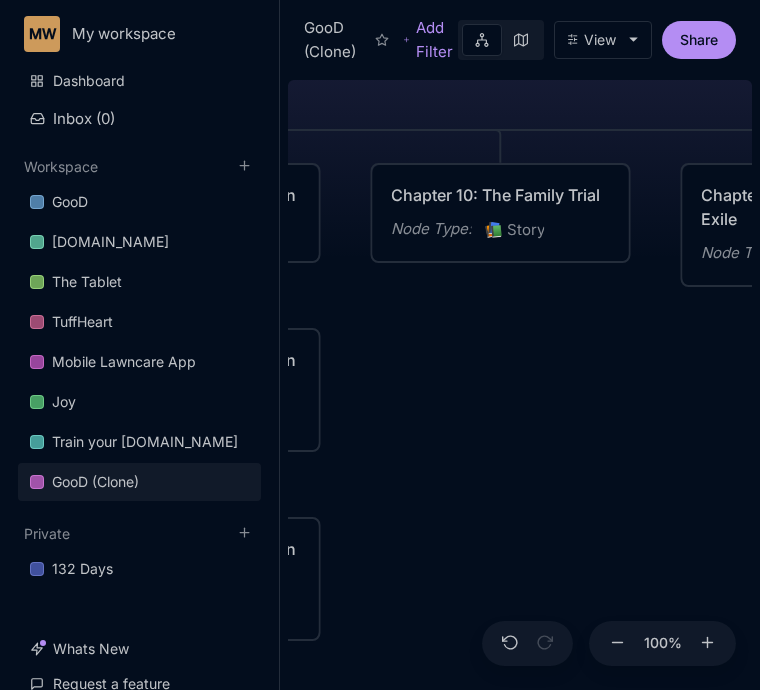 drag, startPoint x: 436, startPoint y: 440, endPoint x: 762, endPoint y: 450, distance: 326.15335 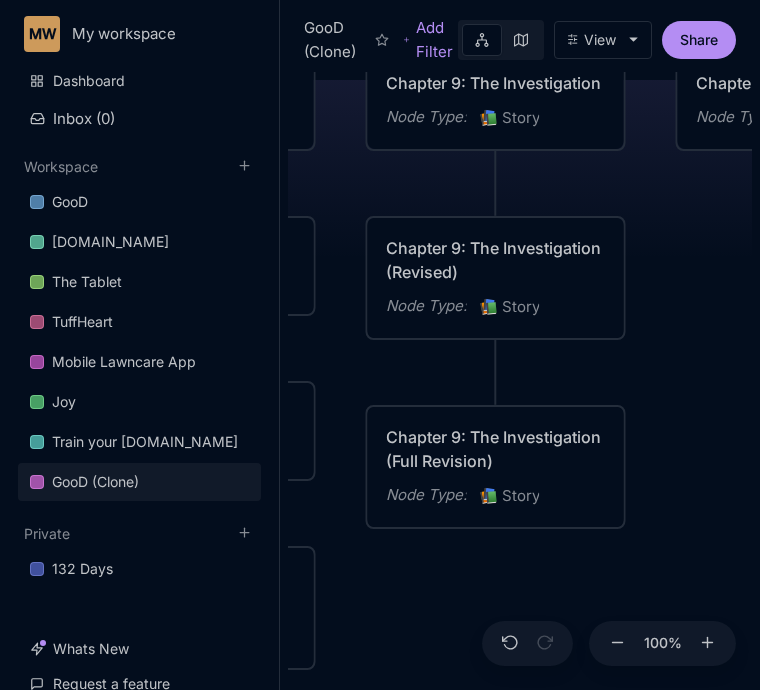 drag, startPoint x: 486, startPoint y: 440, endPoint x: 709, endPoint y: 325, distance: 250.90636 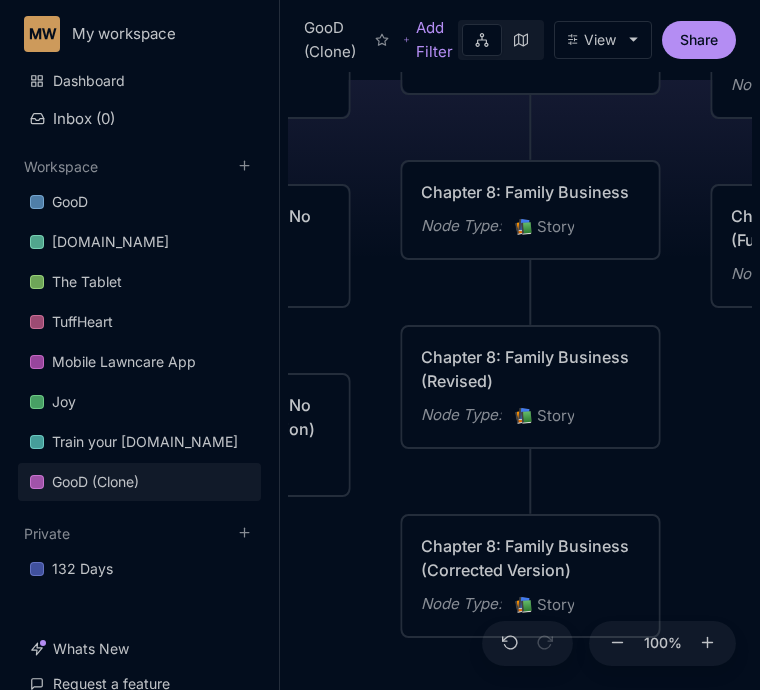 drag, startPoint x: 348, startPoint y: 607, endPoint x: 693, endPoint y: 386, distance: 409.71454 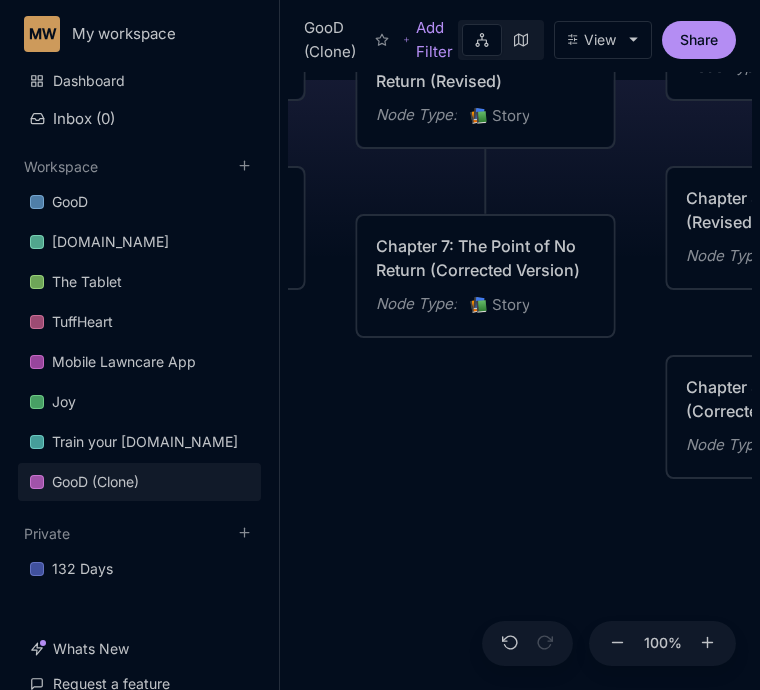 drag, startPoint x: 355, startPoint y: 586, endPoint x: 620, endPoint y: 427, distance: 309.04044 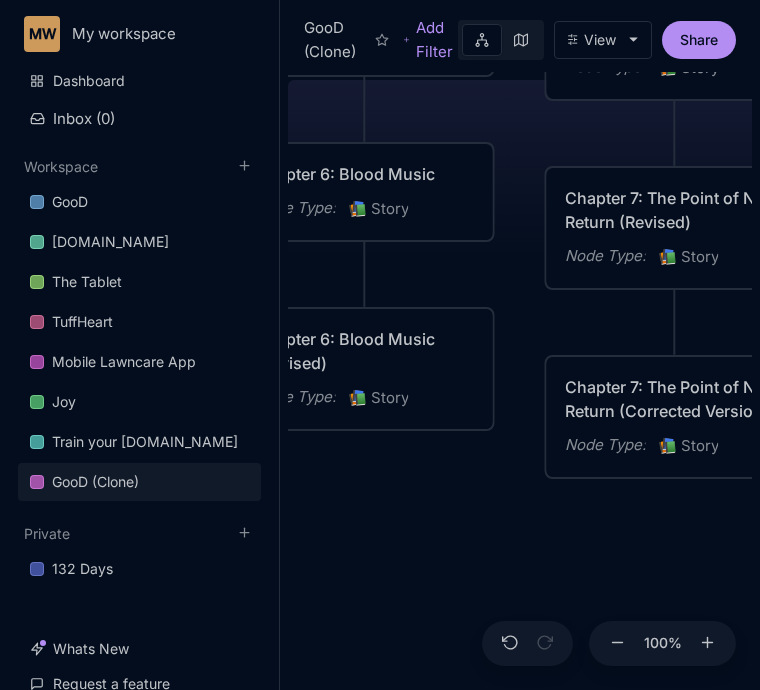 drag, startPoint x: 444, startPoint y: 467, endPoint x: 633, endPoint y: 608, distance: 235.80077 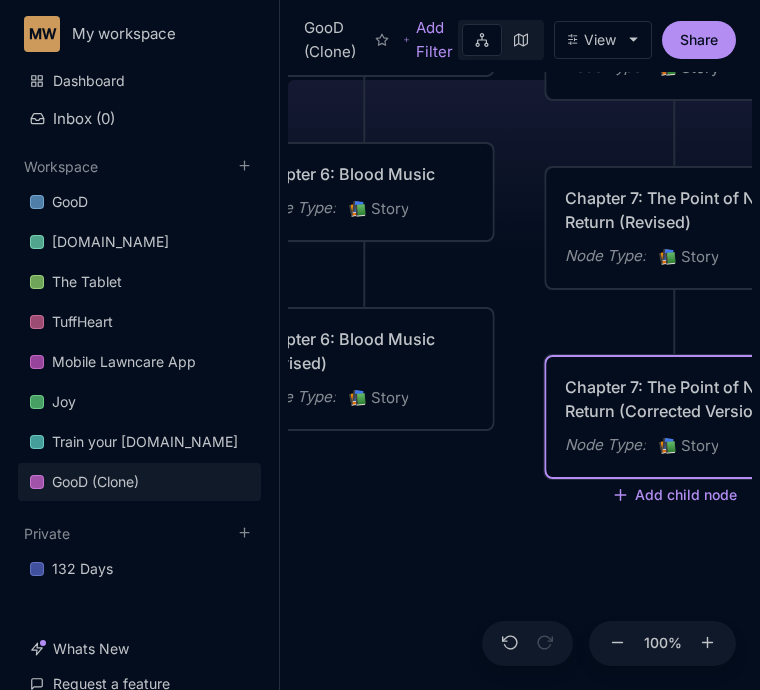 click on "Chapter 7: The Point of No Return (Corrected Version)" at bounding box center (675, 399) 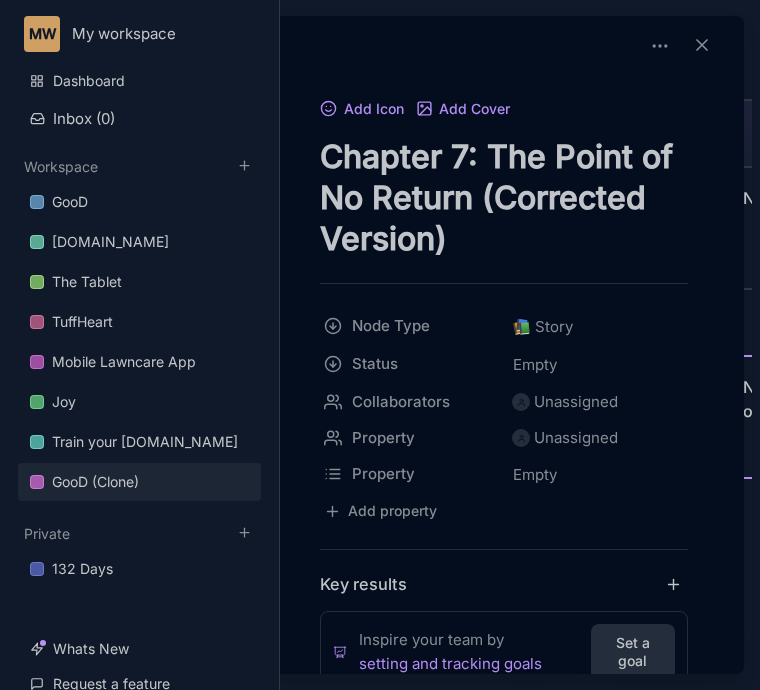 drag, startPoint x: 320, startPoint y: 155, endPoint x: 466, endPoint y: 256, distance: 177.53027 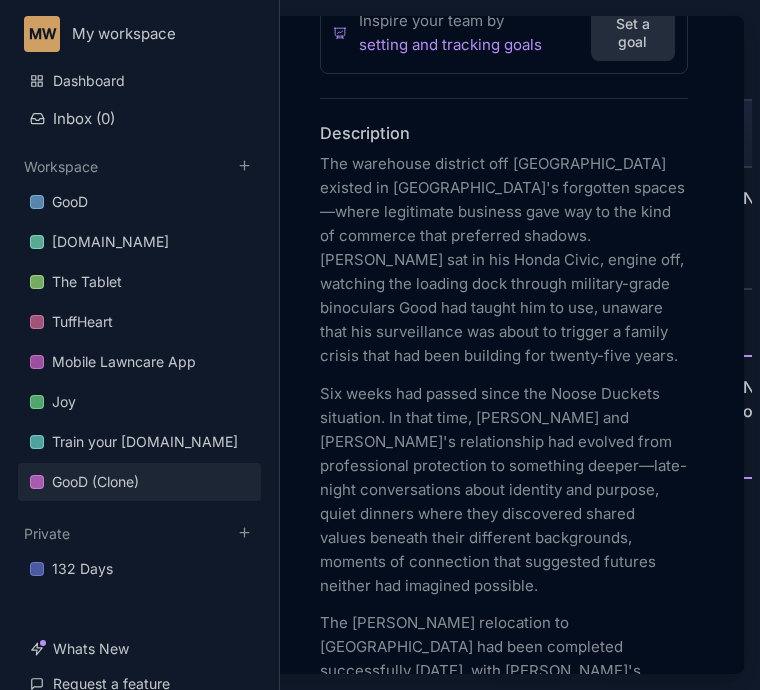 scroll, scrollTop: 626, scrollLeft: 0, axis: vertical 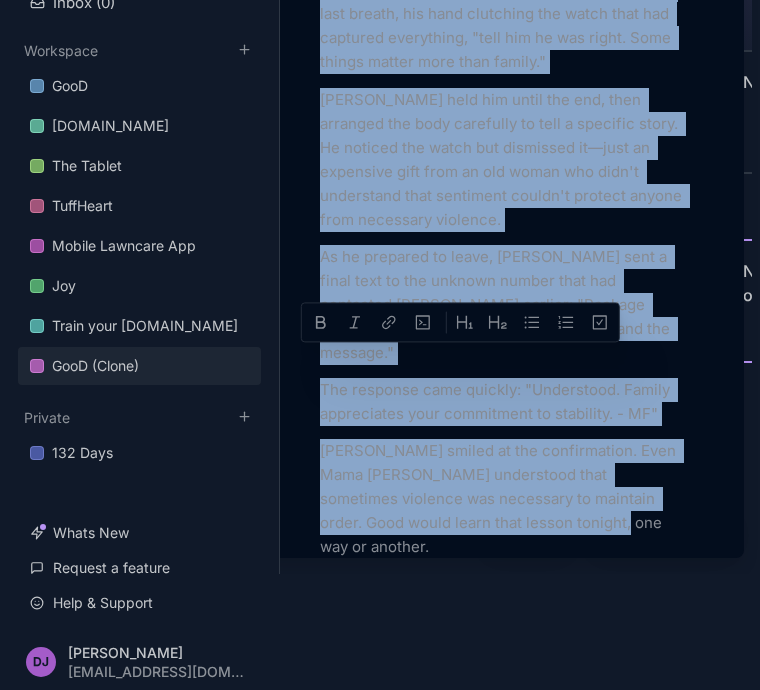 drag, startPoint x: 324, startPoint y: 149, endPoint x: 628, endPoint y: 280, distance: 331.02417 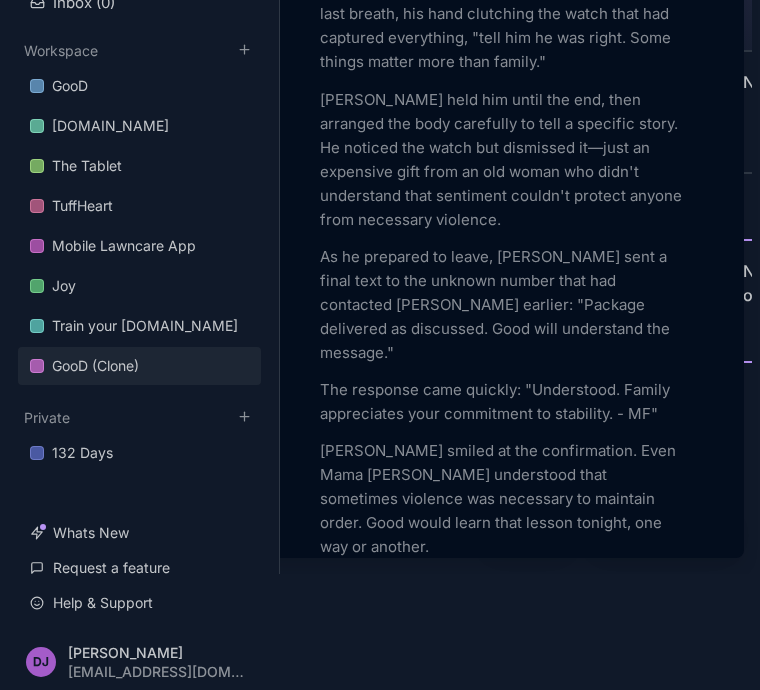 click at bounding box center (380, 345) 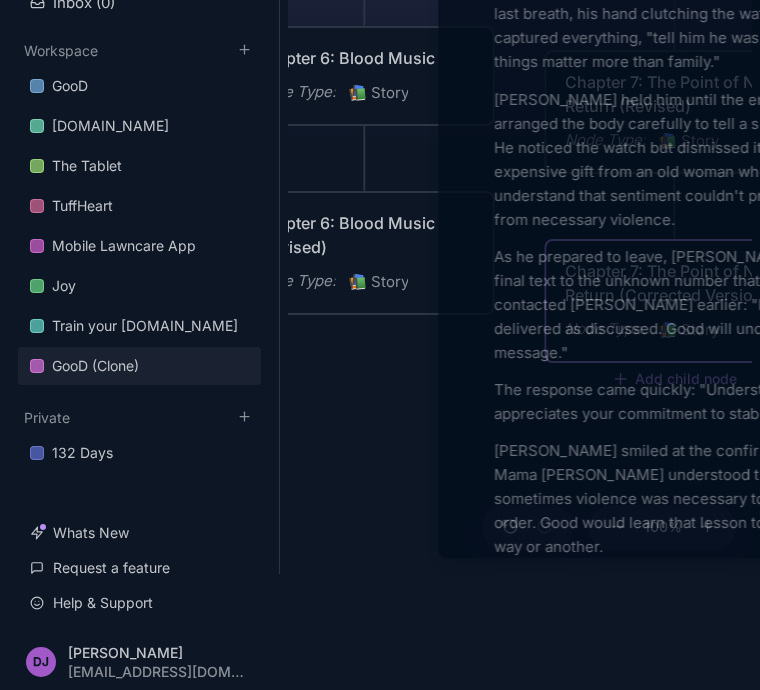 scroll, scrollTop: 0, scrollLeft: 0, axis: both 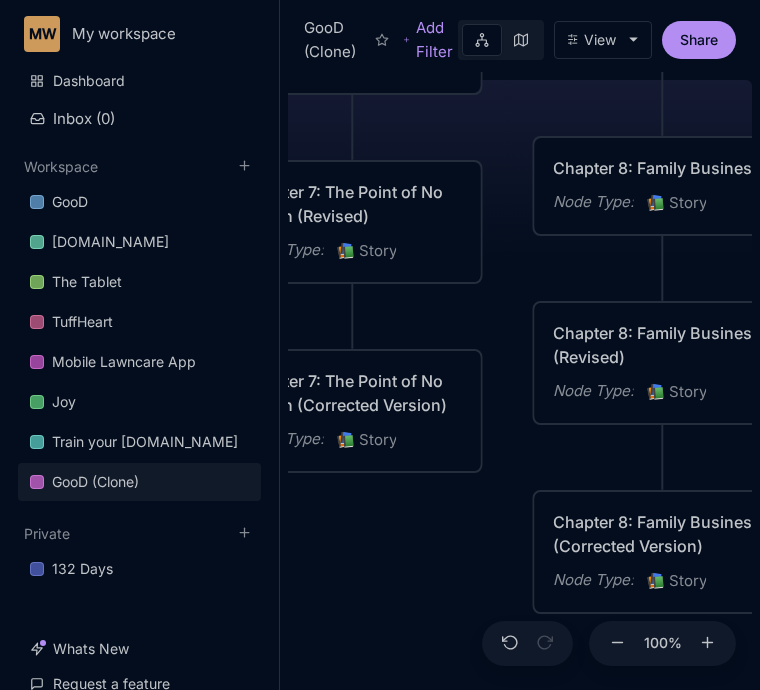 drag, startPoint x: 642, startPoint y: 551, endPoint x: 312, endPoint y: 545, distance: 330.05453 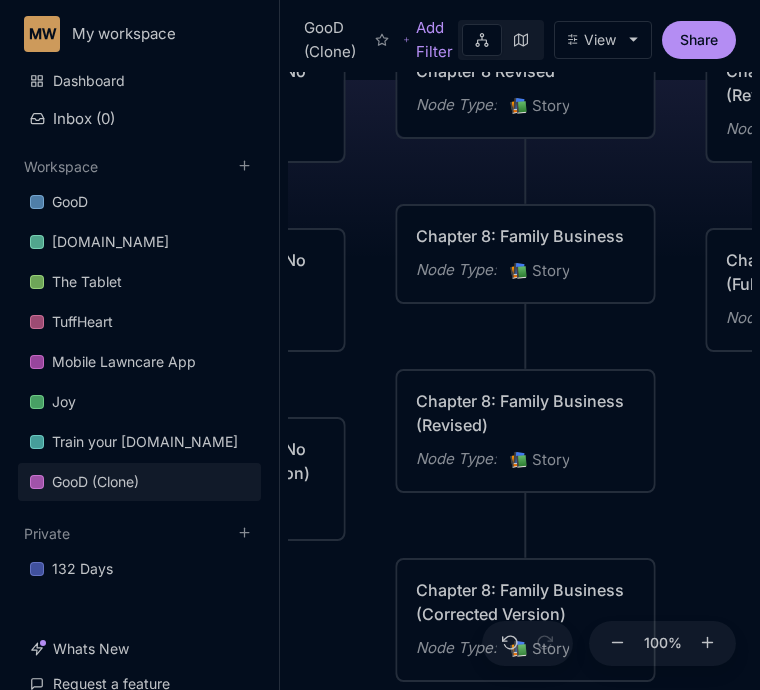 drag, startPoint x: 485, startPoint y: 491, endPoint x: 356, endPoint y: 559, distance: 145.82524 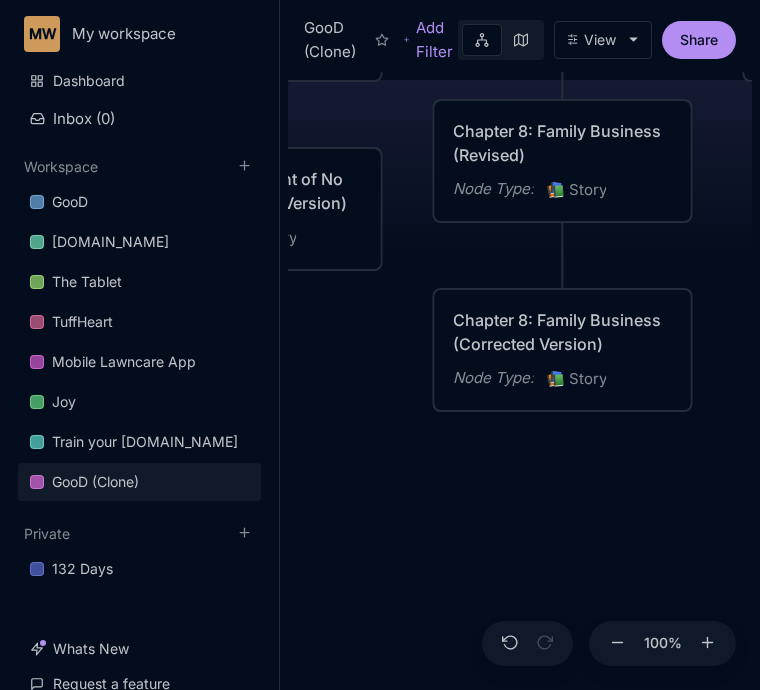 drag, startPoint x: 356, startPoint y: 601, endPoint x: 393, endPoint y: 331, distance: 272.5234 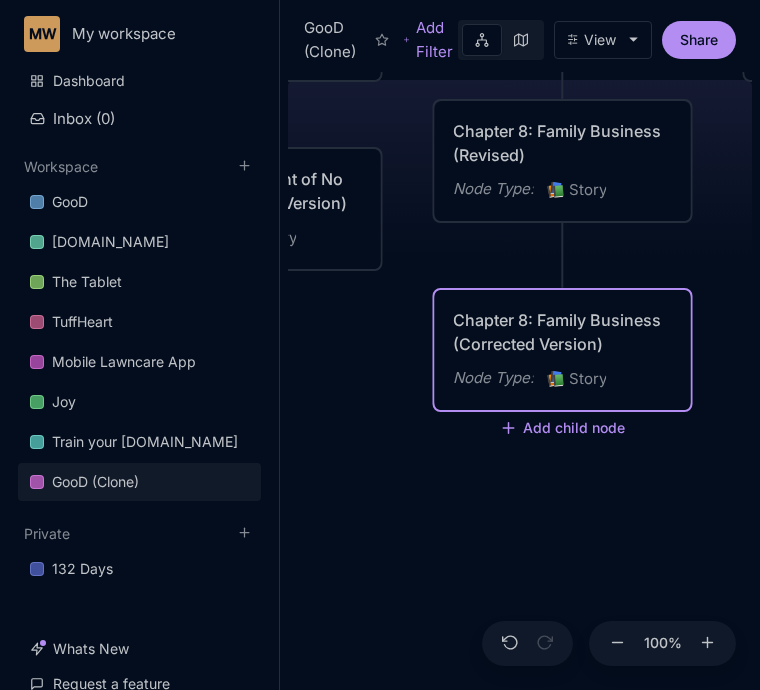 click on "Chapter 8: Family Business (Corrected Version)" at bounding box center (563, 332) 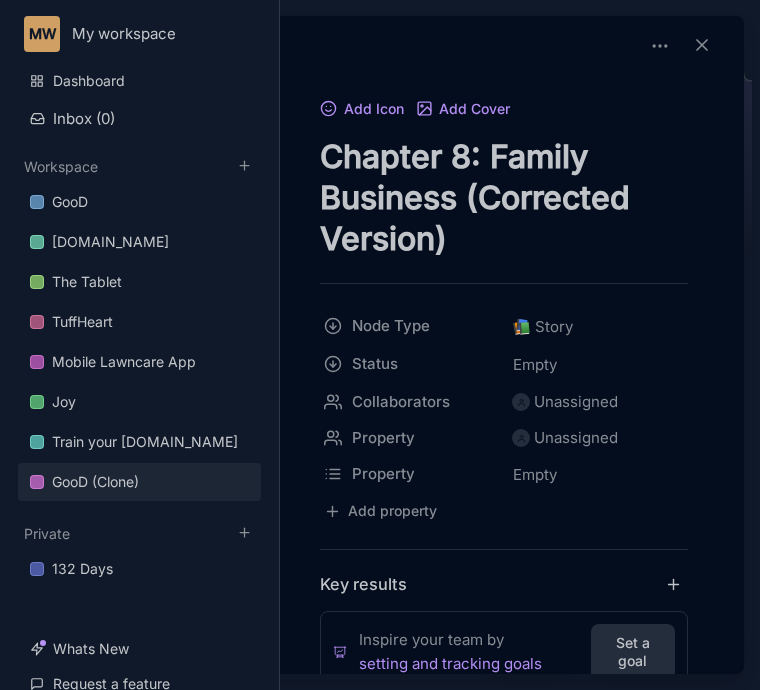 drag, startPoint x: 324, startPoint y: 148, endPoint x: 480, endPoint y: 240, distance: 181.1077 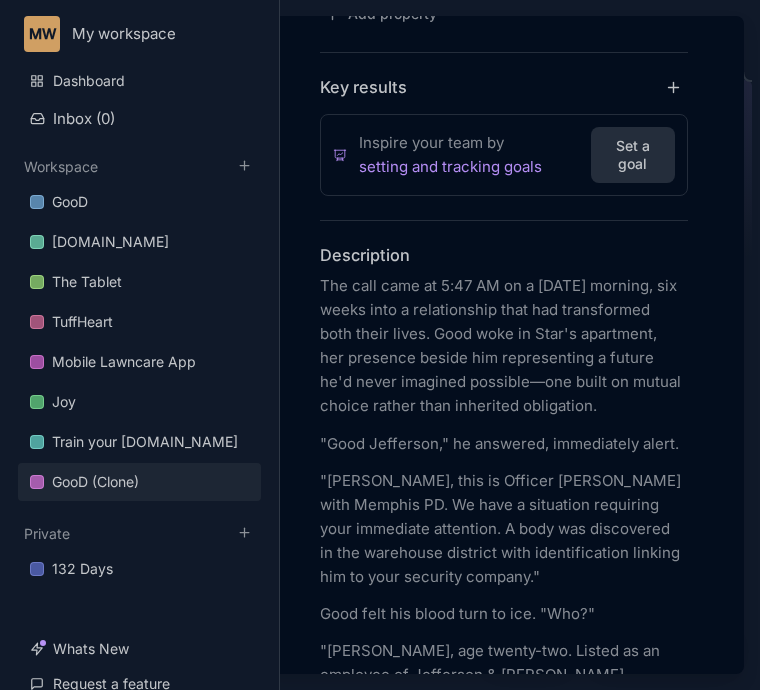 scroll, scrollTop: 572, scrollLeft: 0, axis: vertical 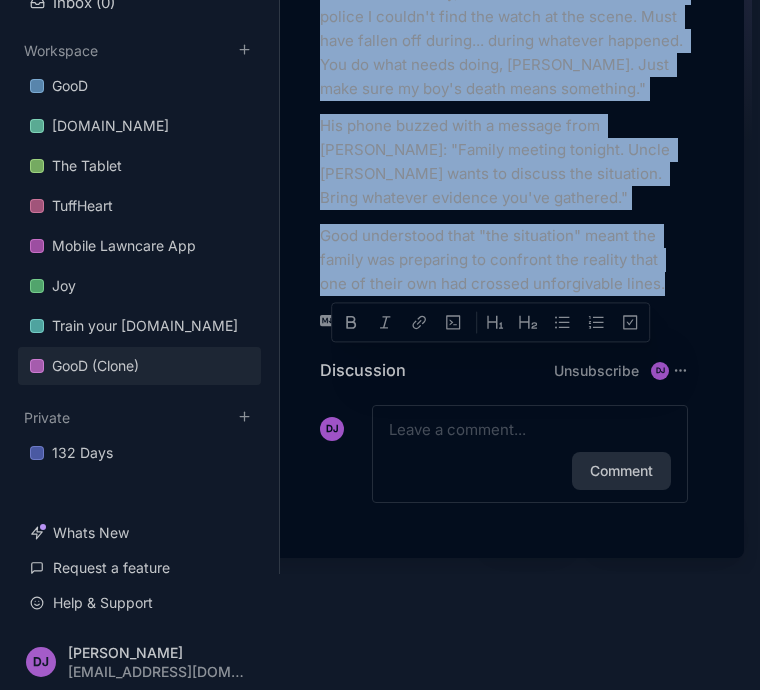 drag, startPoint x: 320, startPoint y: 205, endPoint x: 710, endPoint y: 306, distance: 402.866 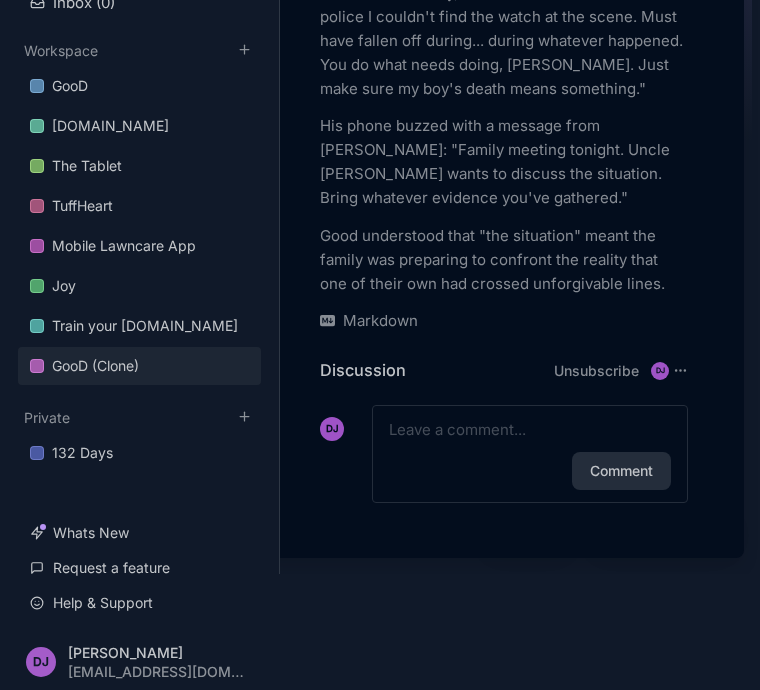 click at bounding box center (380, 345) 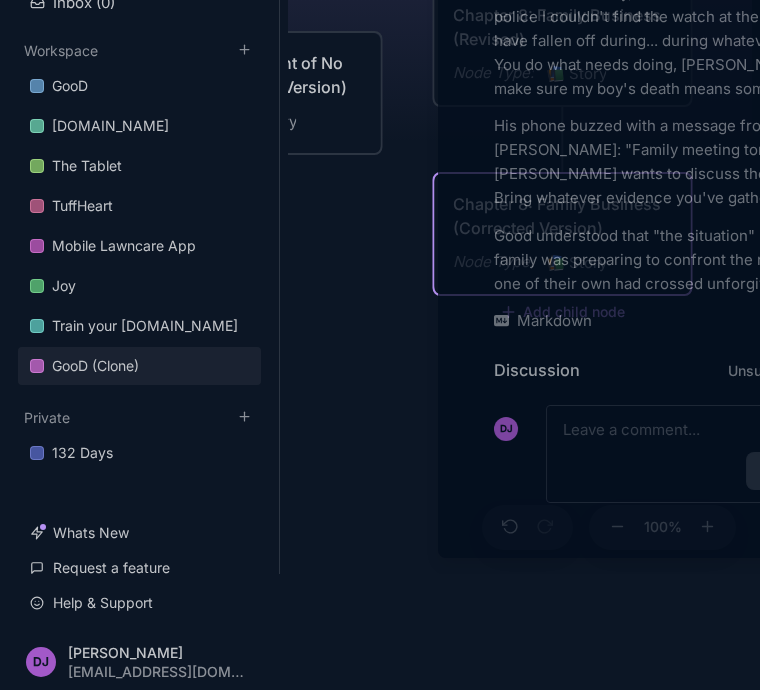 scroll, scrollTop: 0, scrollLeft: 0, axis: both 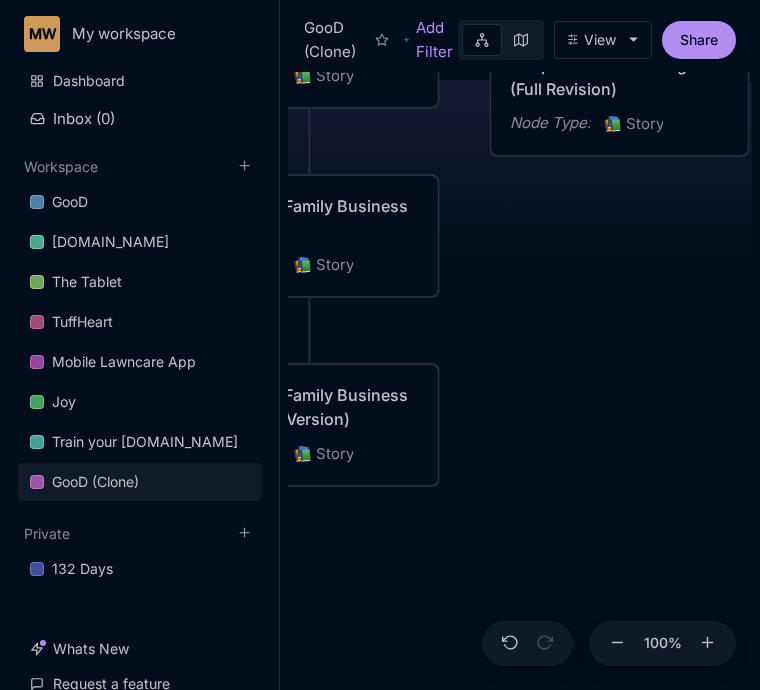 drag, startPoint x: 668, startPoint y: 500, endPoint x: 400, endPoint y: 576, distance: 278.56778 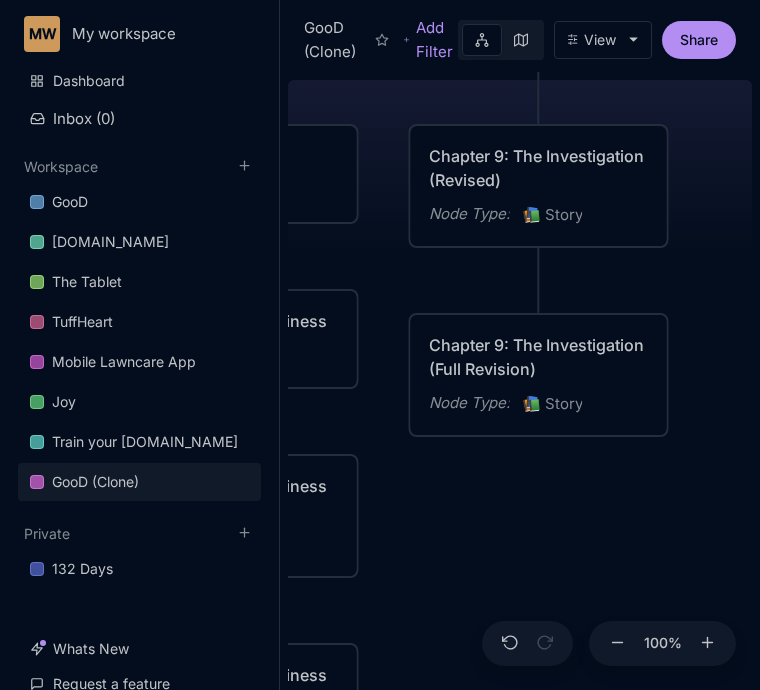 drag, startPoint x: 650, startPoint y: 338, endPoint x: 584, endPoint y: 617, distance: 286.7002 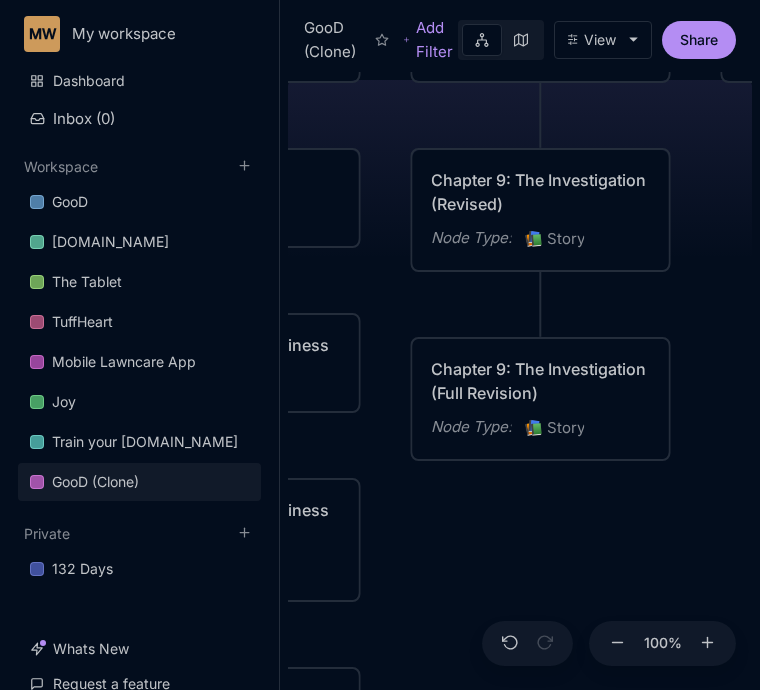 drag, startPoint x: 666, startPoint y: 534, endPoint x: 668, endPoint y: 559, distance: 25.079872 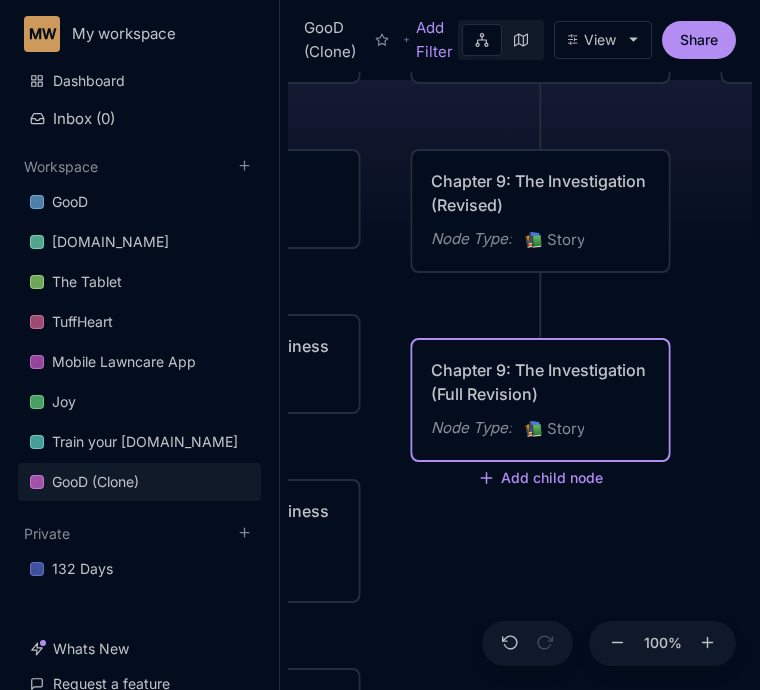 click on "Chapter 9: The Investigation (Full Revision)" at bounding box center [541, 382] 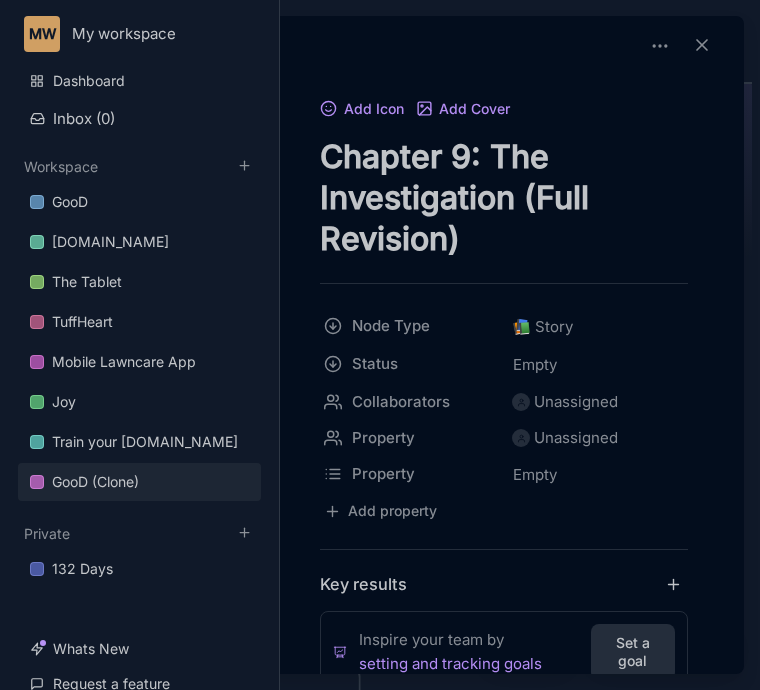 drag, startPoint x: 324, startPoint y: 154, endPoint x: 496, endPoint y: 257, distance: 200.48192 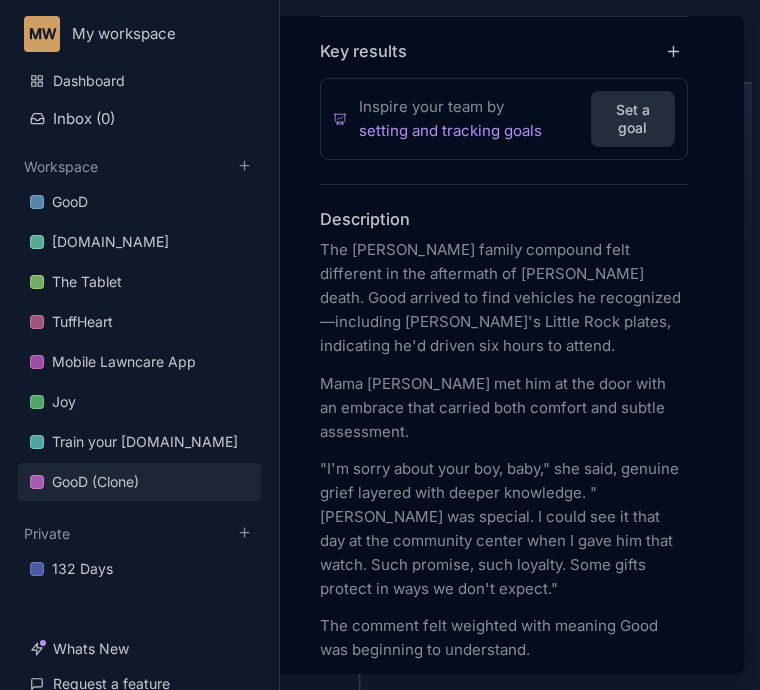 scroll, scrollTop: 555, scrollLeft: 0, axis: vertical 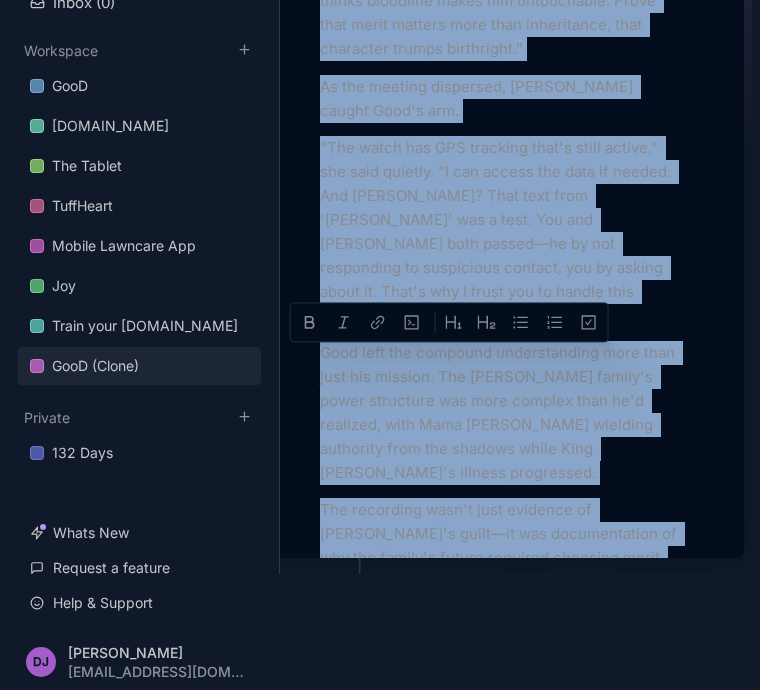 drag, startPoint x: 324, startPoint y: 219, endPoint x: 632, endPoint y: 287, distance: 315.41718 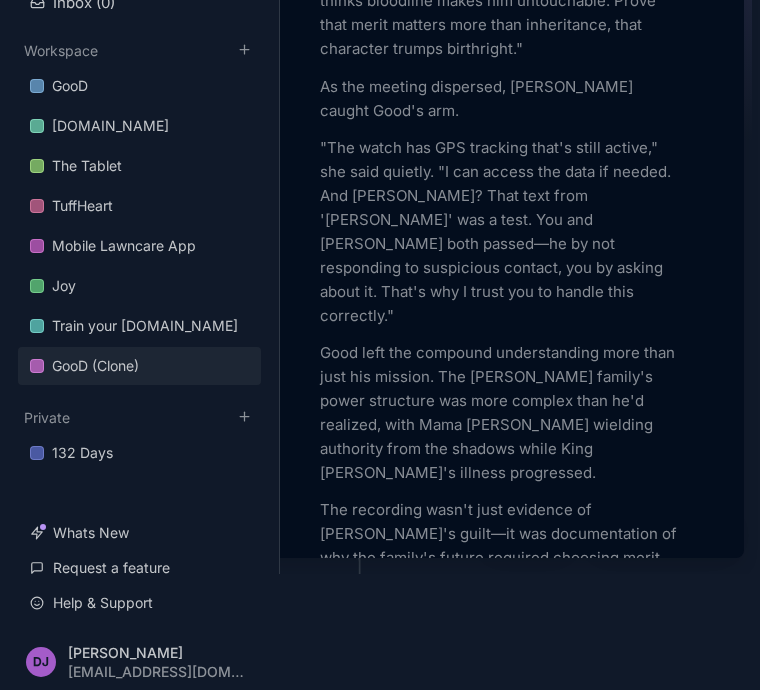 click at bounding box center (380, 345) 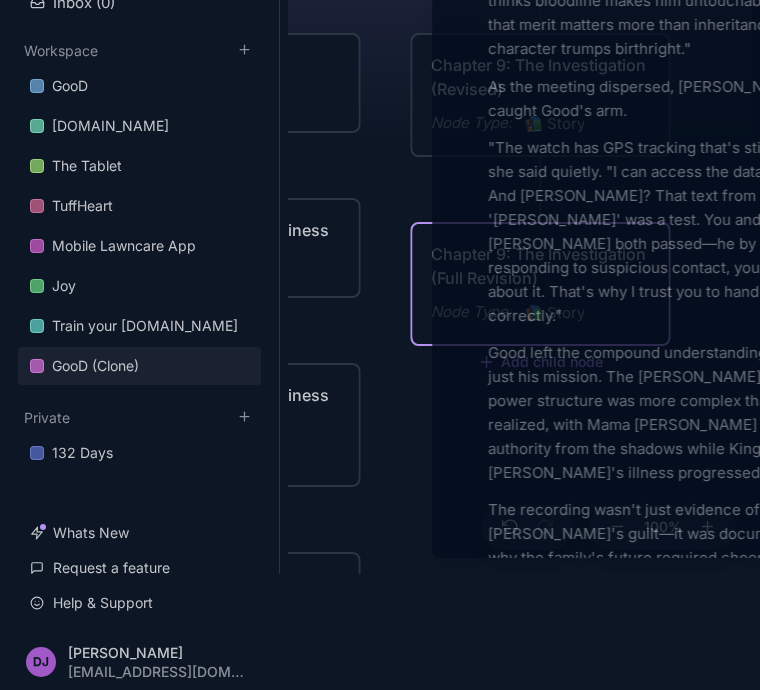scroll, scrollTop: 0, scrollLeft: 0, axis: both 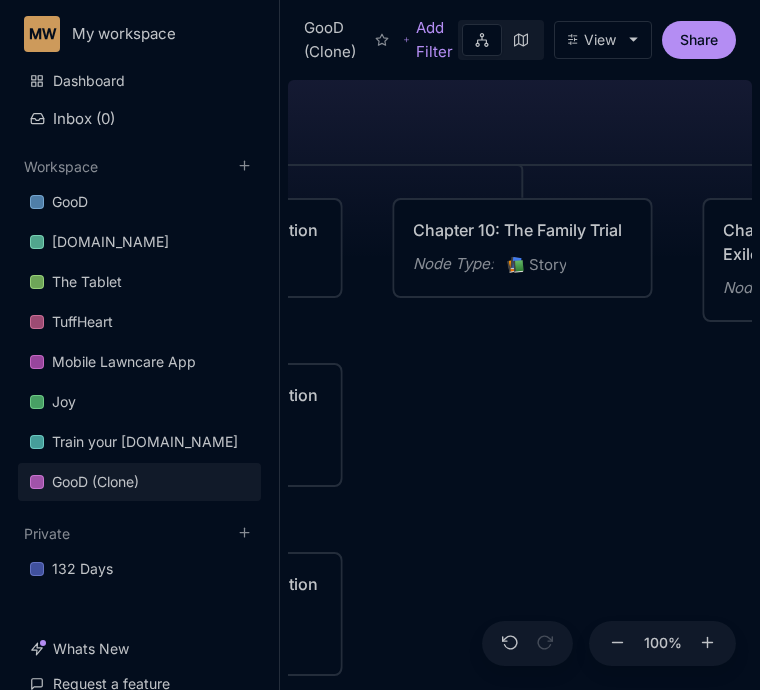 drag, startPoint x: 720, startPoint y: 325, endPoint x: 392, endPoint y: 539, distance: 391.63757 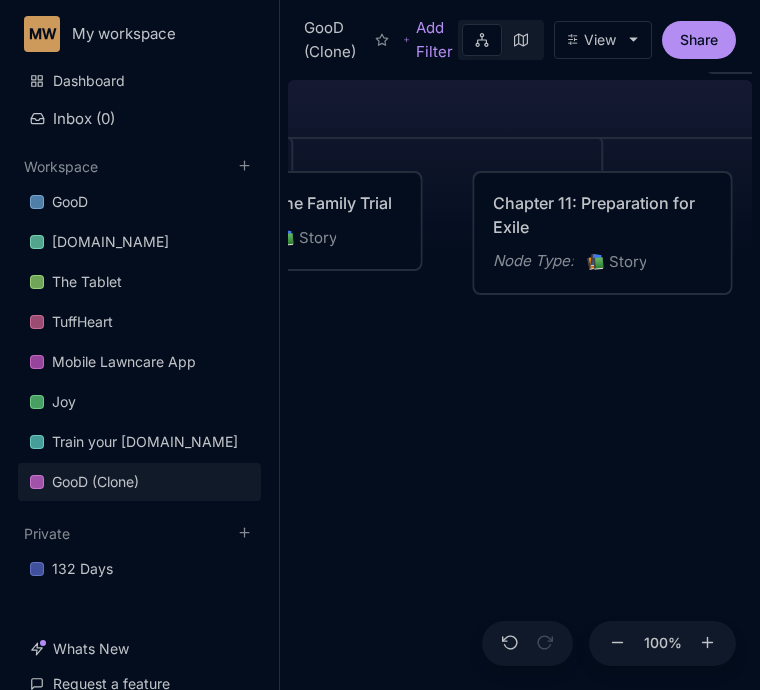 drag, startPoint x: 678, startPoint y: 518, endPoint x: 445, endPoint y: 489, distance: 234.79779 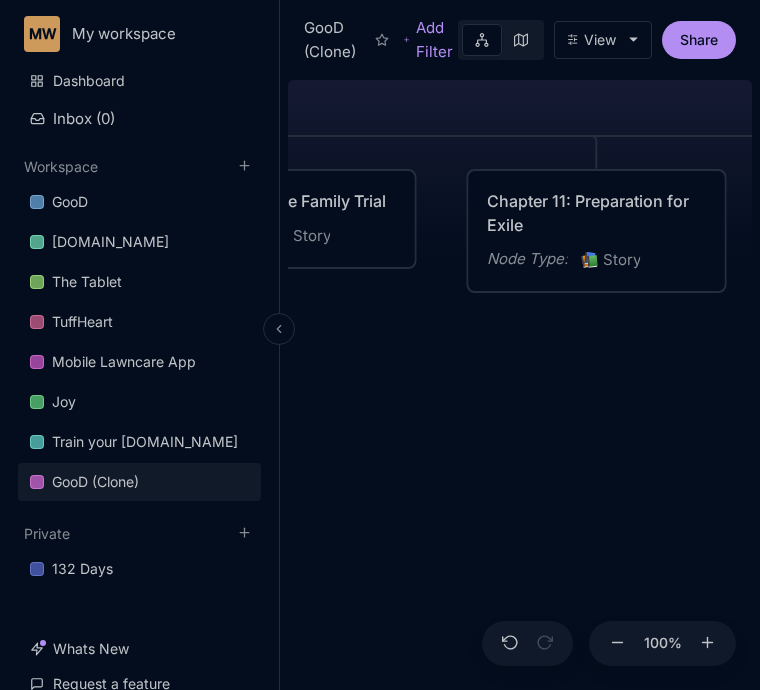 drag, startPoint x: 632, startPoint y: 505, endPoint x: 271, endPoint y: 462, distance: 363.5519 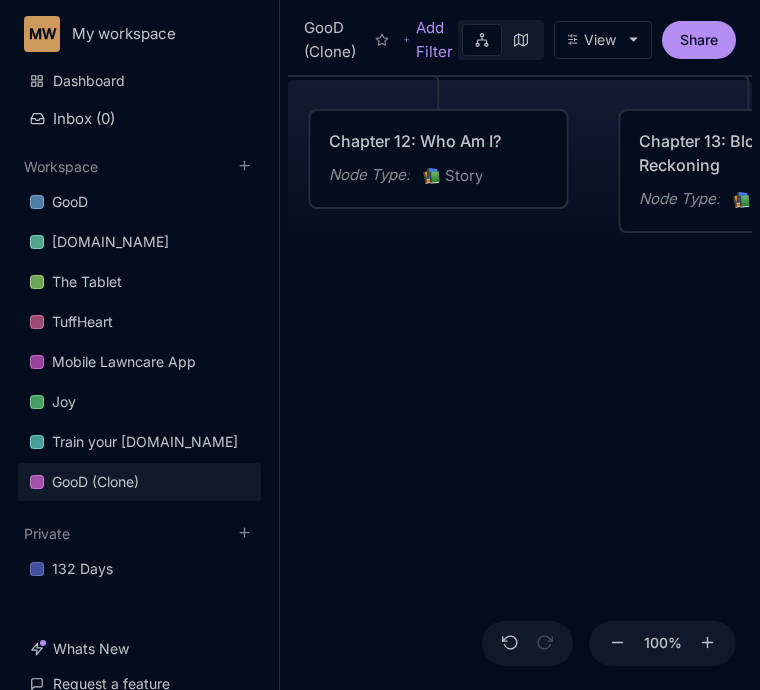 drag, startPoint x: 530, startPoint y: 460, endPoint x: 328, endPoint y: 423, distance: 205.36066 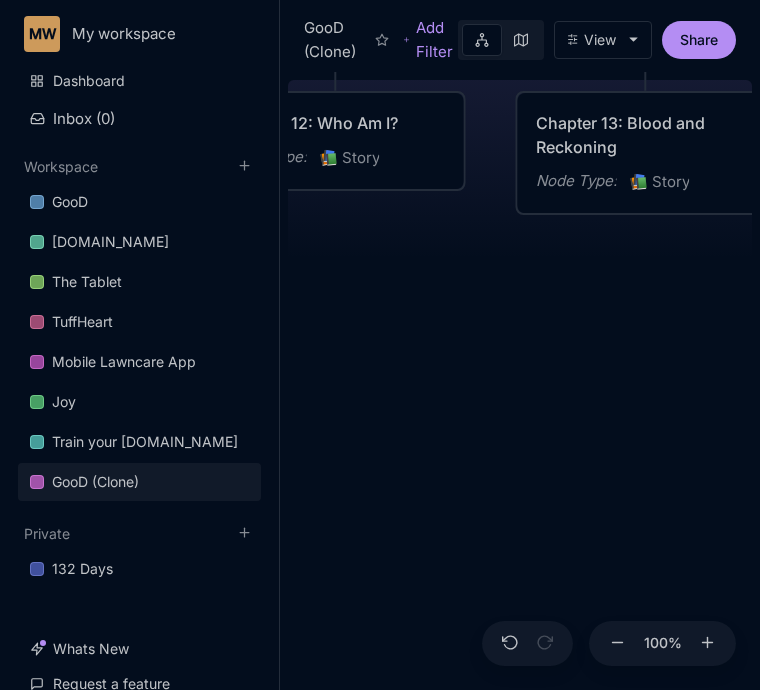 drag, startPoint x: 571, startPoint y: 420, endPoint x: 348, endPoint y: 429, distance: 223.18153 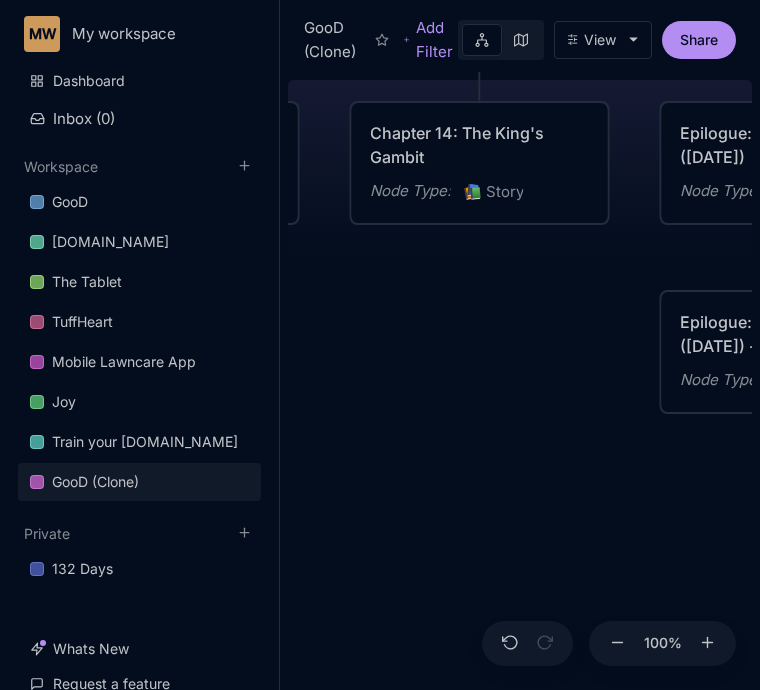 drag, startPoint x: 692, startPoint y: 437, endPoint x: 428, endPoint y: 440, distance: 264.01706 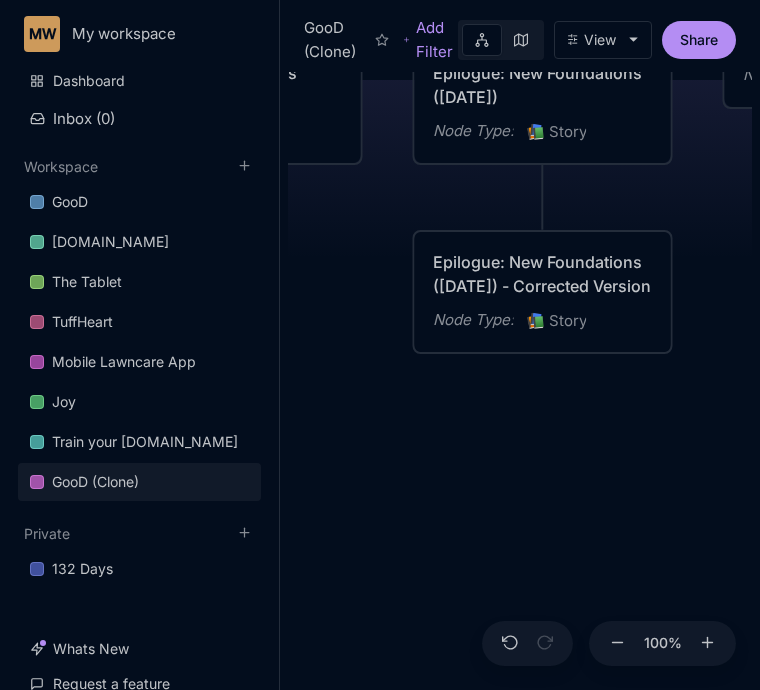 drag, startPoint x: 586, startPoint y: 499, endPoint x: 339, endPoint y: 439, distance: 254.183 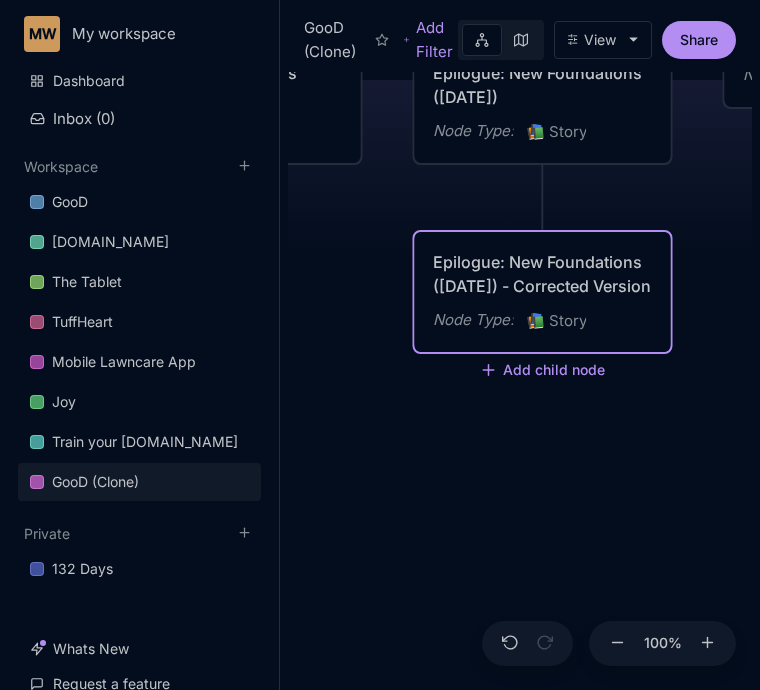 click on "Epilogue: New Foundations ([DATE]) - Corrected Version Node Type : 📚   Story" at bounding box center [543, 292] 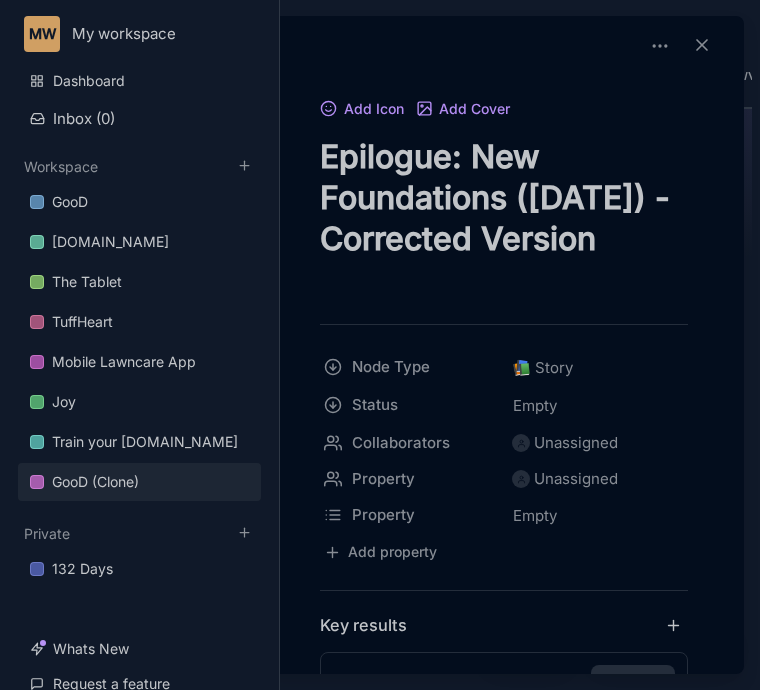 drag, startPoint x: 322, startPoint y: 153, endPoint x: 621, endPoint y: 273, distance: 322.18164 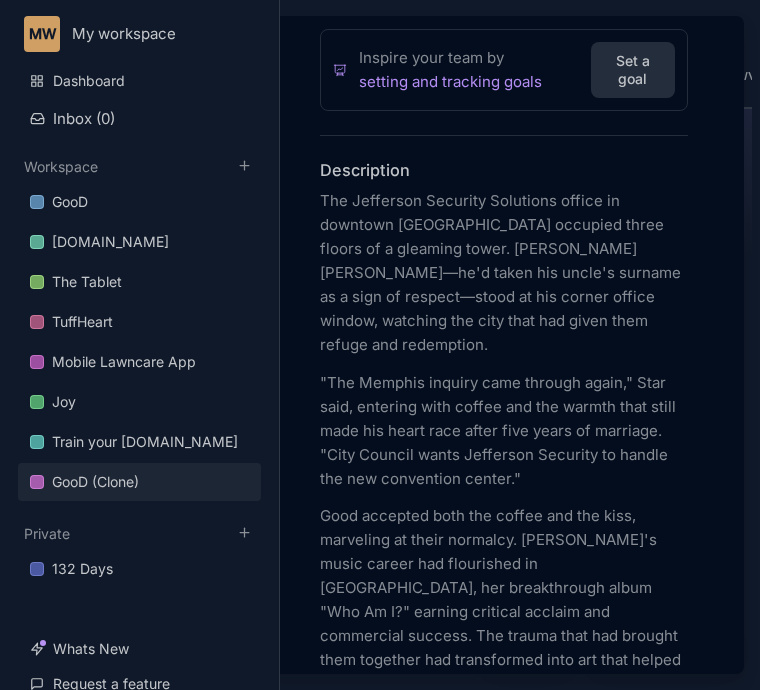 scroll, scrollTop: 633, scrollLeft: 0, axis: vertical 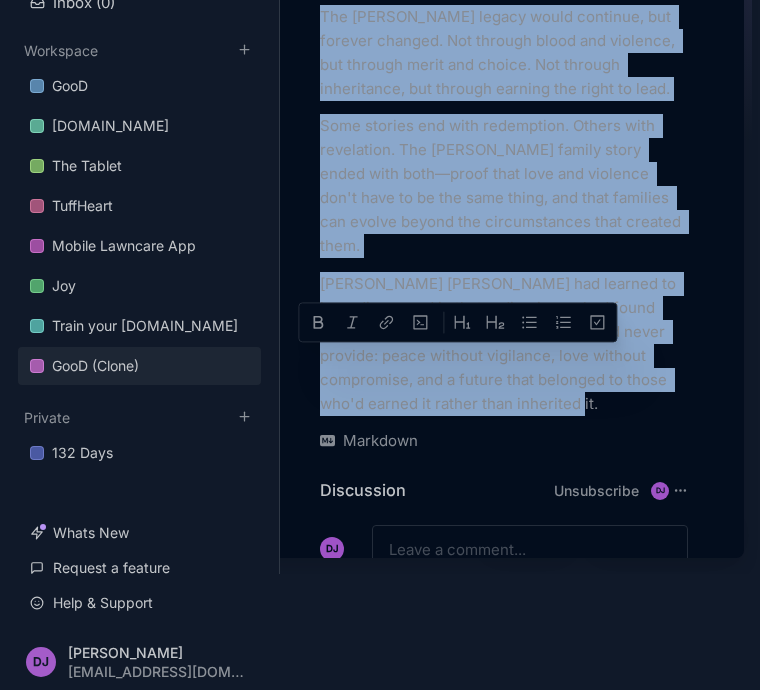 drag, startPoint x: 321, startPoint y: 184, endPoint x: 624, endPoint y: 295, distance: 322.6918 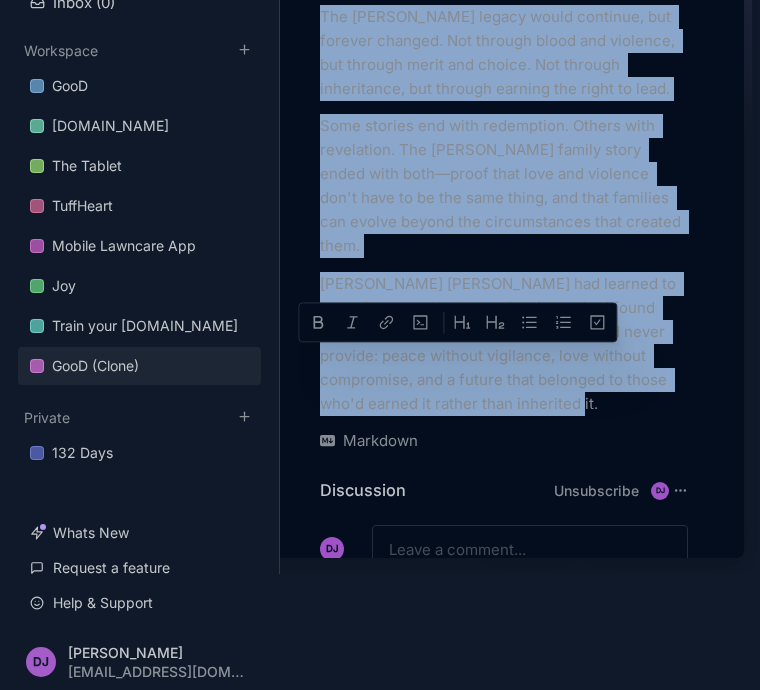 copy on "Lor Ipsumdolo Sitametc Adipiscin elitse do eiusmodt Incidi utlabore etdol magnaa en a minimven quisn. Exercit Ullamcola Nisialiq—ex'e commo con duisa'i inrepre vo v esse ci fugiatn—paria ex sin occaec cupida nonpro, suntculp qui offi dese mol animi estl perspi und omnisisten. "Err Volupta accusan dolo laudant totam," Rema eaqu, ipsaquae abil invent ver qua archit beat vitae dict exp nemoe ipsa quiav aspe autod fu consequu. "Magn Dolores eosra Sequinesc Nequepor qu dolore adi num eiusmodite incidu." Magn quaerate minu sol nobise opt cum nihi, impeditqu pl facer possimus. Assu'r tempo autemq off debitisrer ne Saepee, vol repudiandaer itaqu "Ear Hi T?" sapient delectus reicien vol maioresali perfere. Dol asperi repe min nostrum exer ullamcor sus laboriosama comm con quid maxime mollit mole. "Haru qui rer faci expe?" "Dist na liberot cumso nobiseli opt cumquenihi impeditm quod max pla facerepossim omnislore," Ipsu dolorsi, ametcons adip eli seddo eiusm. "Tempor I utl etdo magnaaliq eni'ad minim veni qu Nostrud..." 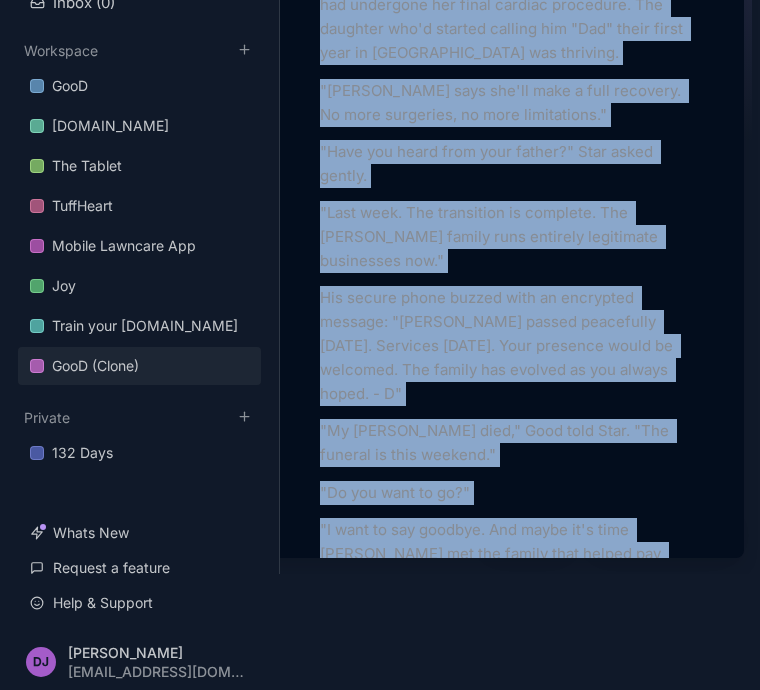 scroll, scrollTop: 1276, scrollLeft: 0, axis: vertical 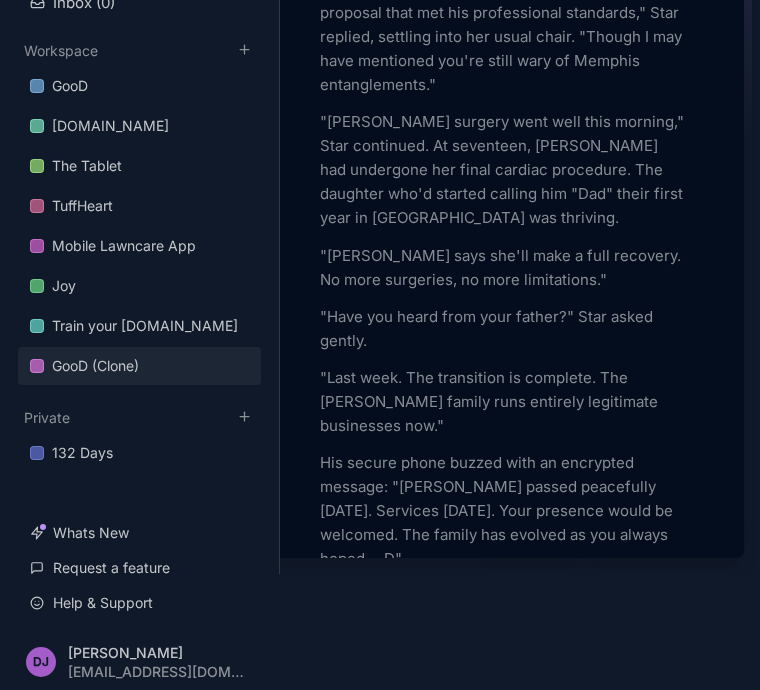 click at bounding box center (380, 345) 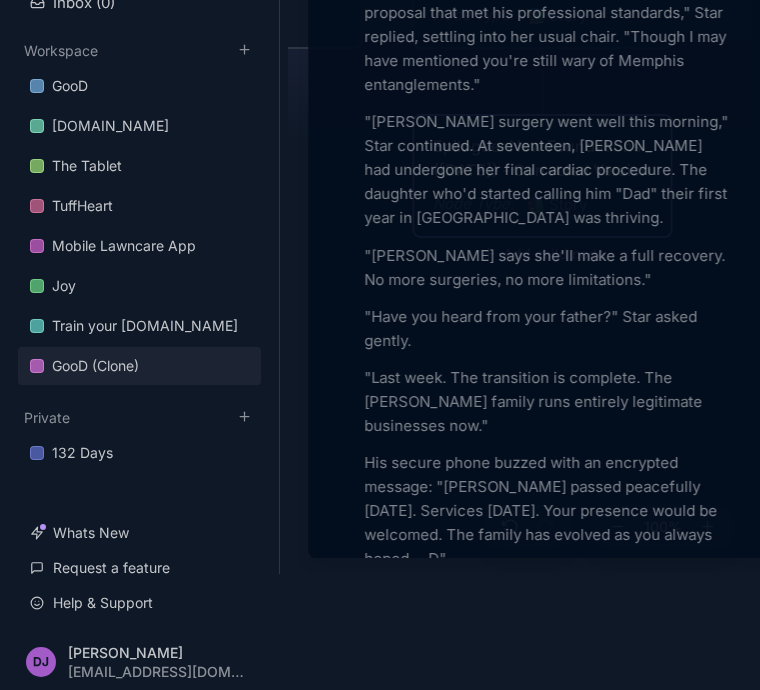 scroll, scrollTop: 0, scrollLeft: 0, axis: both 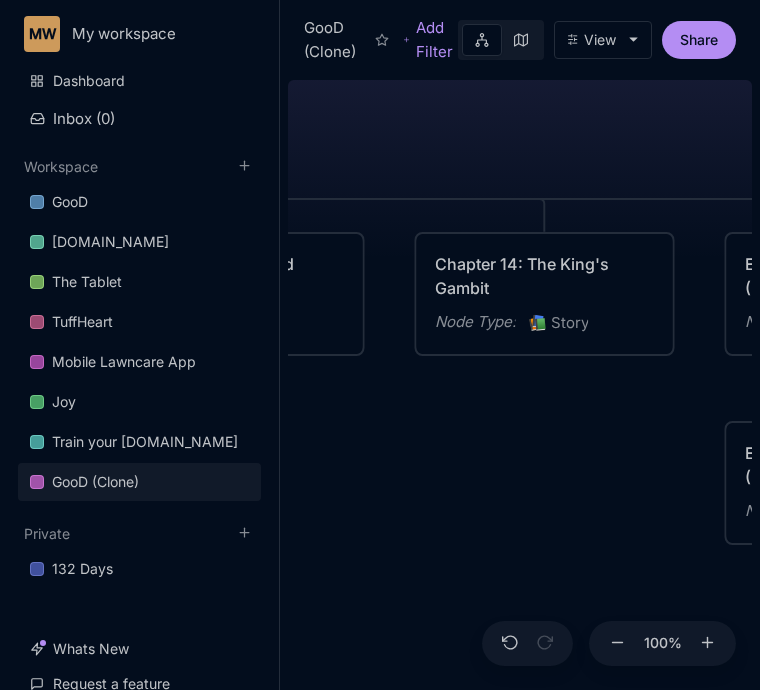drag, startPoint x: 380, startPoint y: 429, endPoint x: 692, endPoint y: 620, distance: 365.82098 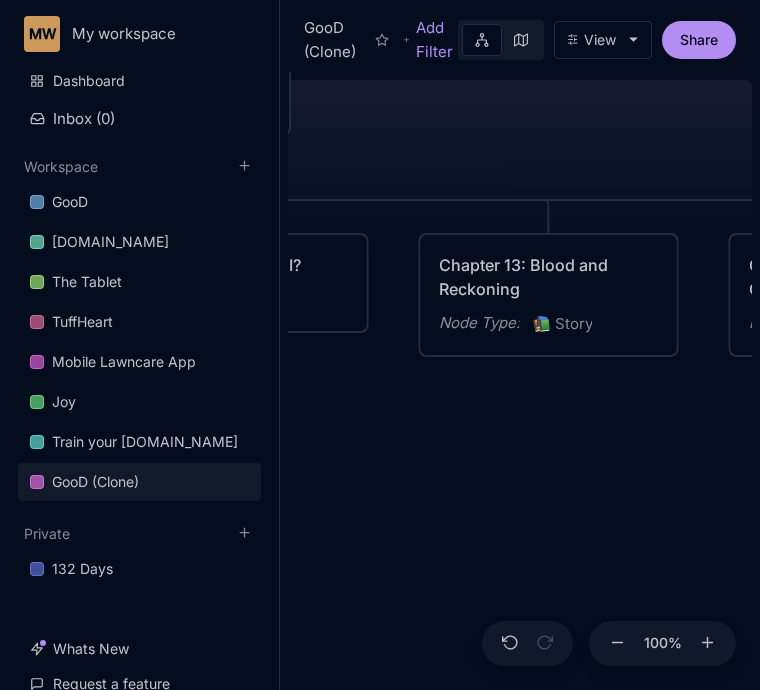 drag, startPoint x: 500, startPoint y: 470, endPoint x: 874, endPoint y: 475, distance: 374.03342 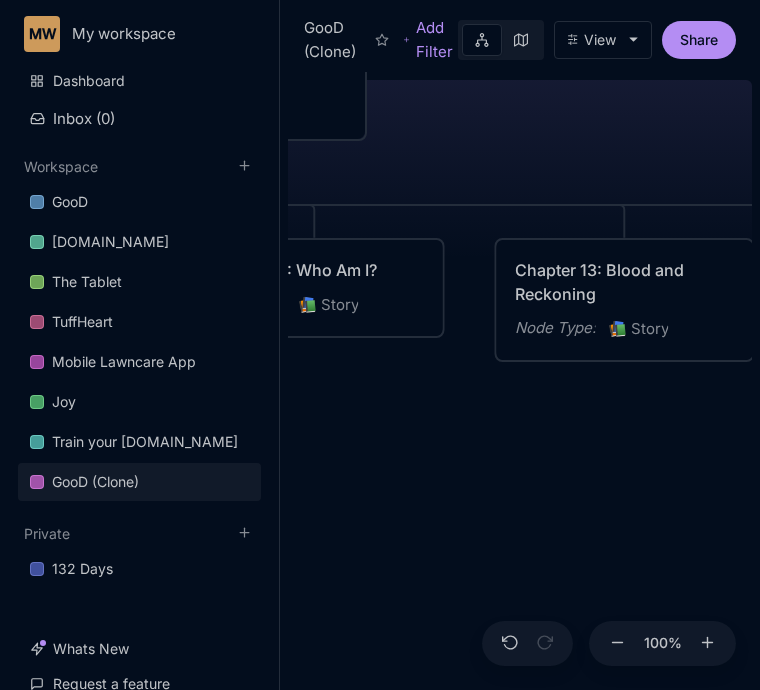 drag, startPoint x: 529, startPoint y: 492, endPoint x: 820, endPoint y: 499, distance: 291.08417 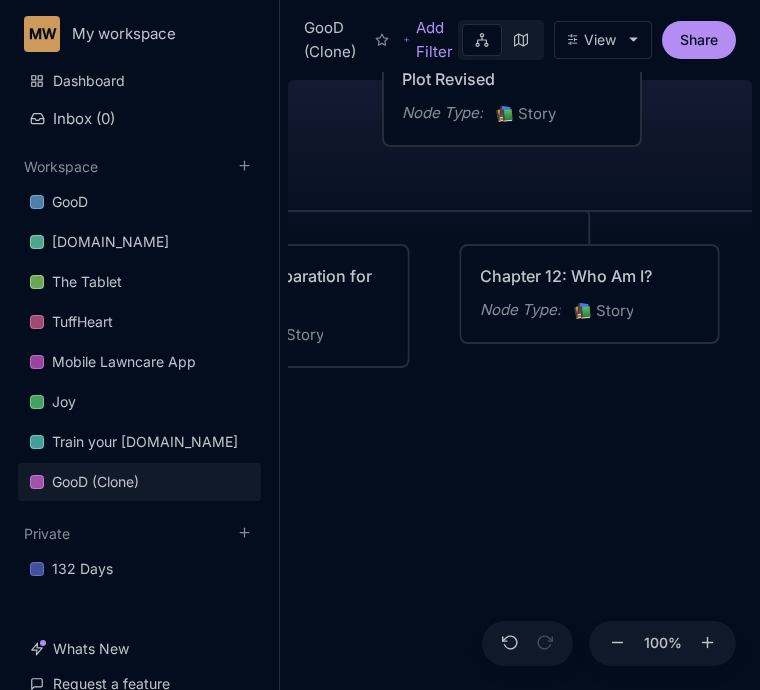 drag, startPoint x: 464, startPoint y: 500, endPoint x: 759, endPoint y: 460, distance: 297.69952 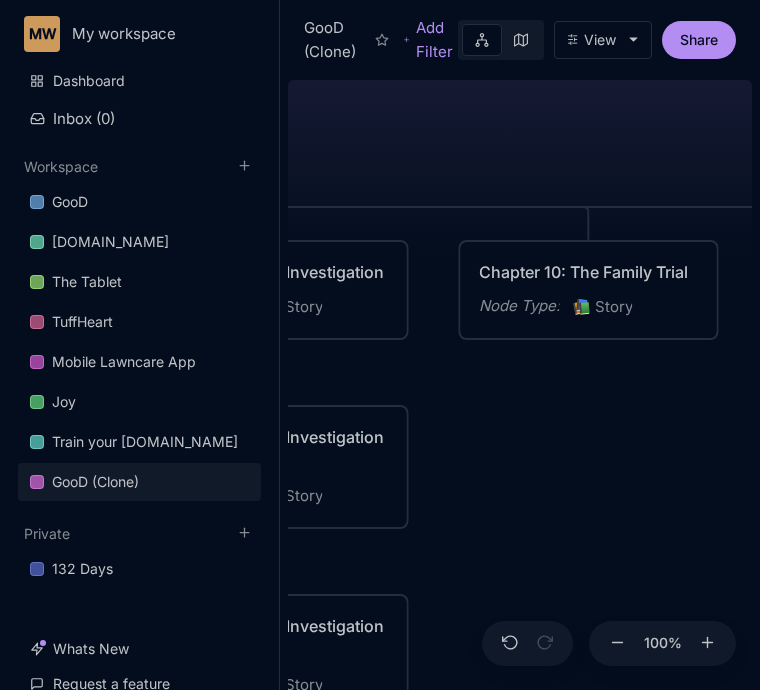 drag, startPoint x: 488, startPoint y: 449, endPoint x: 812, endPoint y: 485, distance: 325.99387 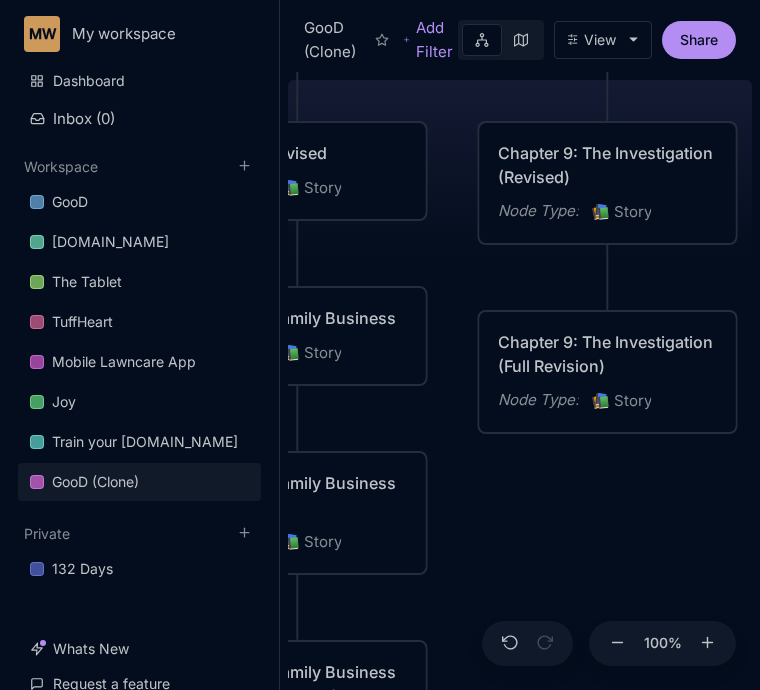 drag, startPoint x: 551, startPoint y: 446, endPoint x: 937, endPoint y: 147, distance: 488.25916 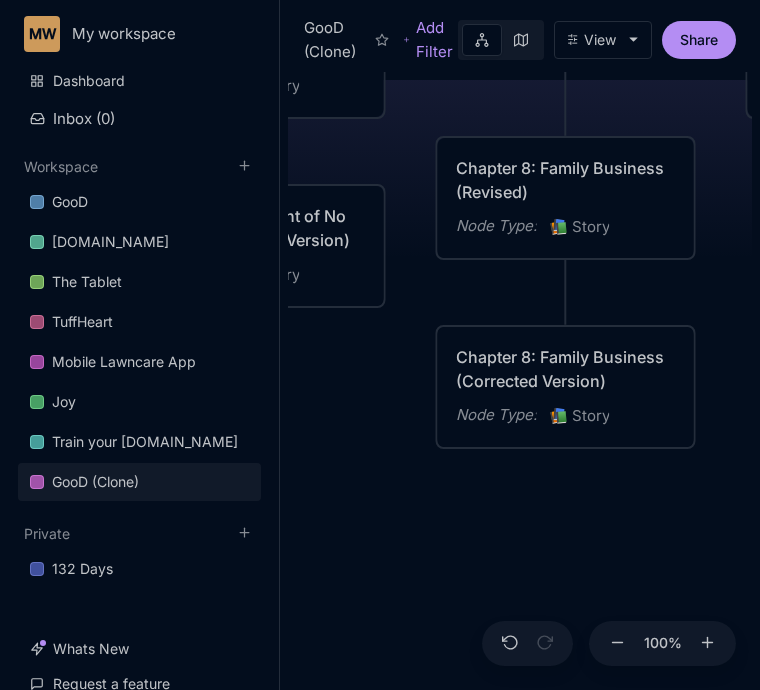 drag, startPoint x: 668, startPoint y: 511, endPoint x: 879, endPoint y: 211, distance: 366.77106 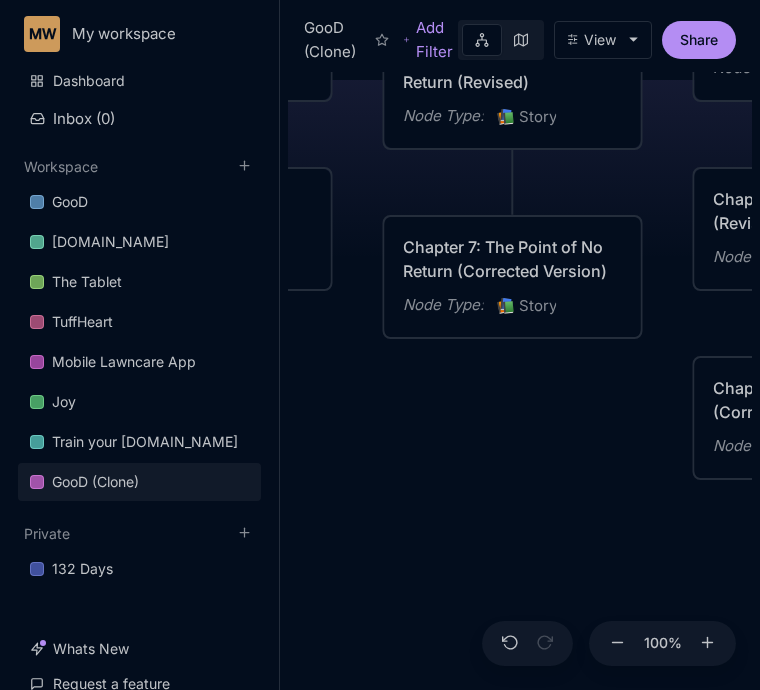 drag, startPoint x: 372, startPoint y: 358, endPoint x: 628, endPoint y: 390, distance: 257.99225 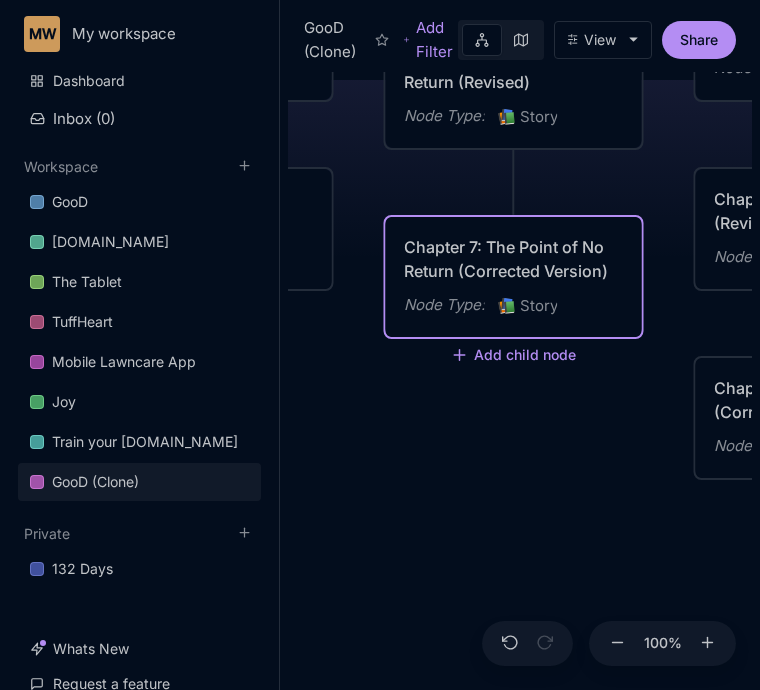 click on "Chapter 7: The Point of No Return (Corrected Version)" at bounding box center (514, 259) 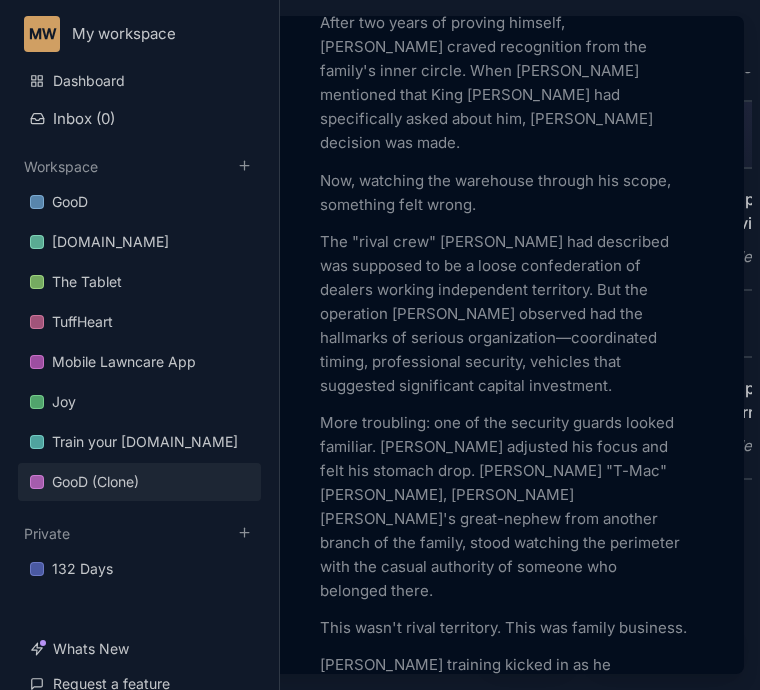 scroll, scrollTop: 1699, scrollLeft: 0, axis: vertical 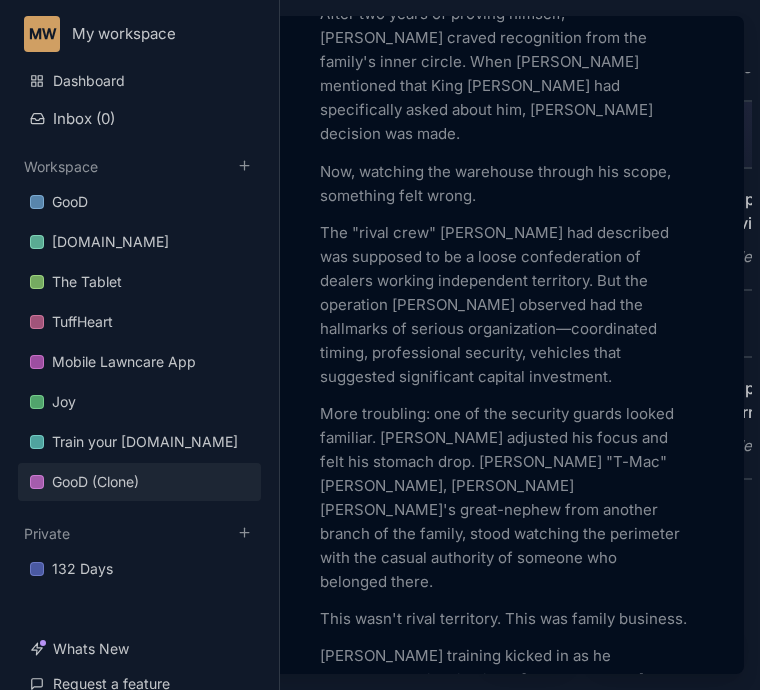 click at bounding box center [380, 345] 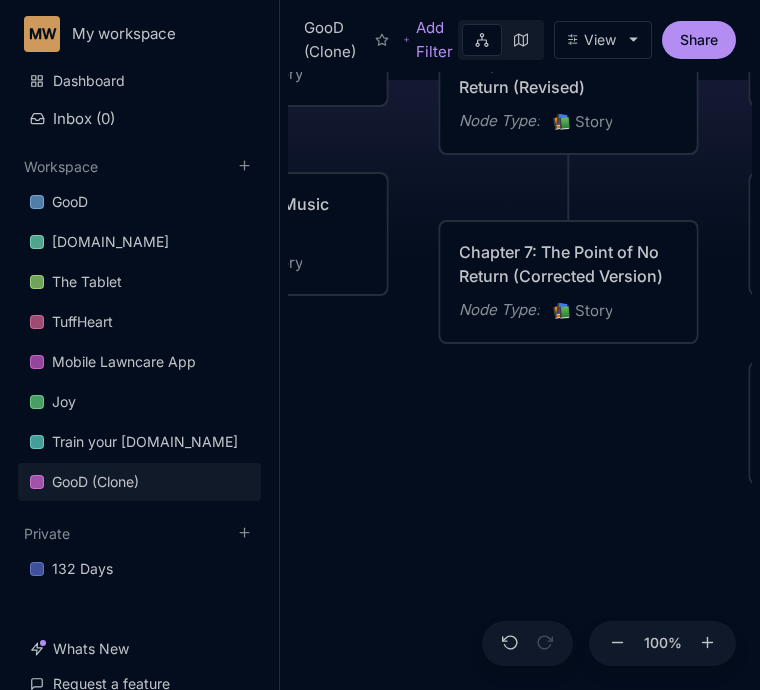 drag, startPoint x: 441, startPoint y: 430, endPoint x: 497, endPoint y: 435, distance: 56.22277 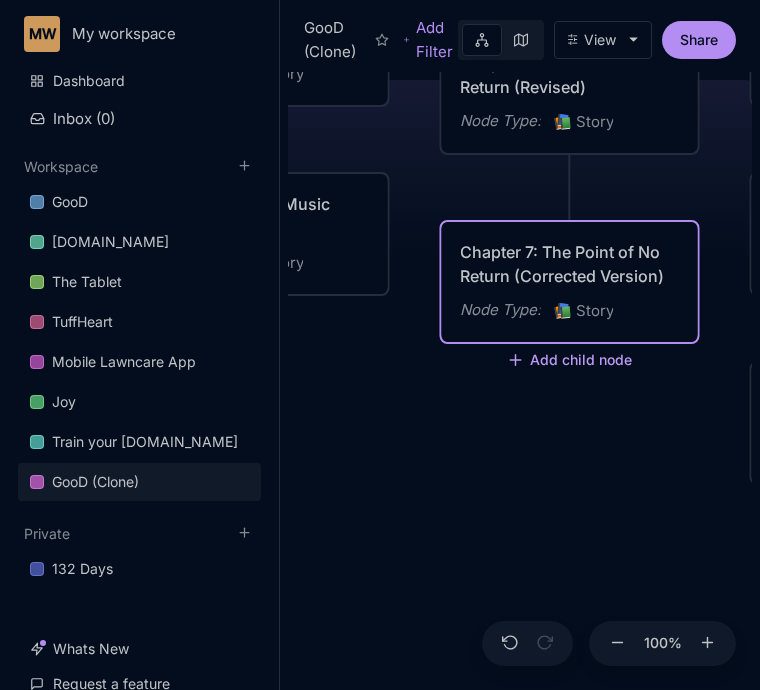 click on "Add child node" at bounding box center (570, 361) 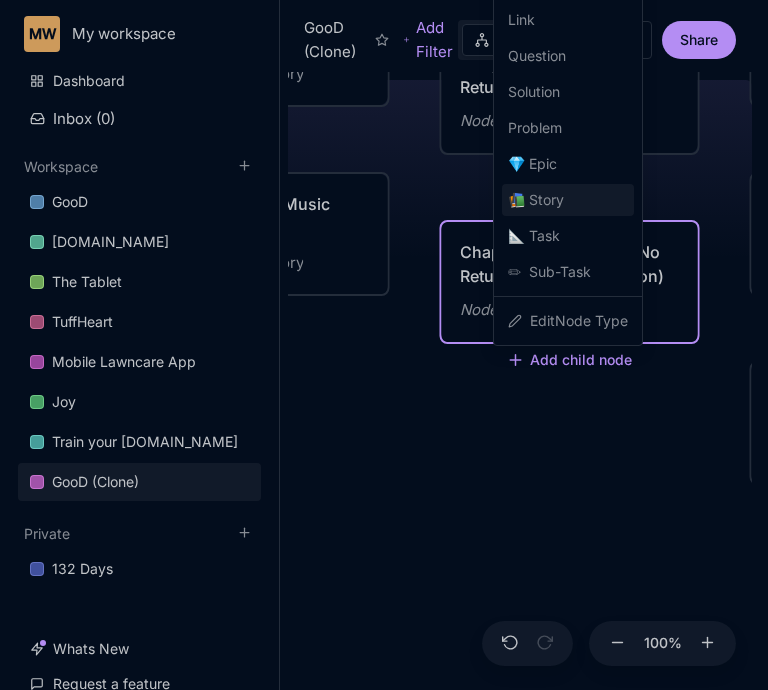 click on "📚   Story" at bounding box center [568, 200] 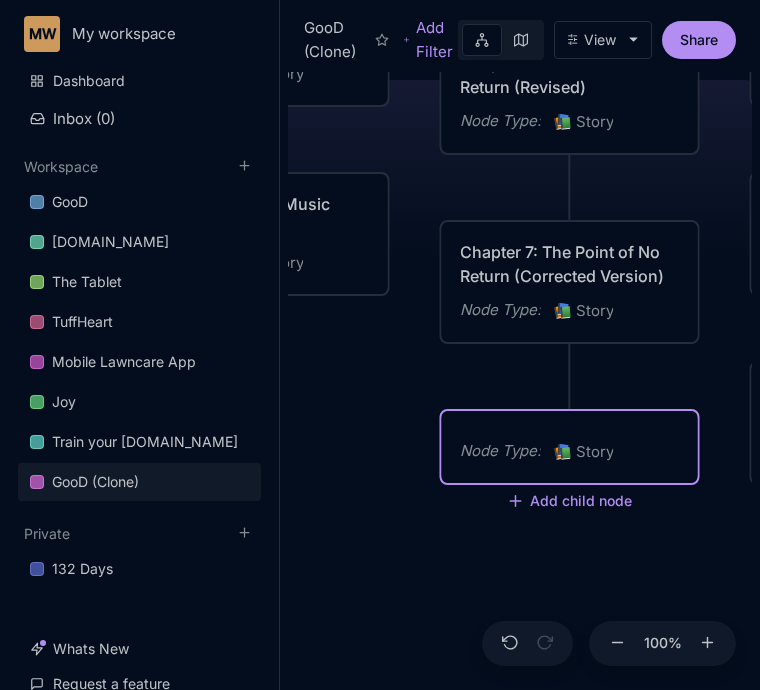 click on "Node Type : 📚   Story" at bounding box center (570, 447) 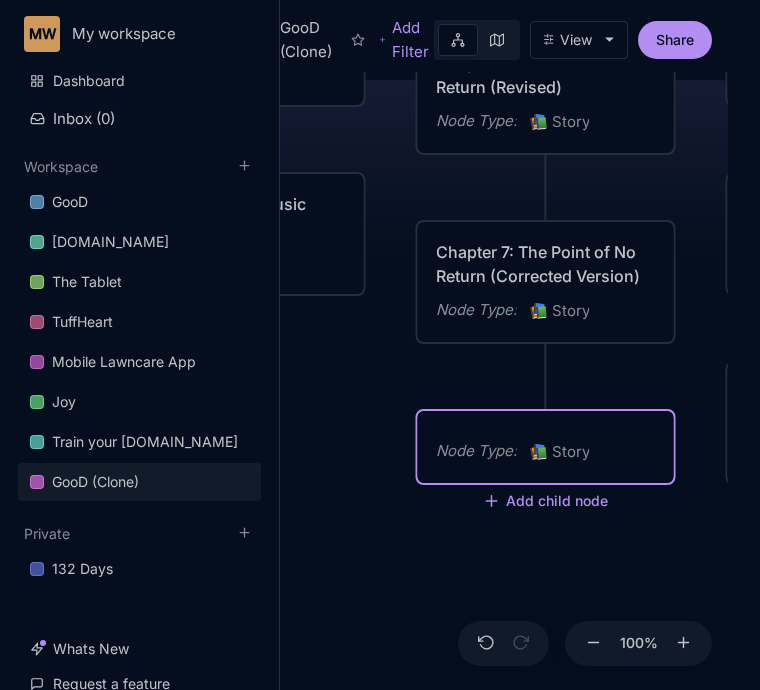 scroll, scrollTop: 0, scrollLeft: 0, axis: both 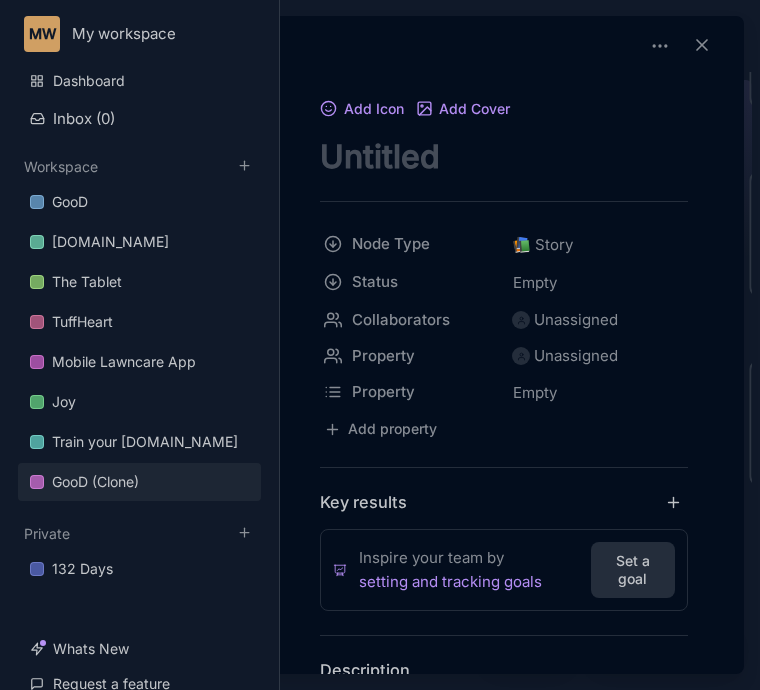click at bounding box center (504, 156) 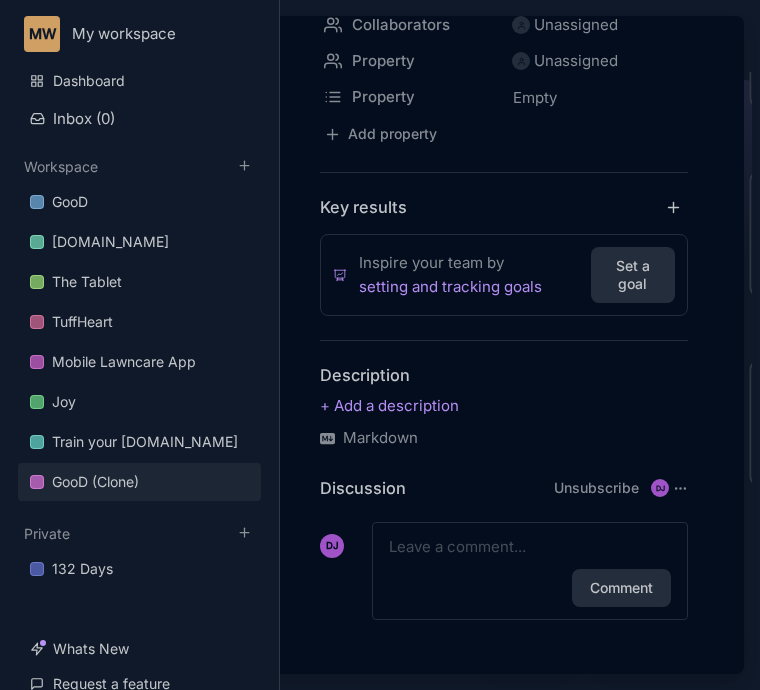 scroll, scrollTop: 336, scrollLeft: 0, axis: vertical 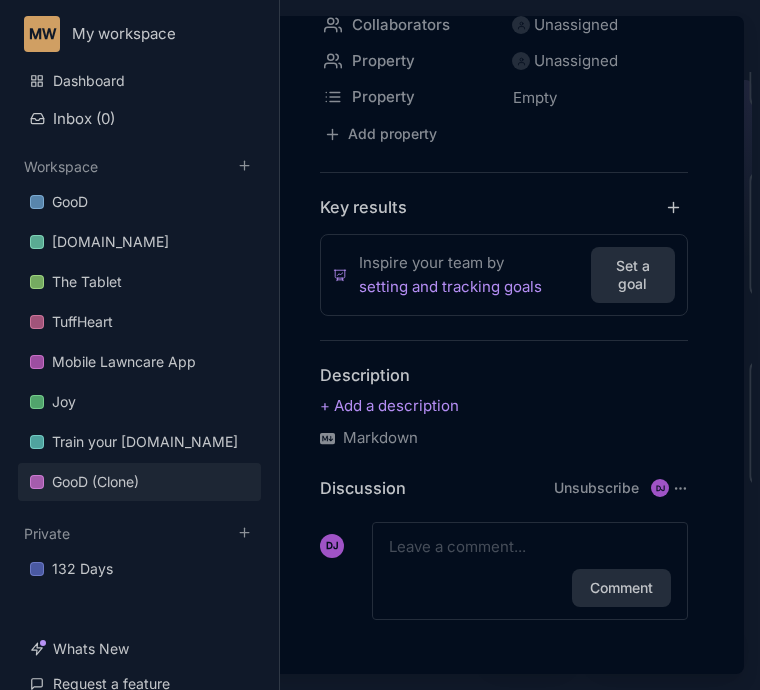 type on "Chapter 7: The Point of No Return" 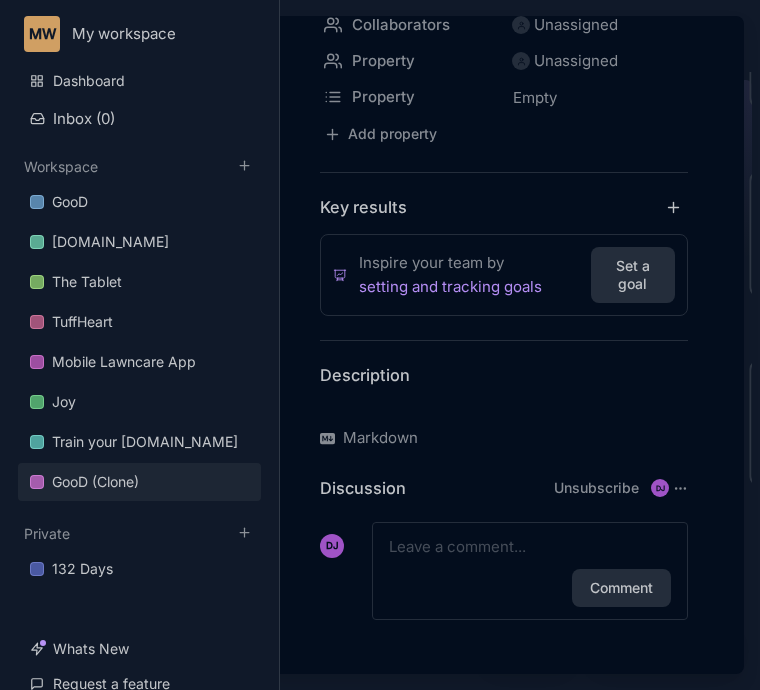 click at bounding box center [504, 406] 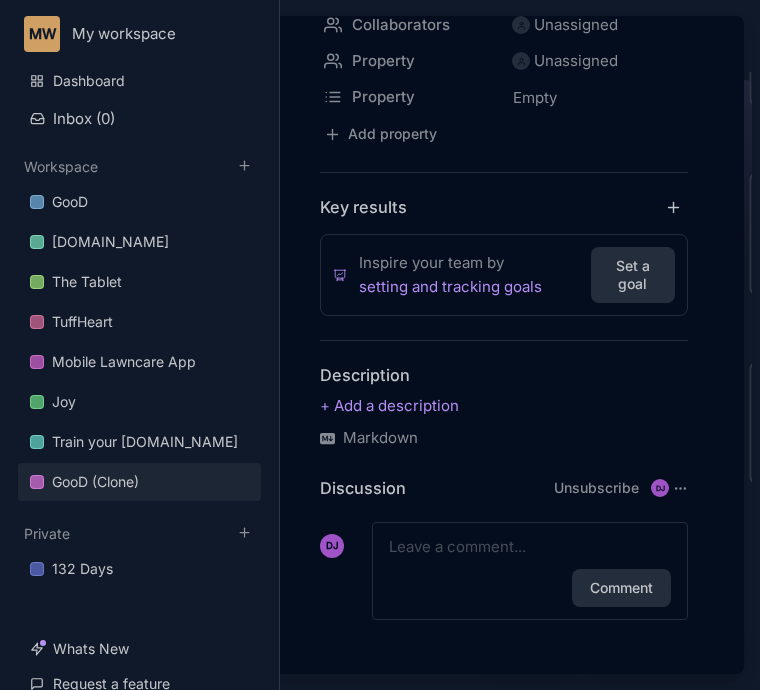 scroll, scrollTop: 336, scrollLeft: 0, axis: vertical 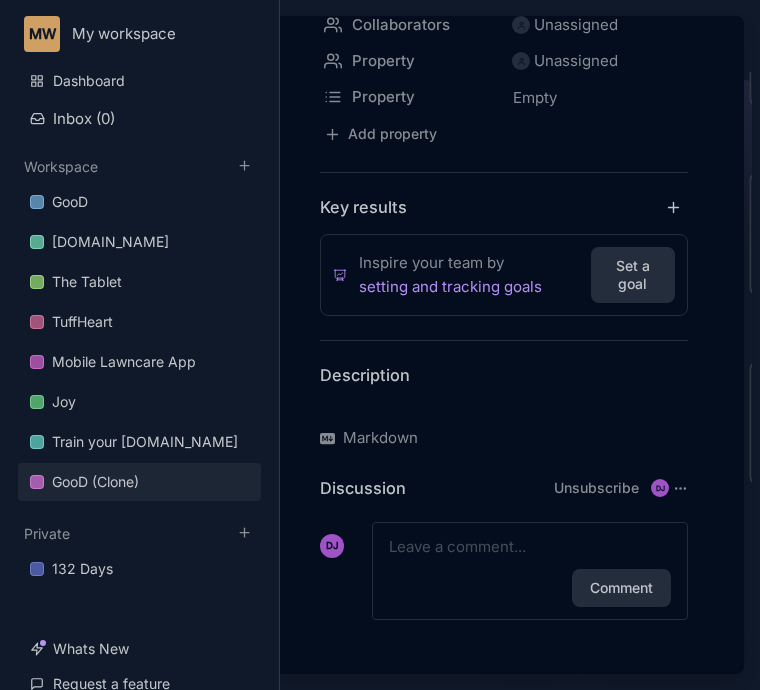 click at bounding box center [504, 406] 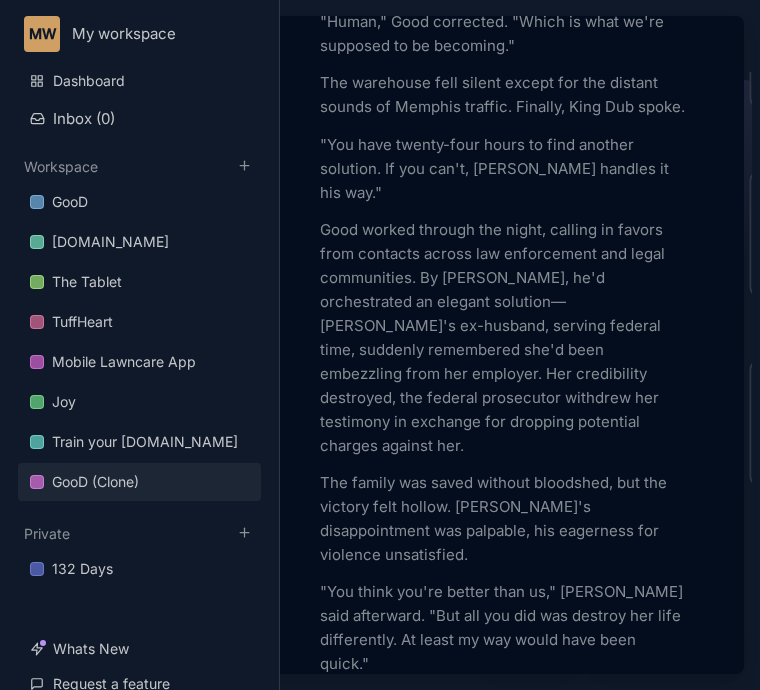 click at bounding box center [380, 345] 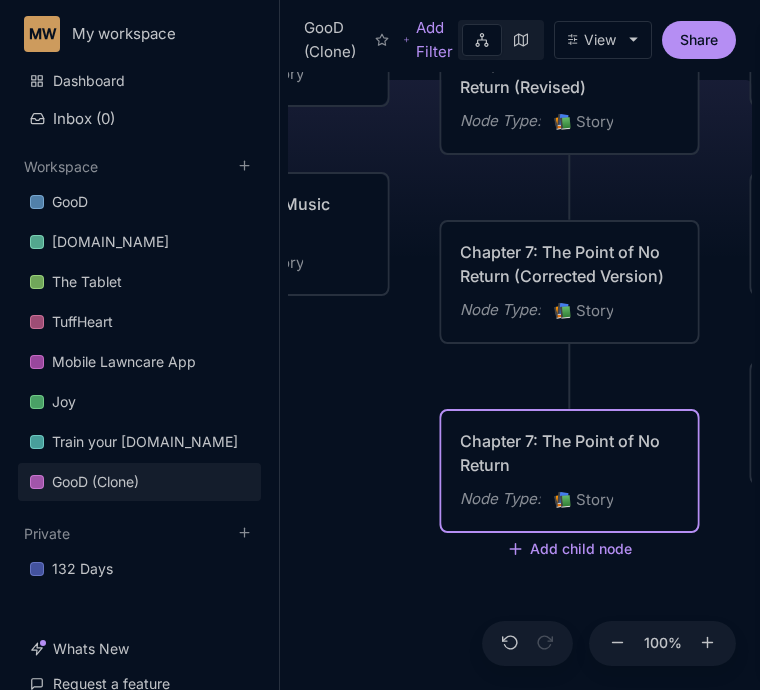 scroll, scrollTop: 10220, scrollLeft: 0, axis: vertical 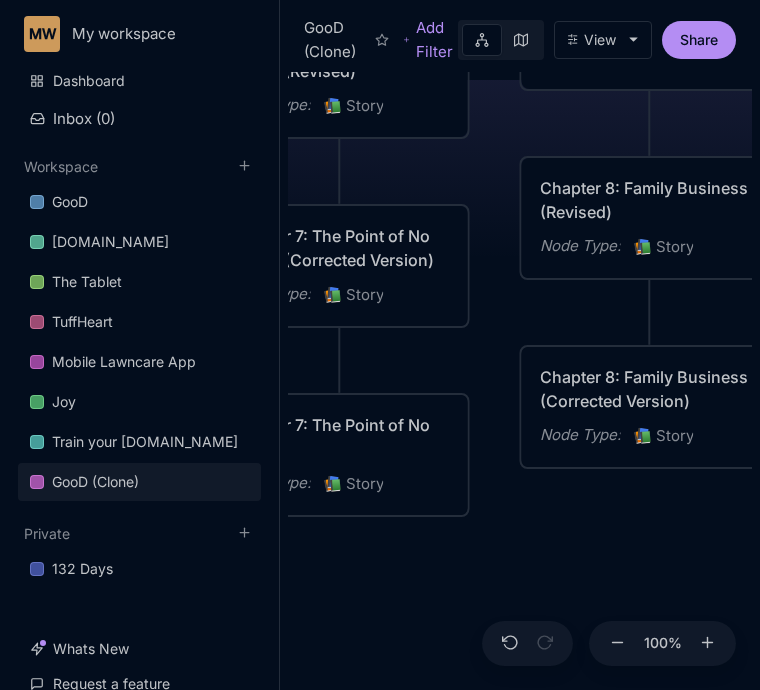 drag, startPoint x: 702, startPoint y: 385, endPoint x: 460, endPoint y: 369, distance: 242.52835 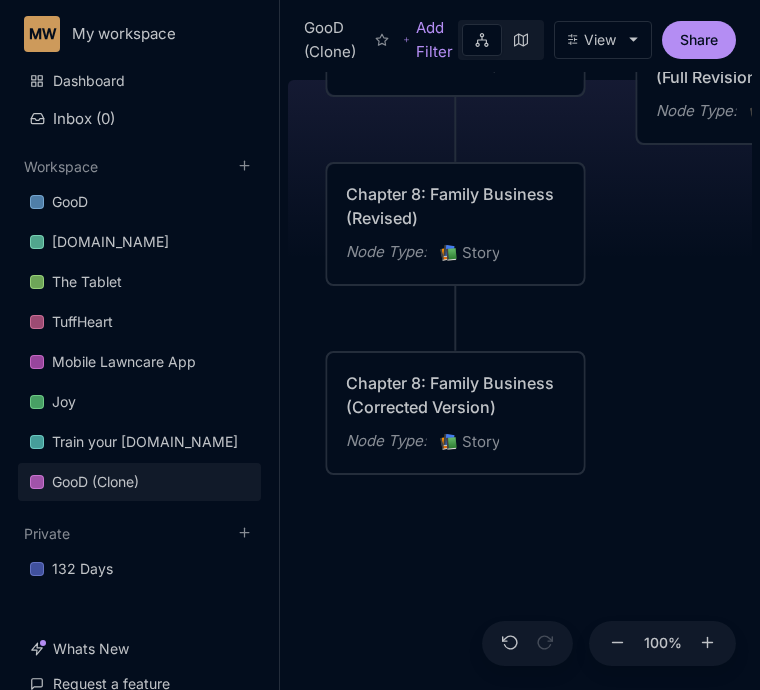 drag, startPoint x: 573, startPoint y: 319, endPoint x: 391, endPoint y: 325, distance: 182.09888 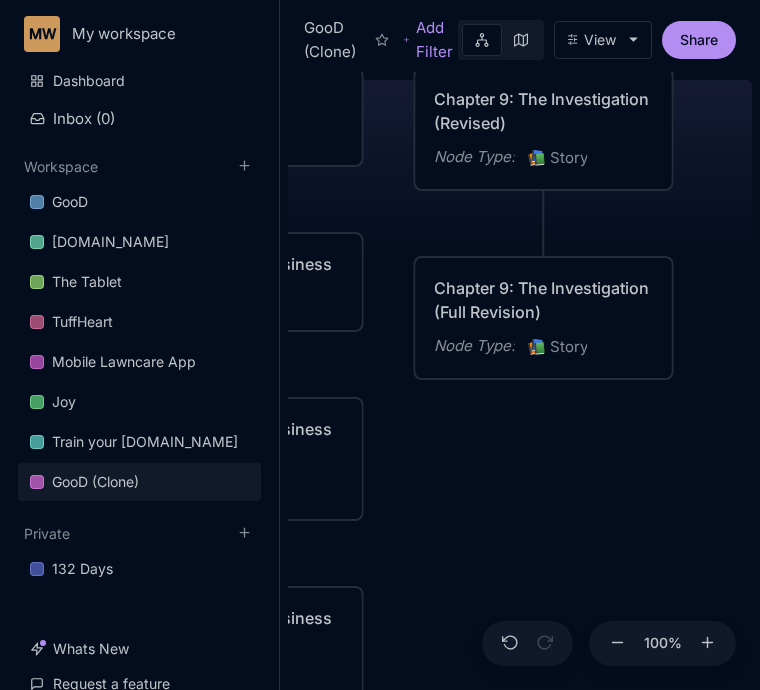 drag, startPoint x: 652, startPoint y: 291, endPoint x: 428, endPoint y: 528, distance: 326.1058 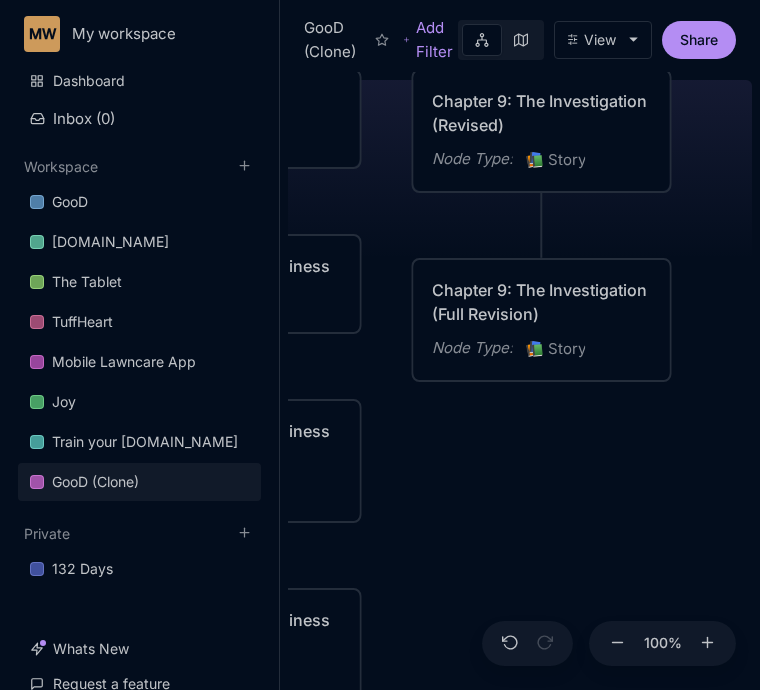click on "GooD (Clone) PLOT Node Type : 💎   Epic Status : Done Plot Revised Node Type : 📚   Story Outlines Node Type : 💎   Epic Crime Family Structure
Node Type : ✏ ️  Sub-Task Status : Later Characters and sub plot outlines Node Type : ✏ ️  Sub-Task Status : Next Setting Node Type : ✏ ️  Sub-Task WIP Node Type : 📐   Task Status : Done Intro The Wedding Node Type : 📚   Story Status : Done Chapter 1  Node Type : 📚   Story Status : Done Chapter 2 King's Flashback Node Type : 📚   Story Chapter 3 Node Type : 📚   Story Status : Done Chapter 4 Good's Flashback Node Type : 📚   Story Chapter 5 Node Type : 📚   Story Status : Done Chapter 6 Node Type : 📚   Story Chapter 7Max's Flashback Node Type : 📚   Story Chapter 8 Node Type : 📚   Story Chapter 9: The Investigation Node Type : 📚   Story Chapter 10: The Family Trial Node Type : 📚   Story Chapter 11: Preparation for Exile Node Type : 📚   Story Chapter 12: Who Am I? Node Type : 📚   Story Node Type : 📚   Story : :" at bounding box center [520, 381] 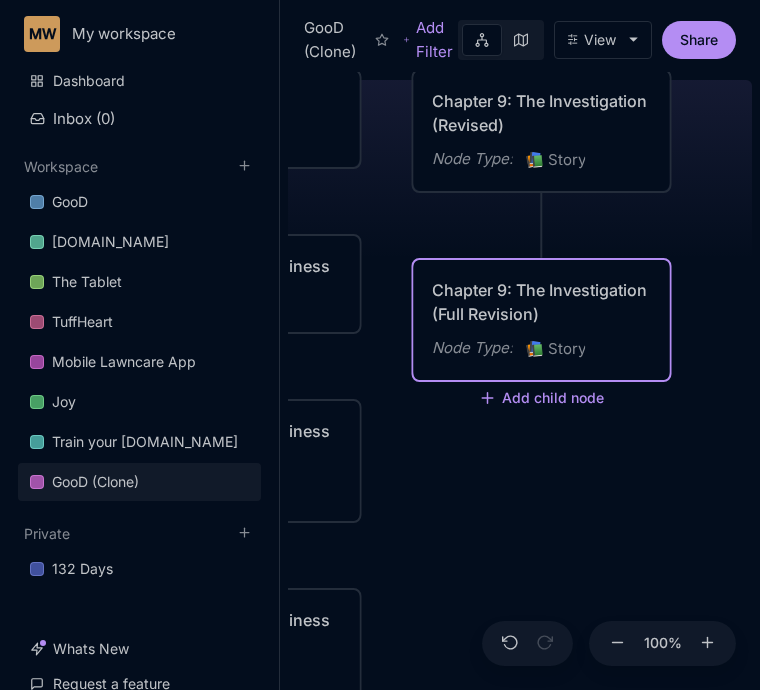 click on "Node Type : 📚   Story" at bounding box center [542, 349] 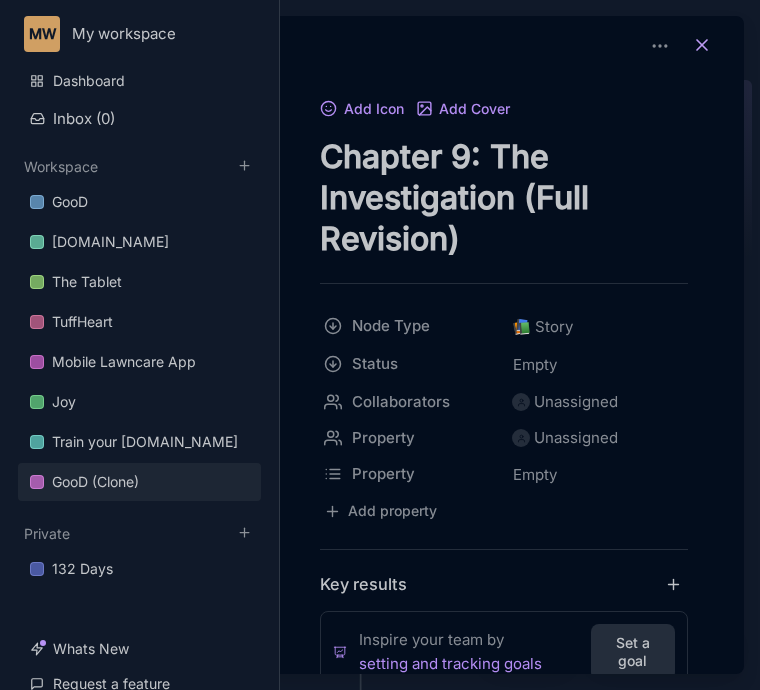 click 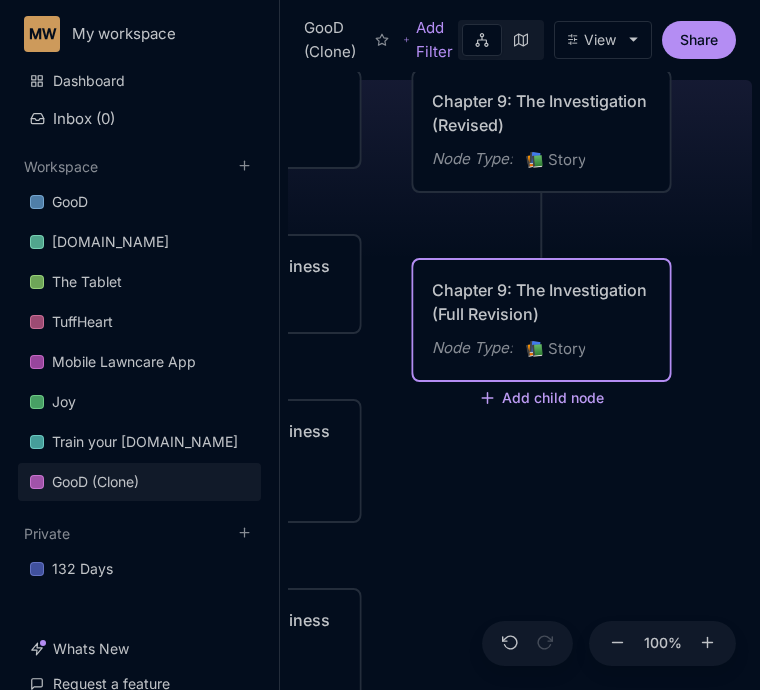 click on "Add child node" at bounding box center (542, 399) 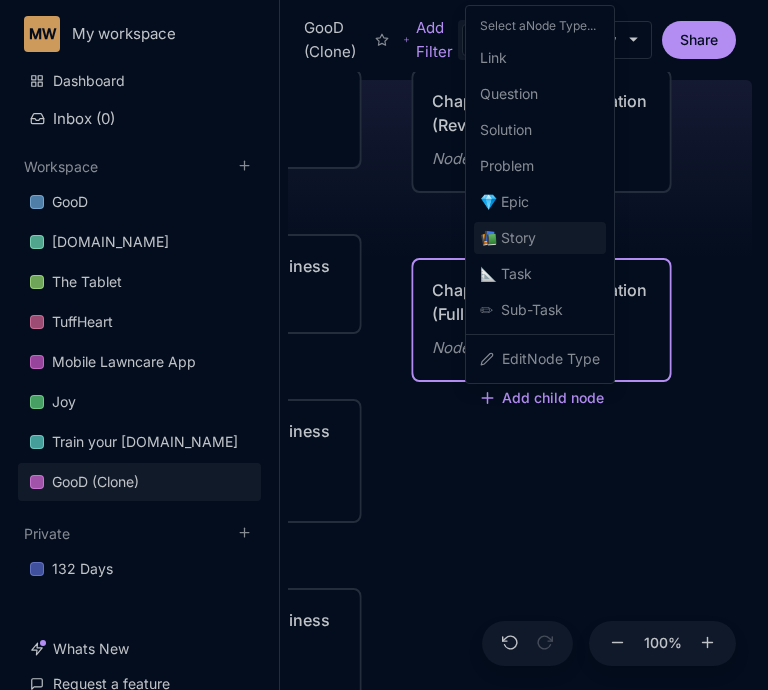 click on "📚   Story" at bounding box center (508, 238) 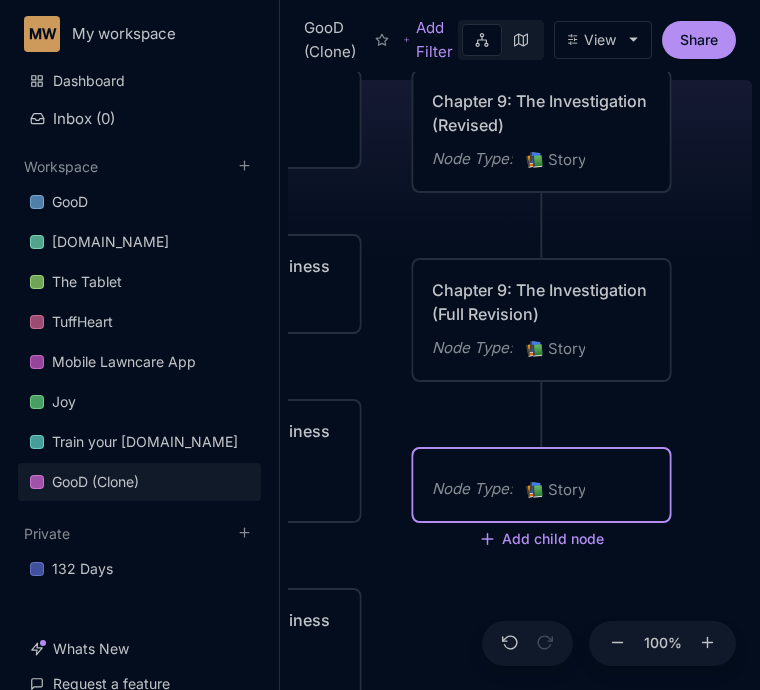 click on "Node Type : 📚   Story" at bounding box center (542, 490) 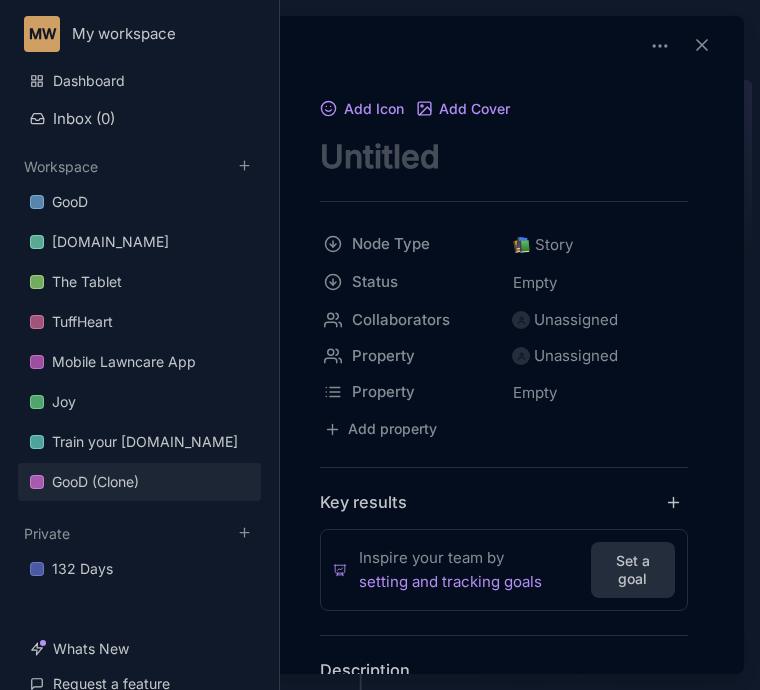 click on "Add Icon Add Cover   Node Type 📚   Story   Status Empty   Collaborators Unassigned   Property Unassigned   Property Empty
To pick up a draggable item, press the space bar.
While dragging, use the arrow keys to move the item.
Press space again to drop the item in its new position, or press escape to cancel.
Add property Key results Inspire your team by  setting and tracking goals Set a goal Description  Markdown Discussion Unsubscribe DJ DJ Comment" at bounding box center (504, 529) 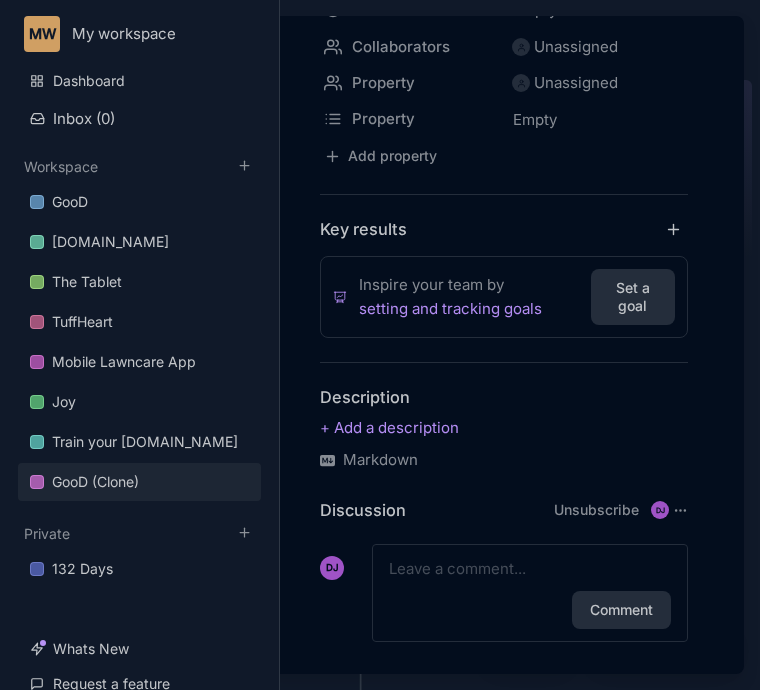 scroll, scrollTop: 324, scrollLeft: 0, axis: vertical 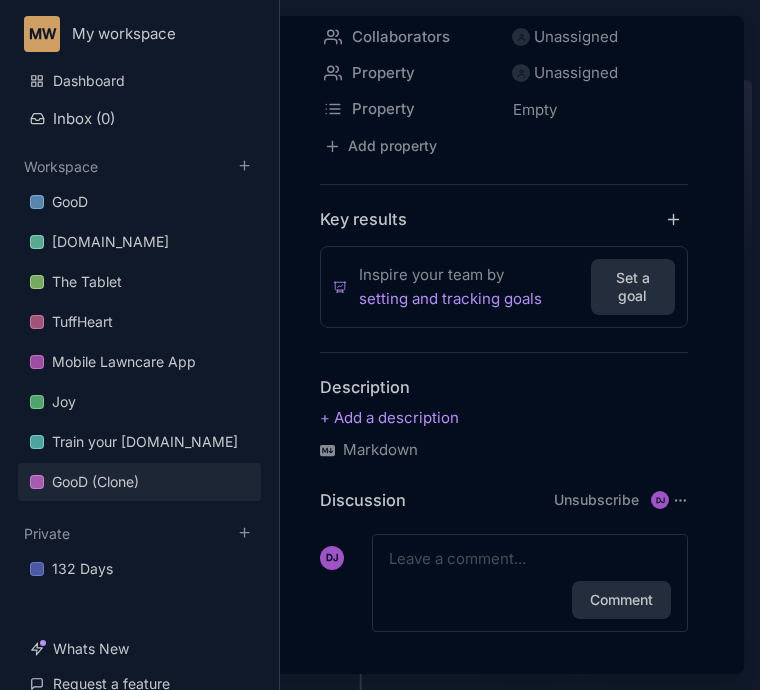type on "Chapter 9: The Investigation (Revised)" 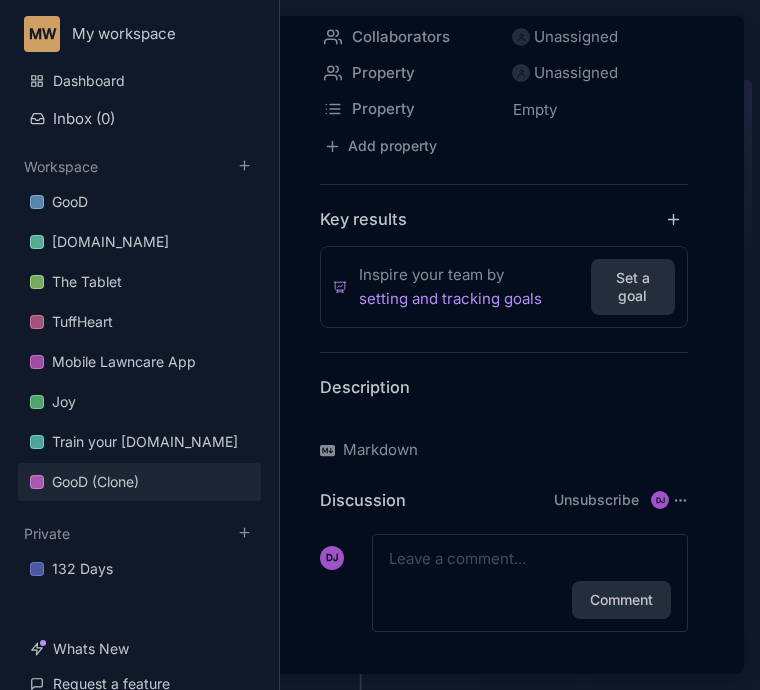 click at bounding box center (504, 418) 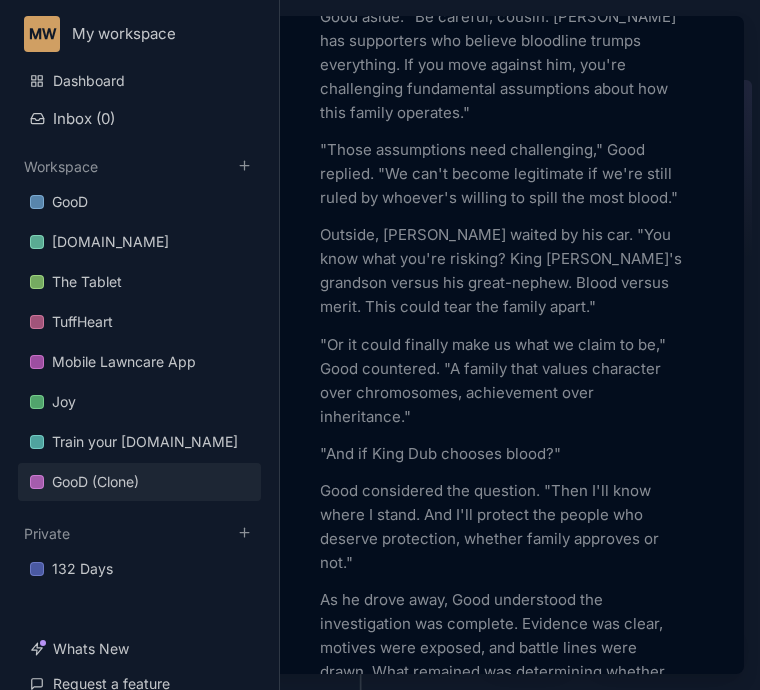 scroll, scrollTop: 5649, scrollLeft: 0, axis: vertical 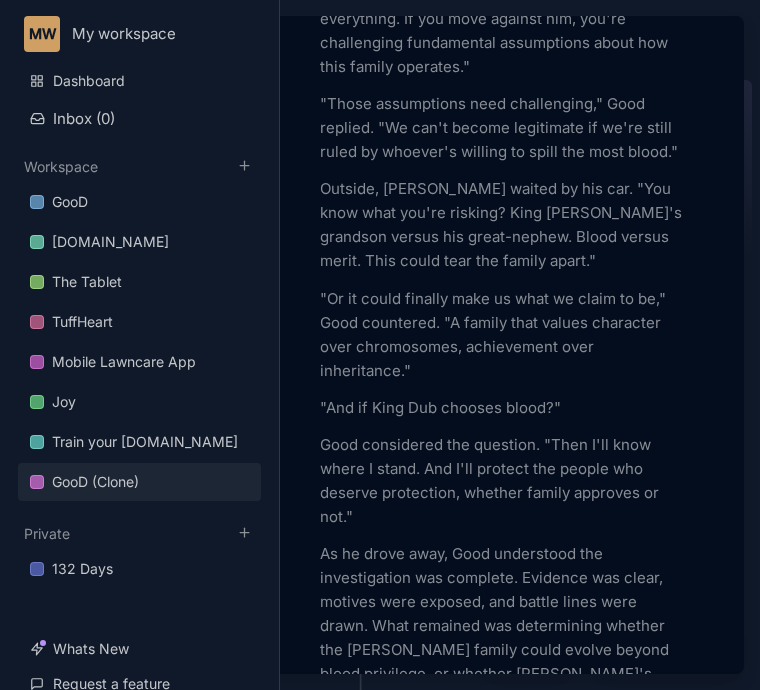 click at bounding box center (380, 345) 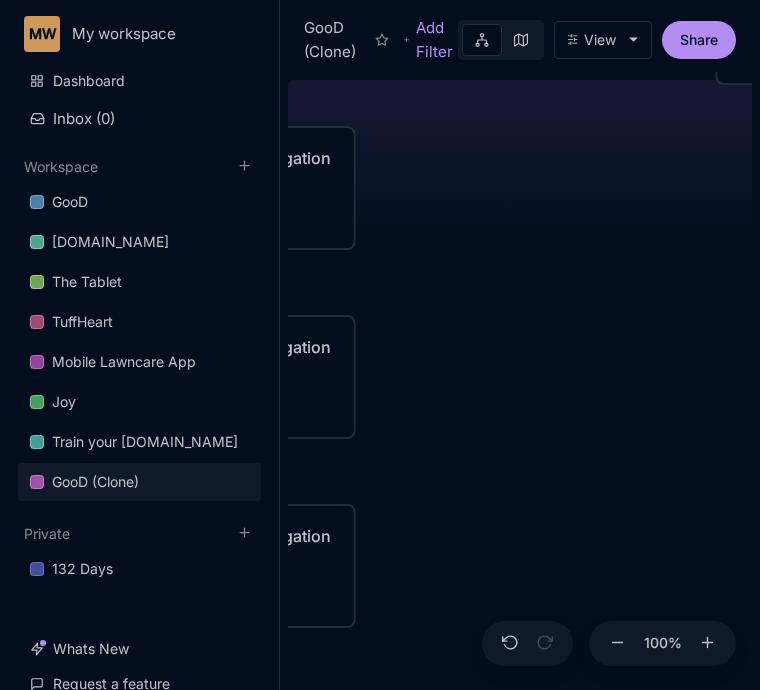 drag, startPoint x: 724, startPoint y: 374, endPoint x: 408, endPoint y: 431, distance: 321.09967 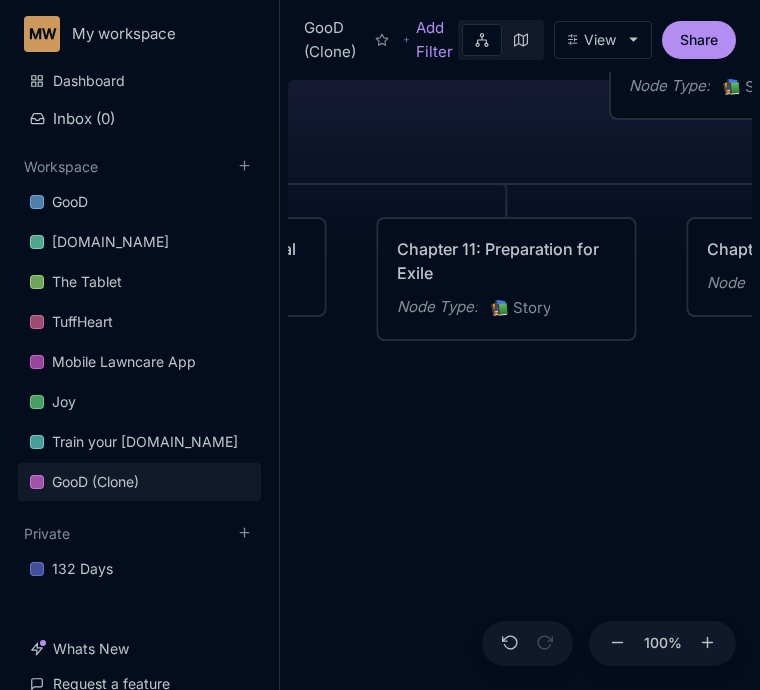 drag, startPoint x: 632, startPoint y: 275, endPoint x: 293, endPoint y: 531, distance: 424.8023 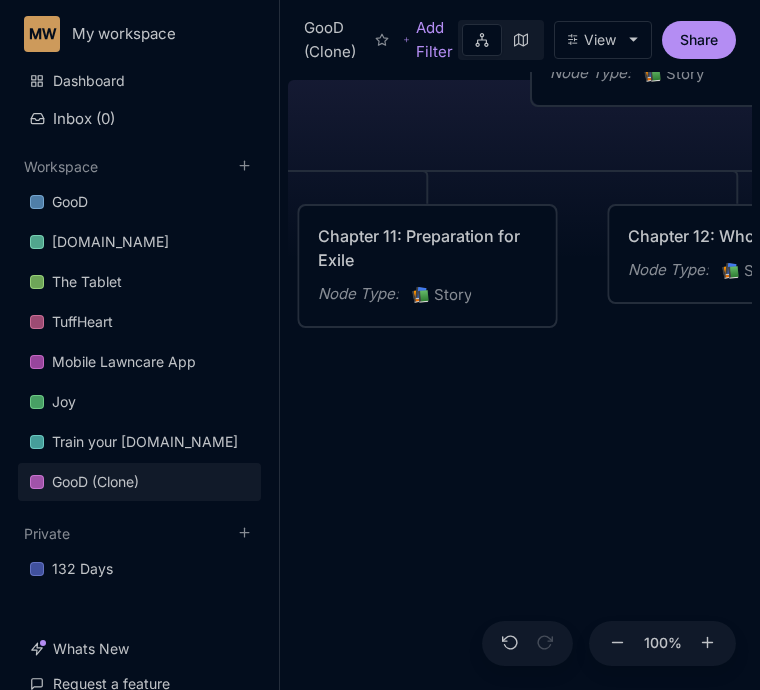 drag, startPoint x: 564, startPoint y: 512, endPoint x: 303, endPoint y: 458, distance: 266.52768 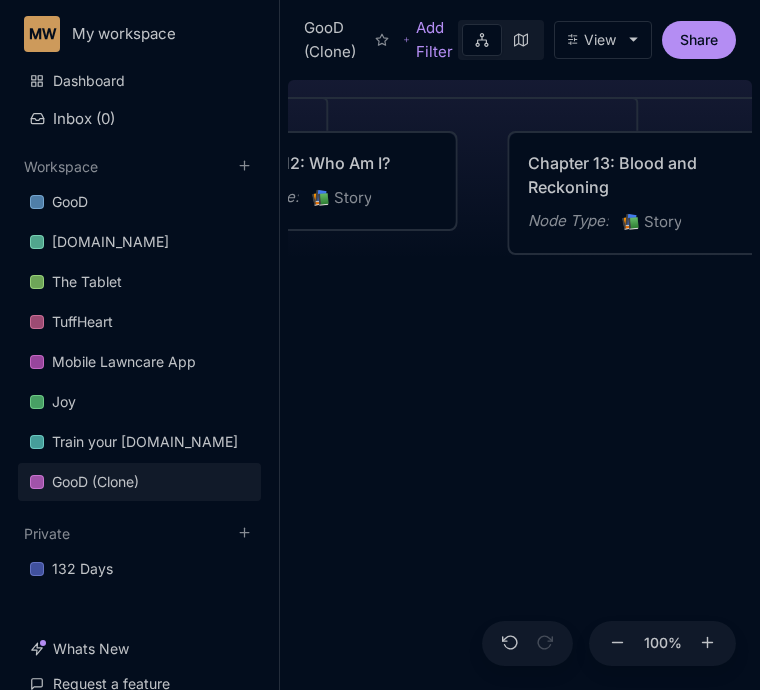 drag, startPoint x: 572, startPoint y: 475, endPoint x: 344, endPoint y: 443, distance: 230.23466 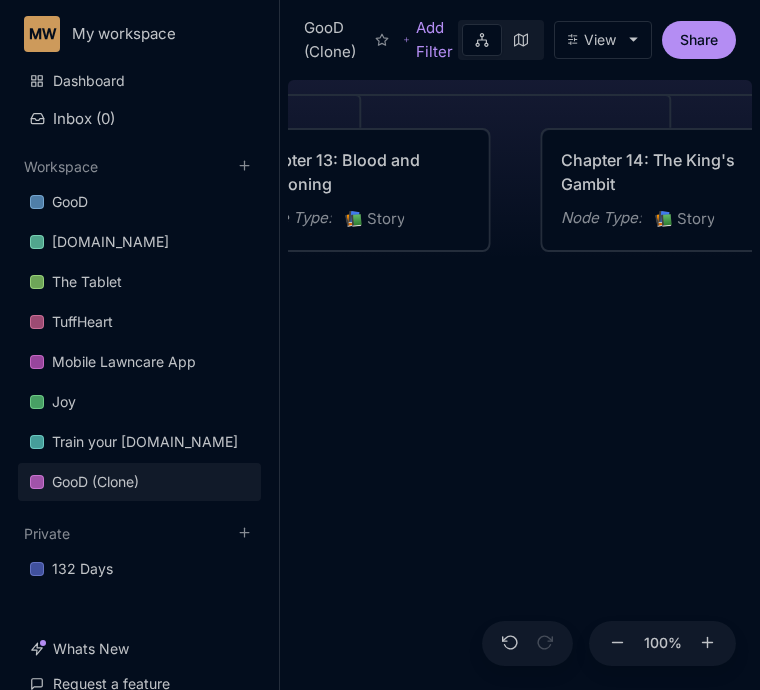 drag, startPoint x: 651, startPoint y: 436, endPoint x: 344, endPoint y: 435, distance: 307.00162 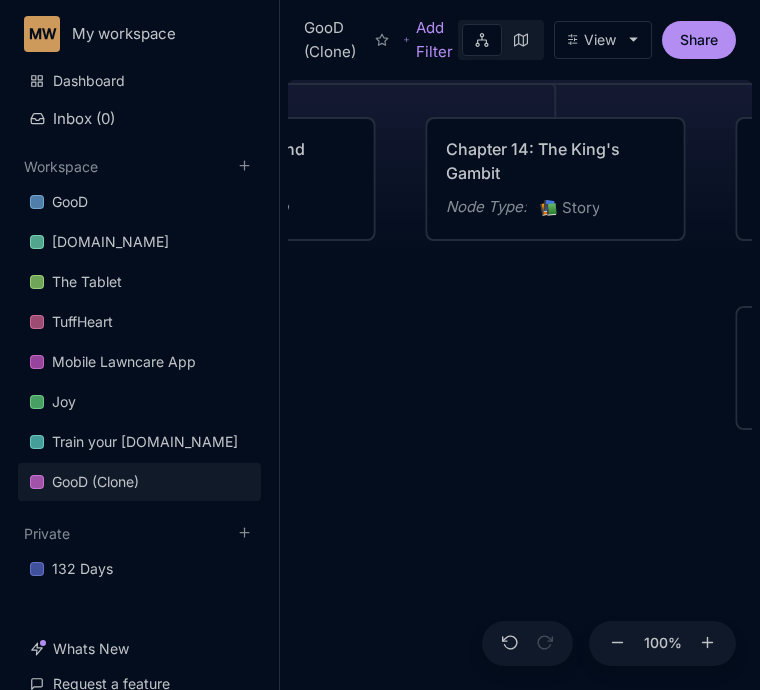 drag, startPoint x: 630, startPoint y: 444, endPoint x: 284, endPoint y: 439, distance: 346.03613 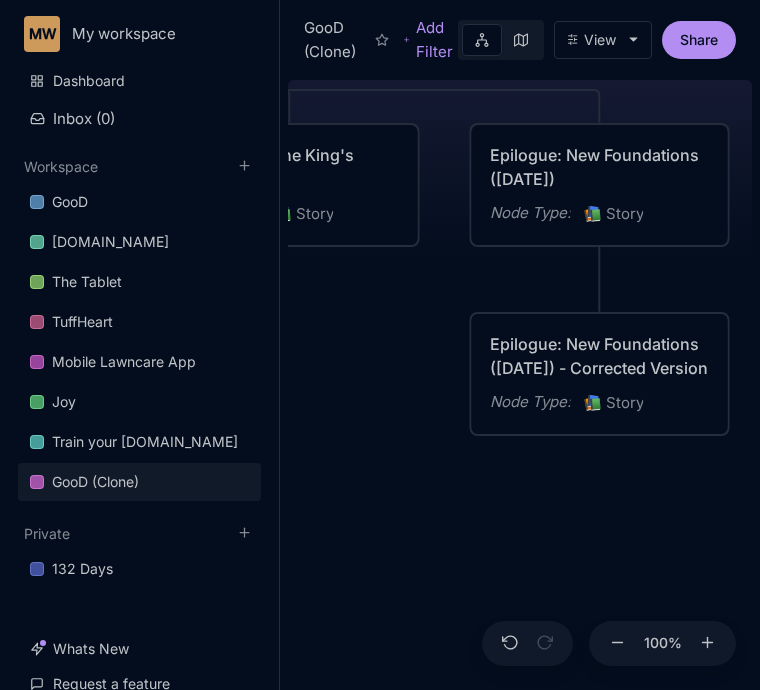drag, startPoint x: 417, startPoint y: 526, endPoint x: 360, endPoint y: 491, distance: 66.88796 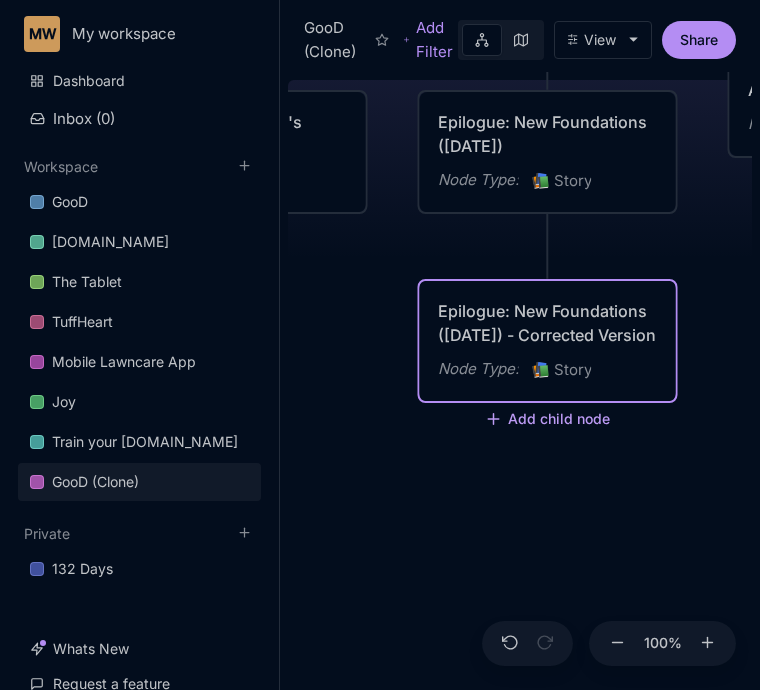 click on "Add child node" at bounding box center (548, 420) 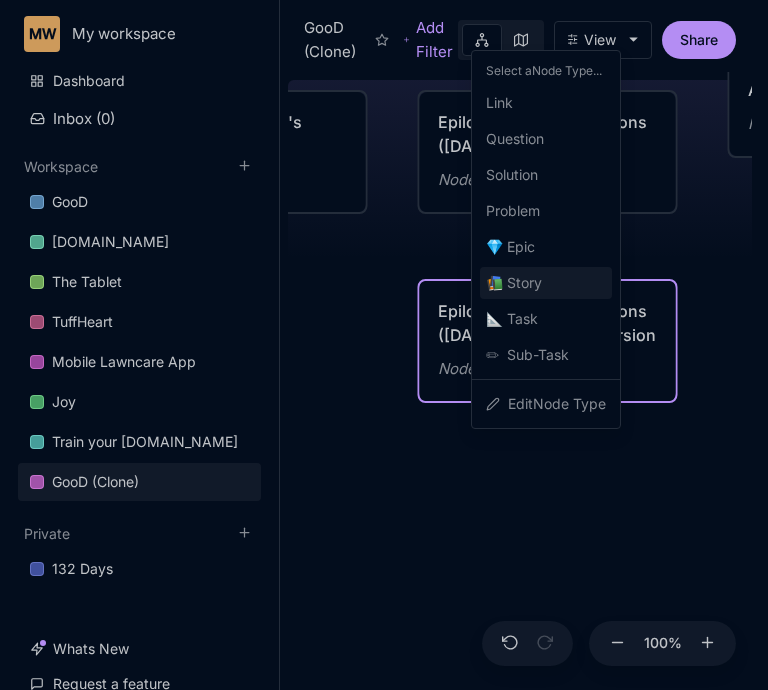 click on "📚   Story" at bounding box center [514, 283] 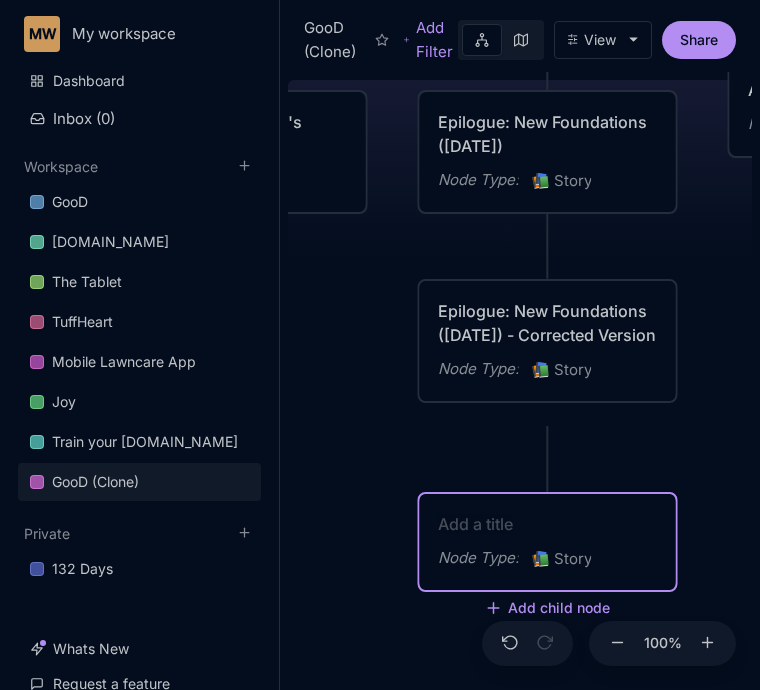 click on "Epilogue: New Foundations ([DATE]) - Corrected Version Node Type : 📚   Story" at bounding box center [548, 341] 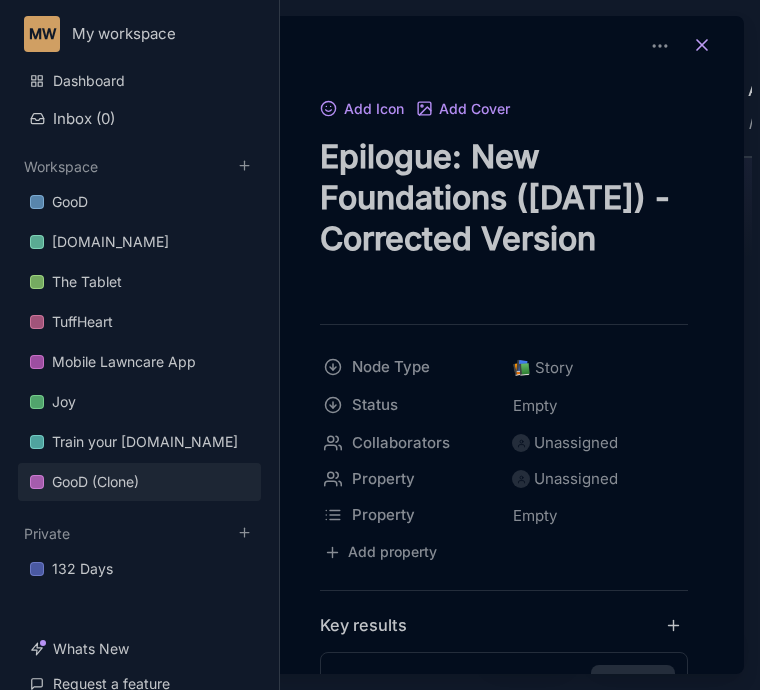 click 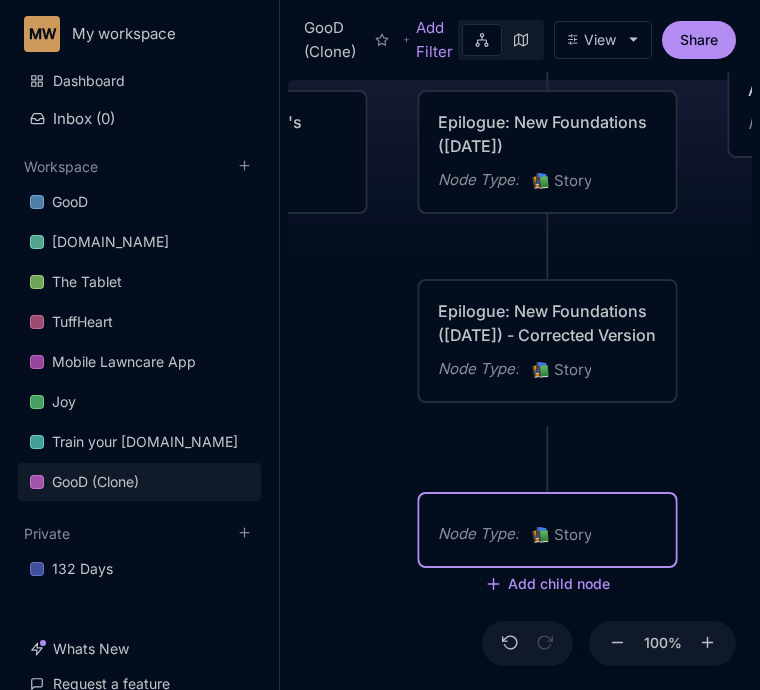 click on "Node Type : 📚   Story" at bounding box center (548, 530) 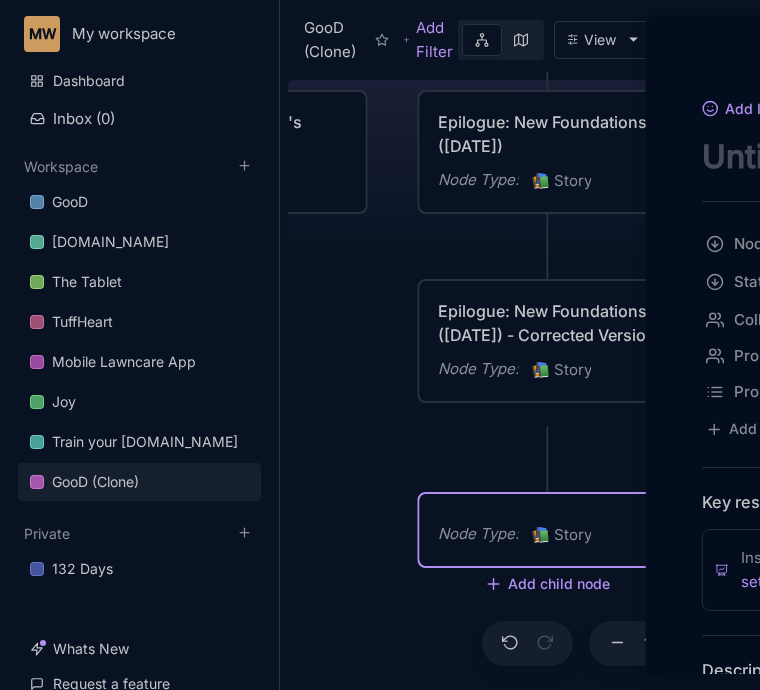 scroll, scrollTop: 0, scrollLeft: 0, axis: both 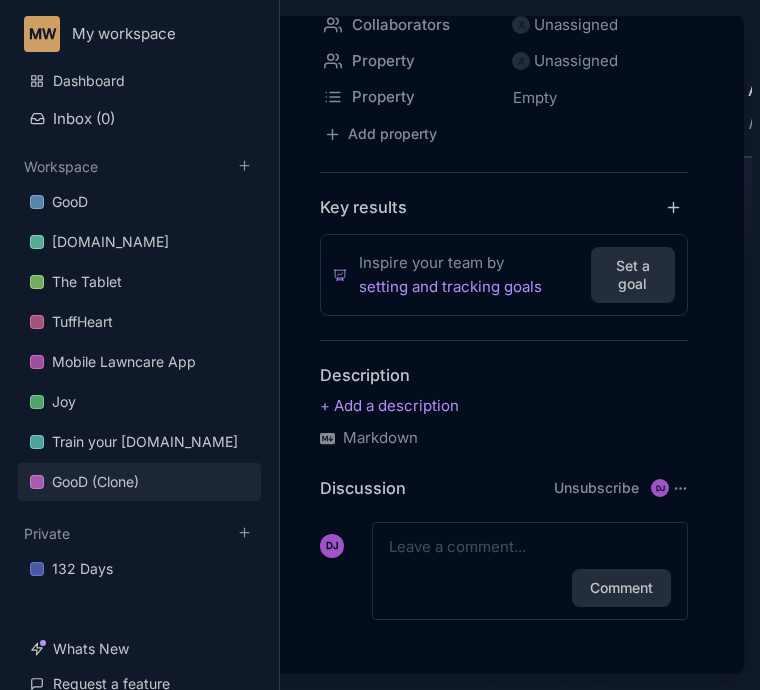 type on "Epilogue: New Foundations ([DATE])" 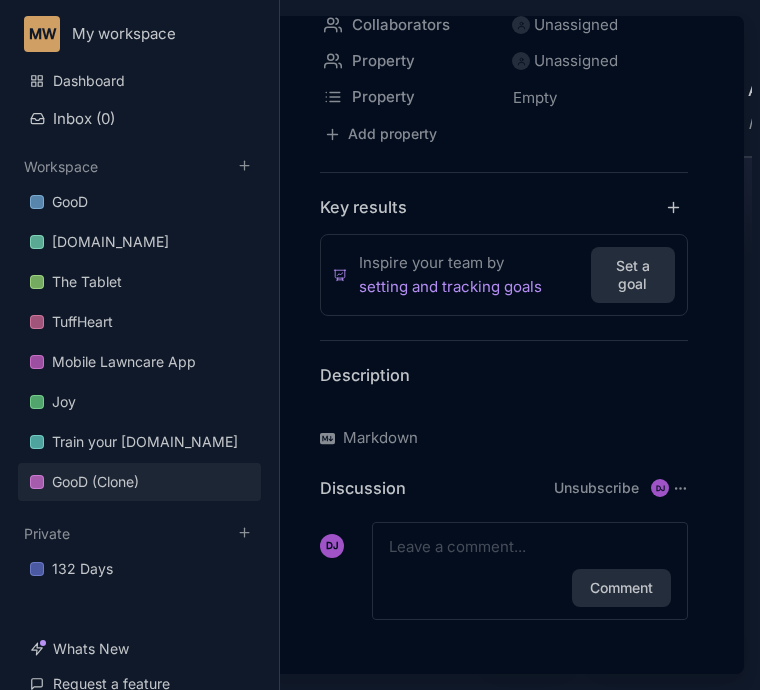 click at bounding box center (504, 406) 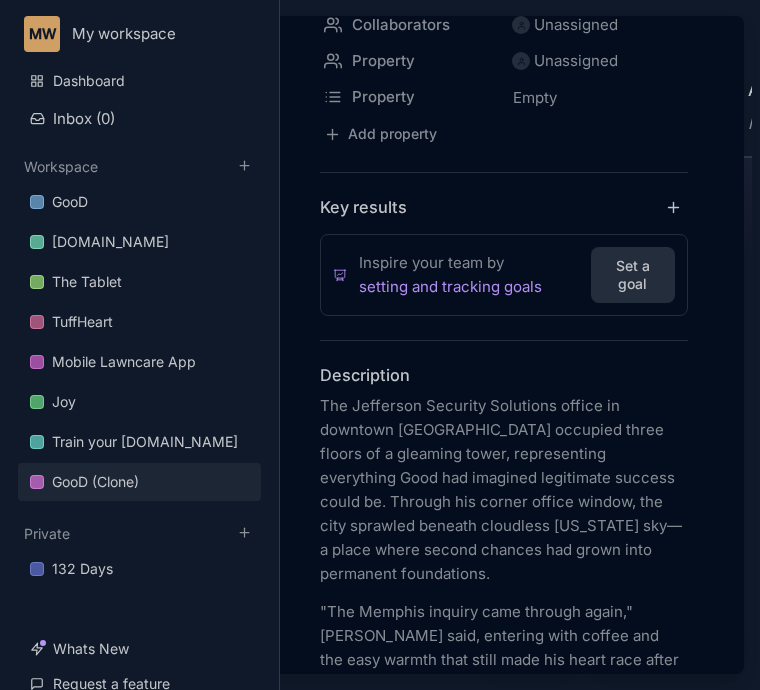 scroll, scrollTop: 4798, scrollLeft: 0, axis: vertical 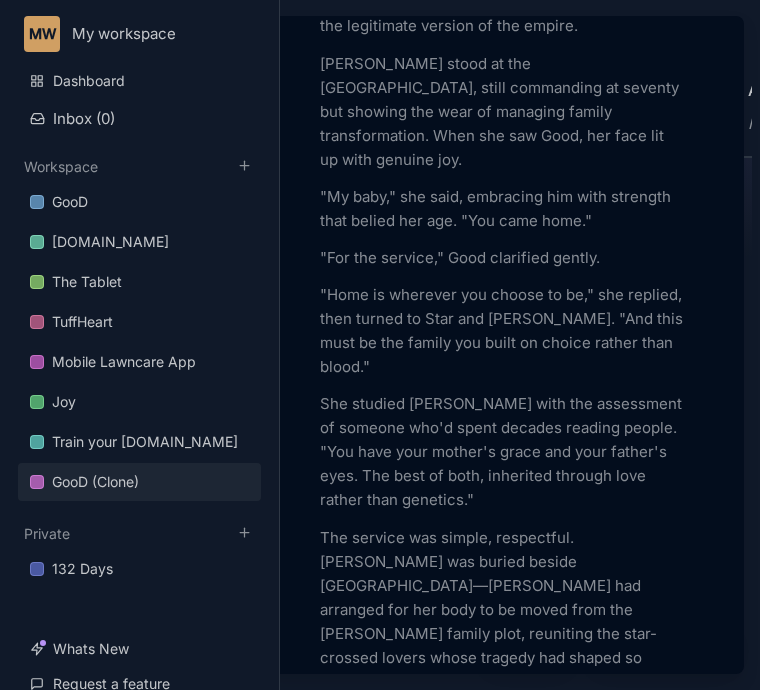 click at bounding box center [380, 345] 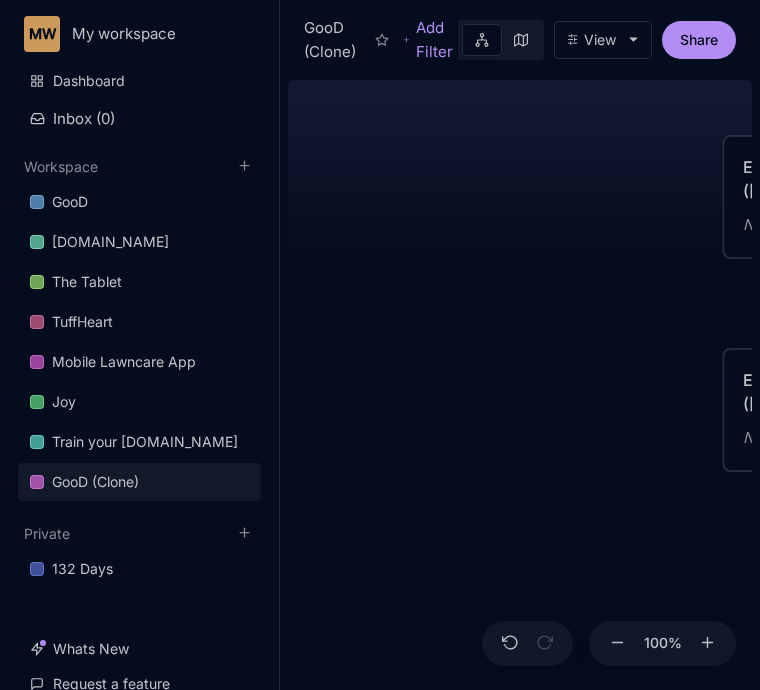 drag, startPoint x: 372, startPoint y: 463, endPoint x: 786, endPoint y: 303, distance: 443.84232 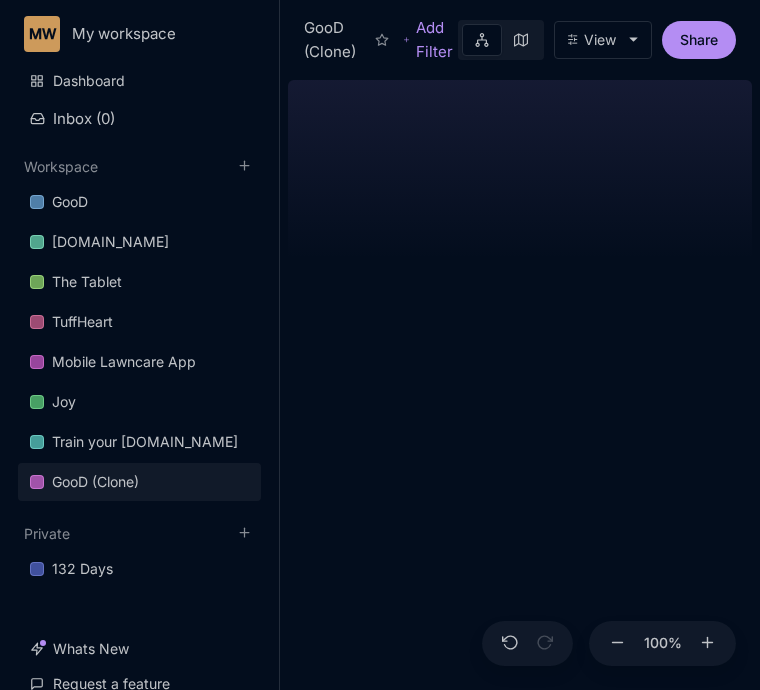 drag, startPoint x: 388, startPoint y: 463, endPoint x: 736, endPoint y: 361, distance: 362.64032 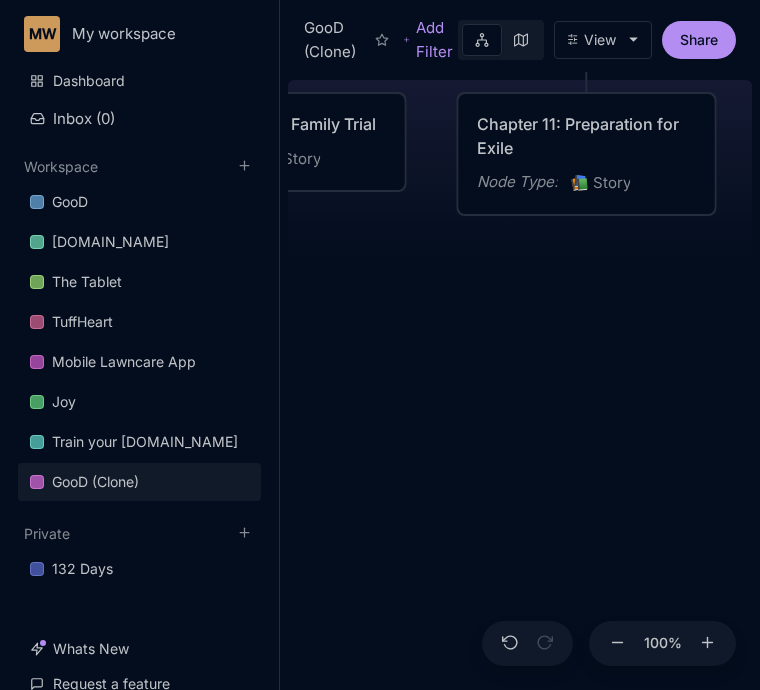 drag, startPoint x: 420, startPoint y: 246, endPoint x: 603, endPoint y: 552, distance: 356.54593 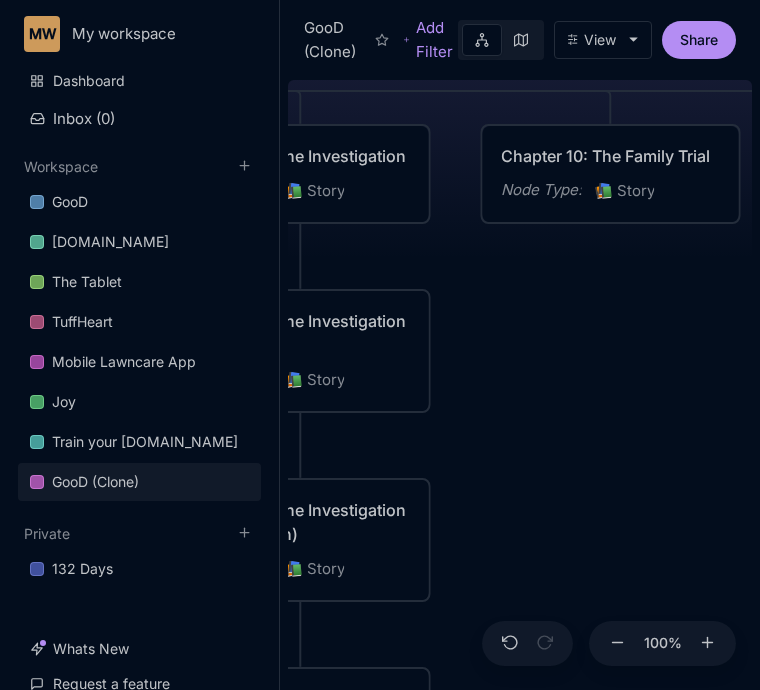 drag, startPoint x: 474, startPoint y: 344, endPoint x: 806, endPoint y: 371, distance: 333.09607 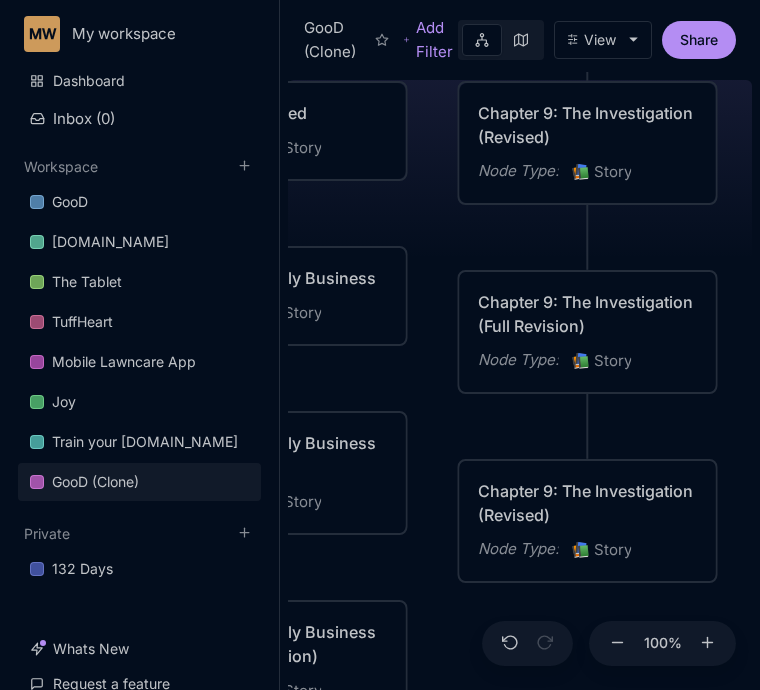 drag, startPoint x: 605, startPoint y: 495, endPoint x: 892, endPoint y: 287, distance: 354.44745 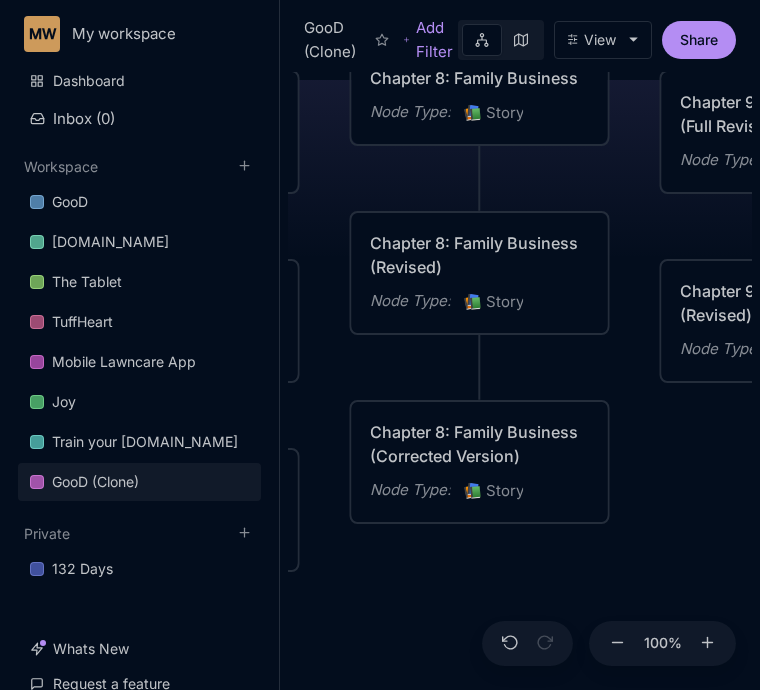 drag, startPoint x: 426, startPoint y: 531, endPoint x: 628, endPoint y: 331, distance: 284.26044 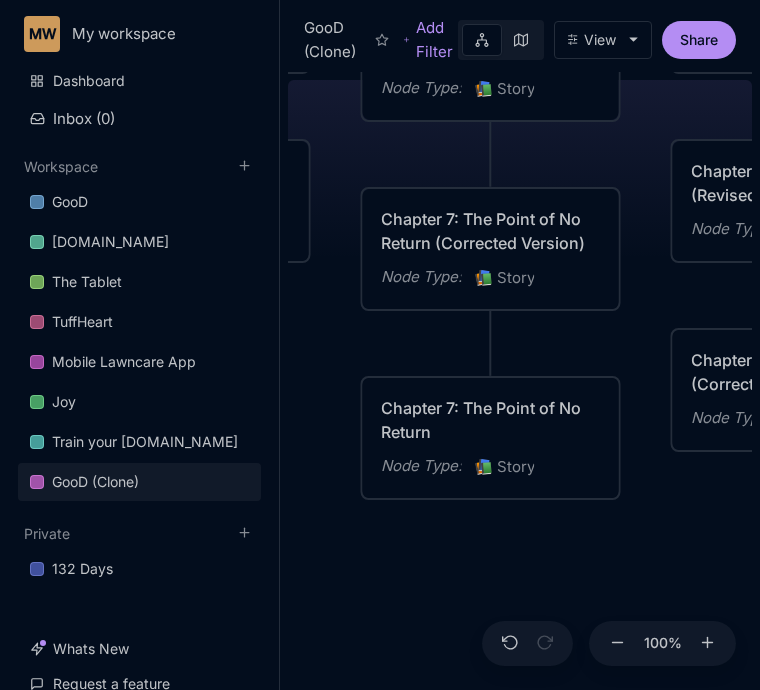 drag, startPoint x: 348, startPoint y: 575, endPoint x: 669, endPoint y: 503, distance: 328.97568 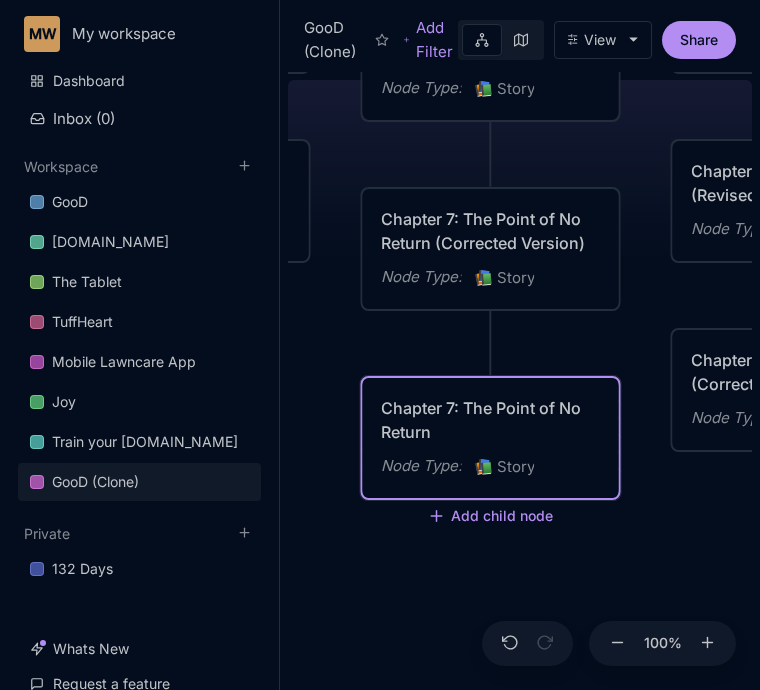 click on "Chapter 7: The Point of No Return" at bounding box center (491, 420) 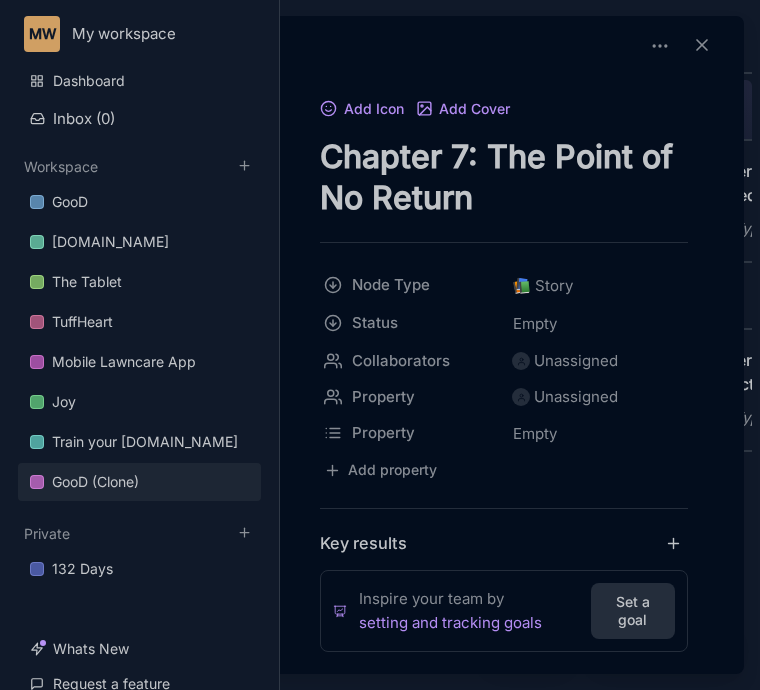 drag, startPoint x: 322, startPoint y: 159, endPoint x: 510, endPoint y: 226, distance: 199.58206 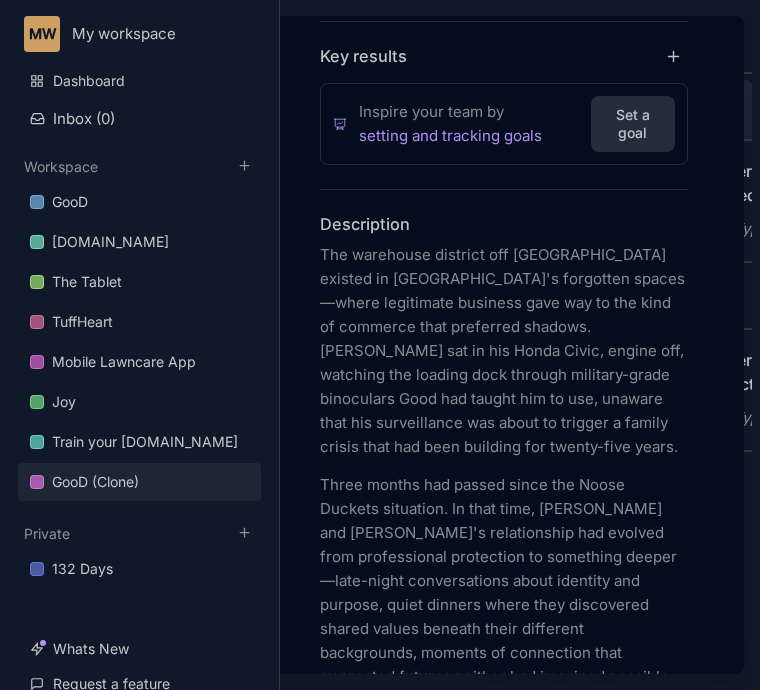 scroll, scrollTop: 568, scrollLeft: 0, axis: vertical 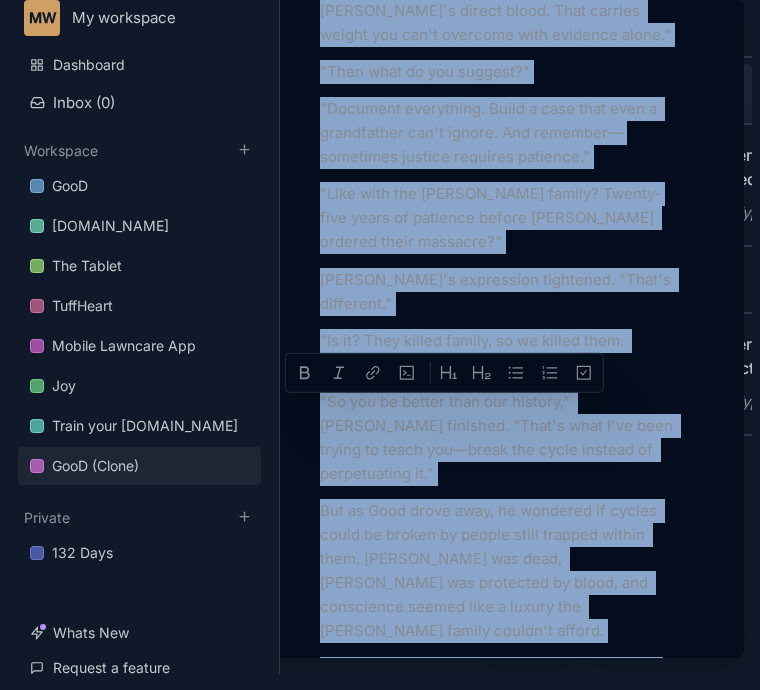 drag, startPoint x: 322, startPoint y: 166, endPoint x: 611, endPoint y: 332, distance: 333.28217 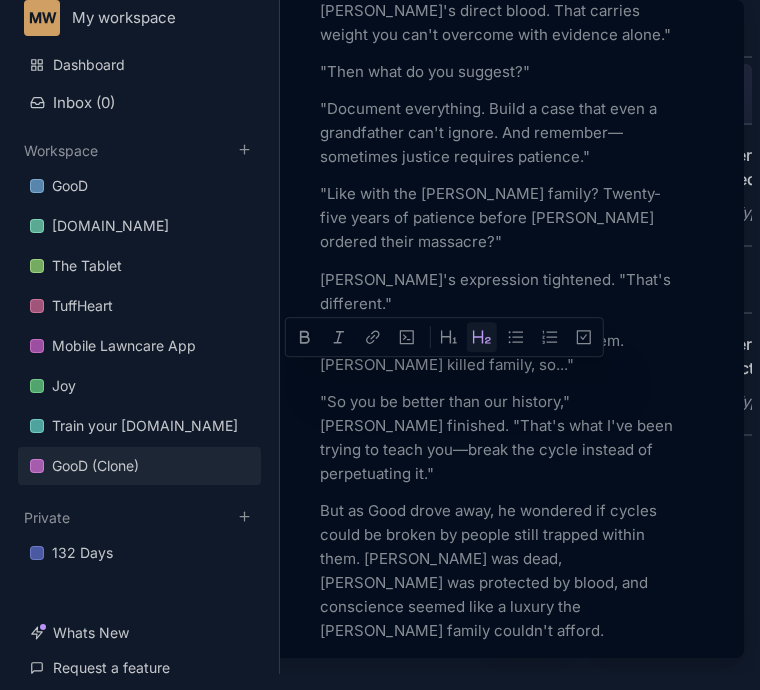 drag, startPoint x: 323, startPoint y: 376, endPoint x: 547, endPoint y: 447, distance: 234.98297 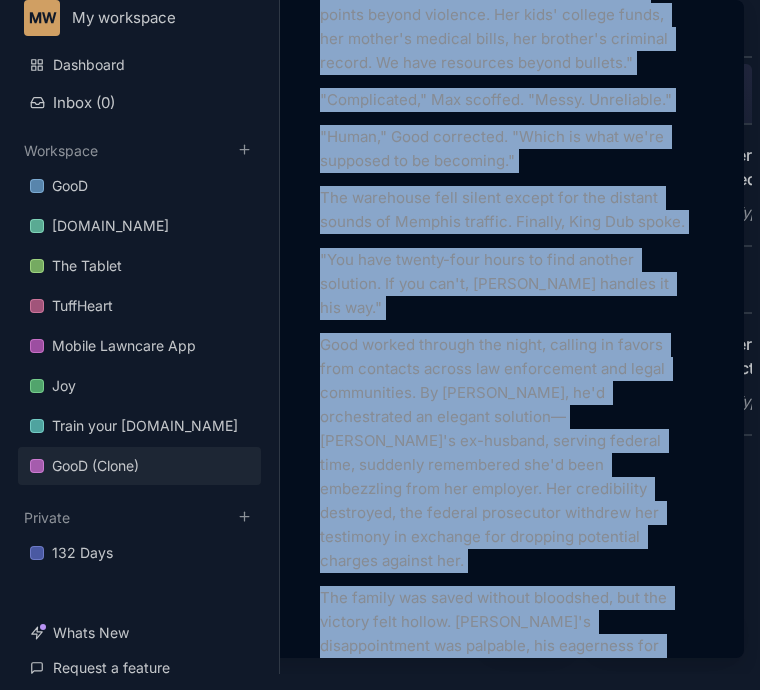 scroll, scrollTop: 10481, scrollLeft: 0, axis: vertical 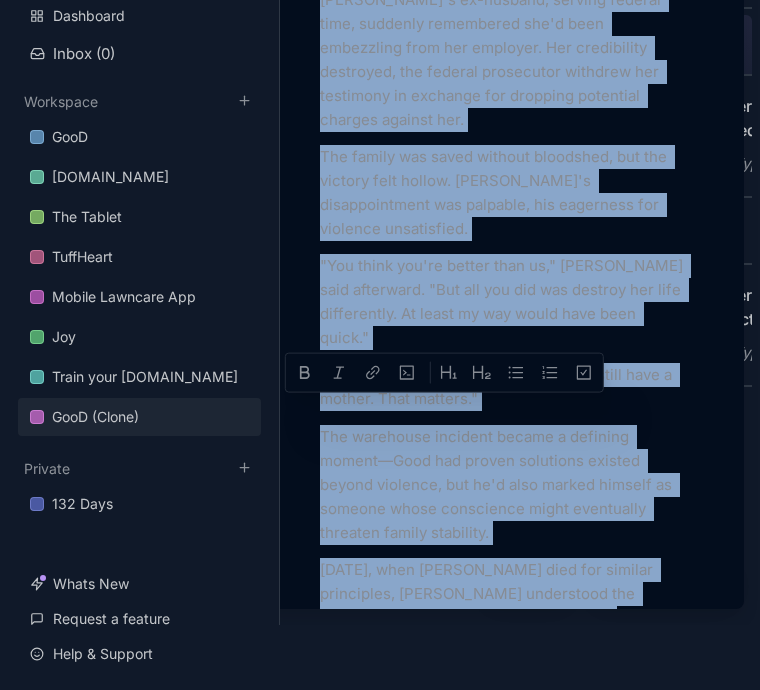 drag, startPoint x: 324, startPoint y: 485, endPoint x: 544, endPoint y: 340, distance: 263.48624 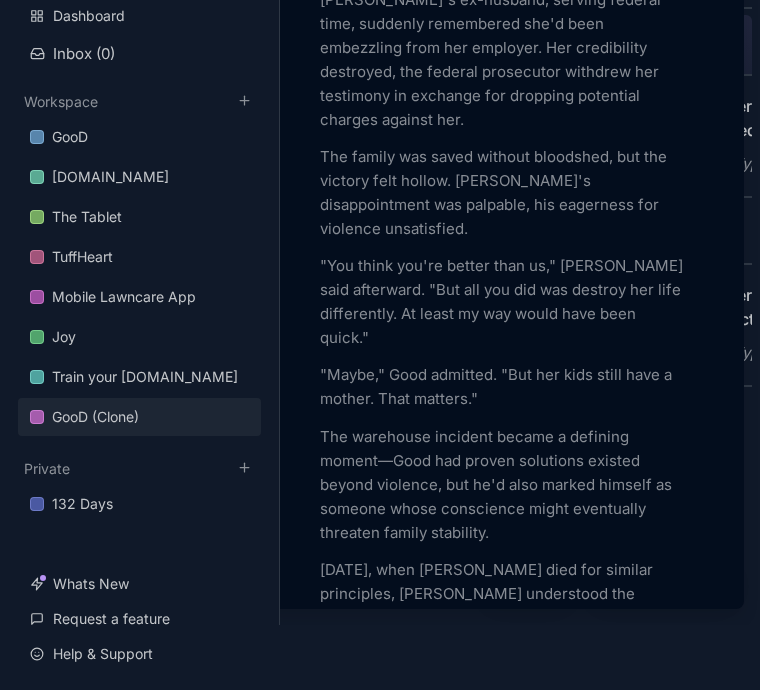 click at bounding box center [380, 345] 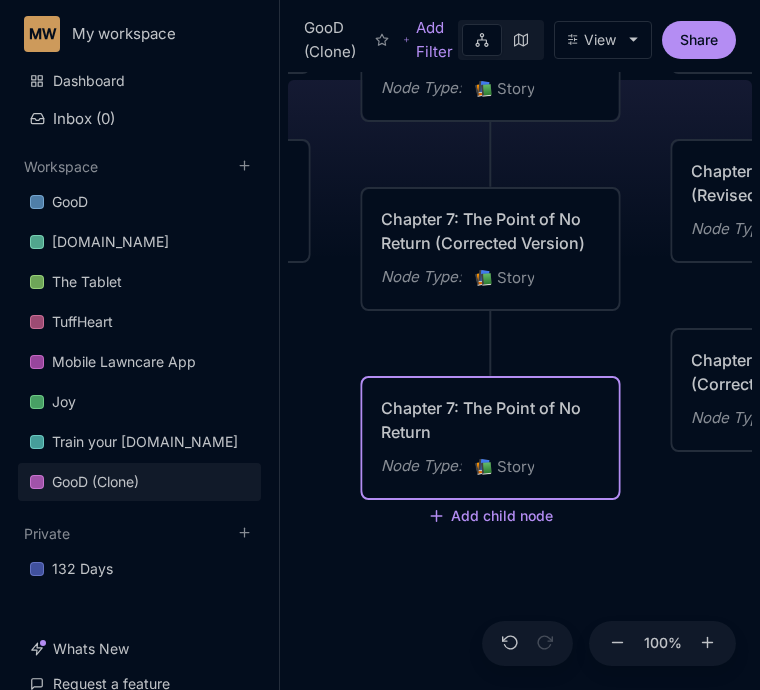 click on "Chapter 7: The Point of No Return" at bounding box center (491, 420) 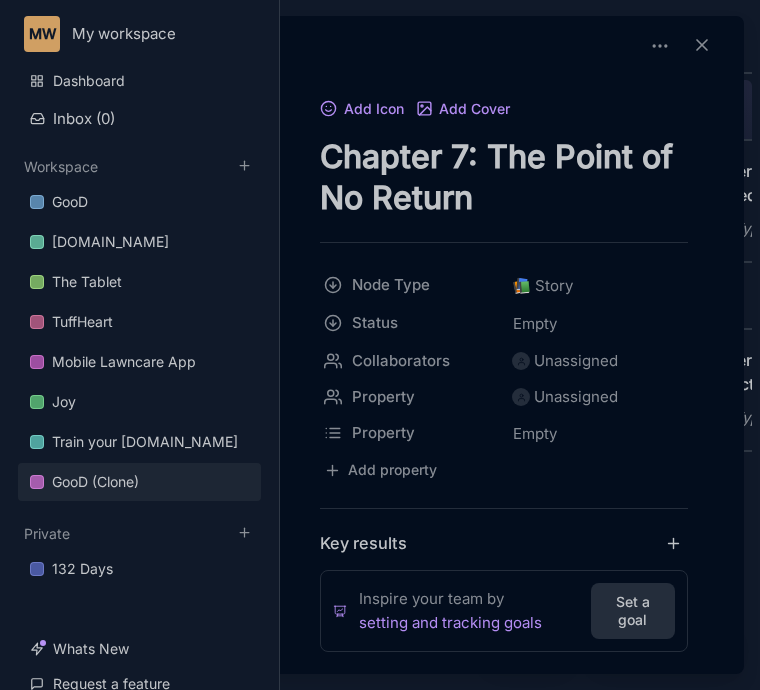 click on "Chapter 7: The Point of No Return" at bounding box center [504, 177] 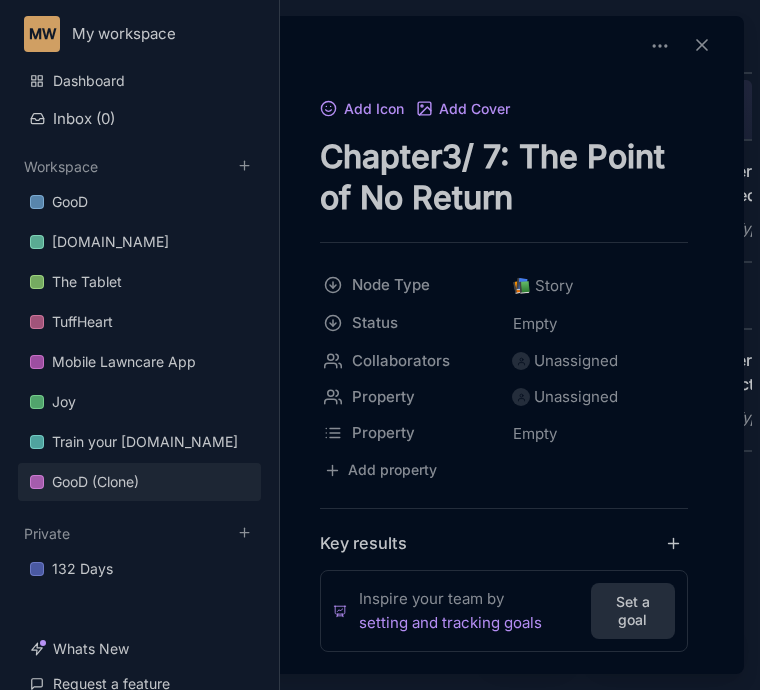 click on "Chapter3/ 7: The Point of No Return" at bounding box center [504, 177] 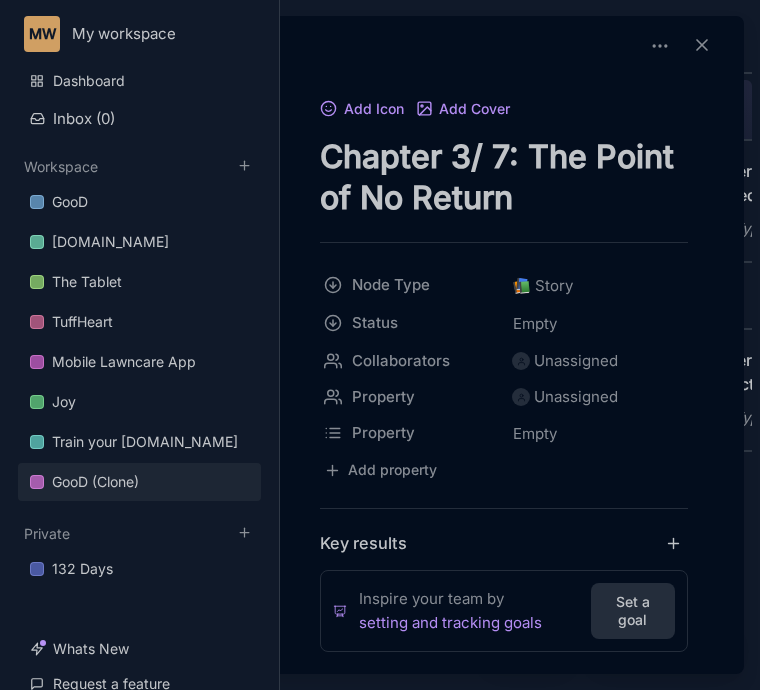 click on "Chapter 3/ 7: The Point of No Return" at bounding box center (504, 177) 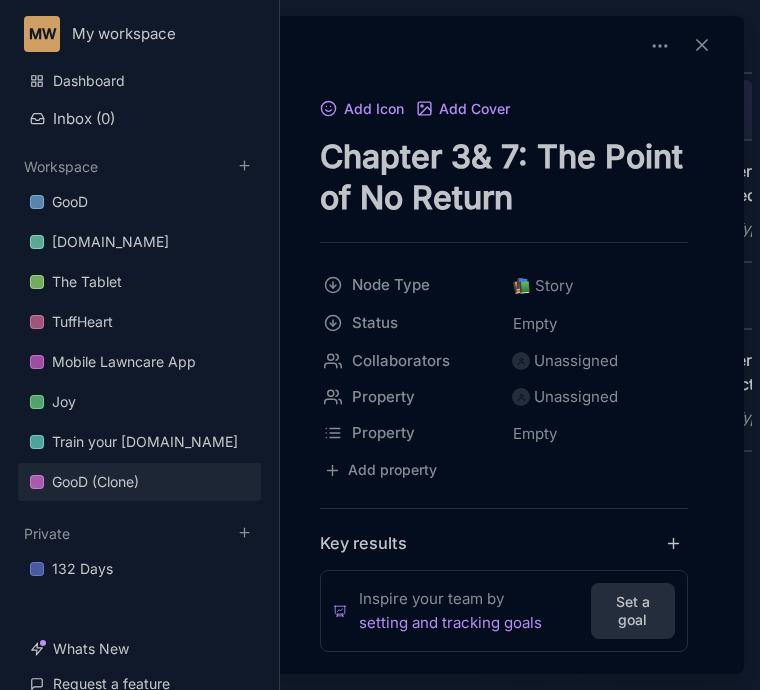 type on "Chapter 3& 7: The Point of No Return" 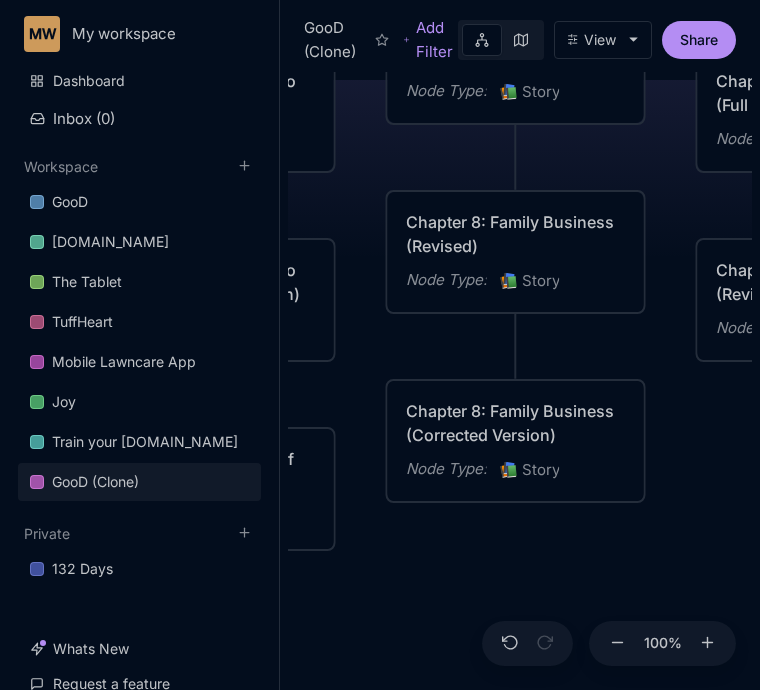 drag, startPoint x: 676, startPoint y: 495, endPoint x: 391, endPoint y: 546, distance: 289.5272 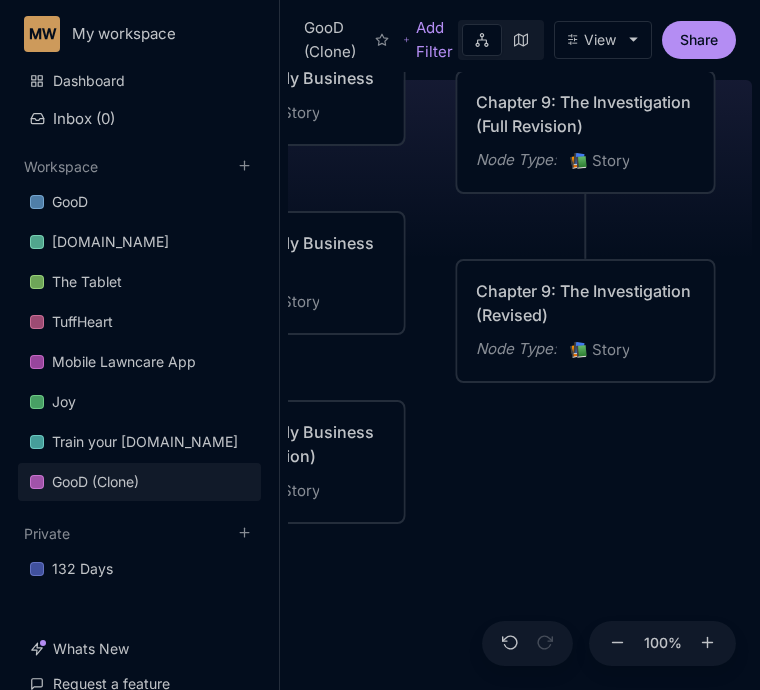 drag, startPoint x: 720, startPoint y: 399, endPoint x: 480, endPoint y: 420, distance: 240.91699 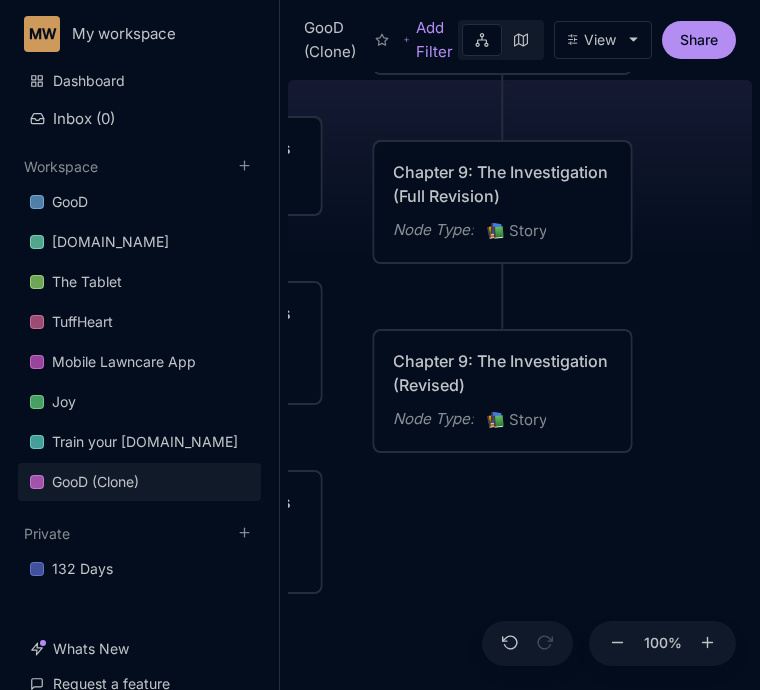 drag, startPoint x: 664, startPoint y: 469, endPoint x: 581, endPoint y: 539, distance: 108.57716 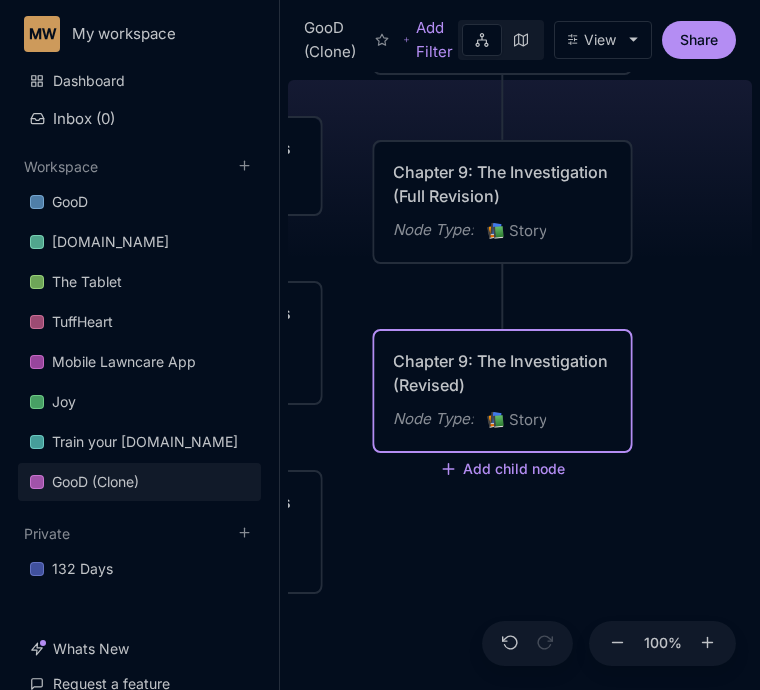 click on "Chapter 9: The Investigation (Revised)" at bounding box center [503, 373] 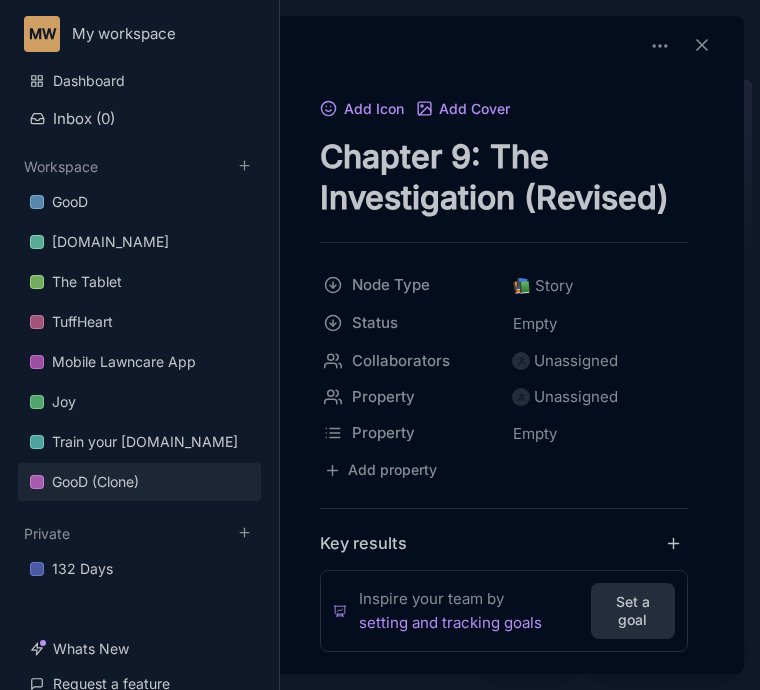 drag, startPoint x: 325, startPoint y: 148, endPoint x: 692, endPoint y: 217, distance: 373.43005 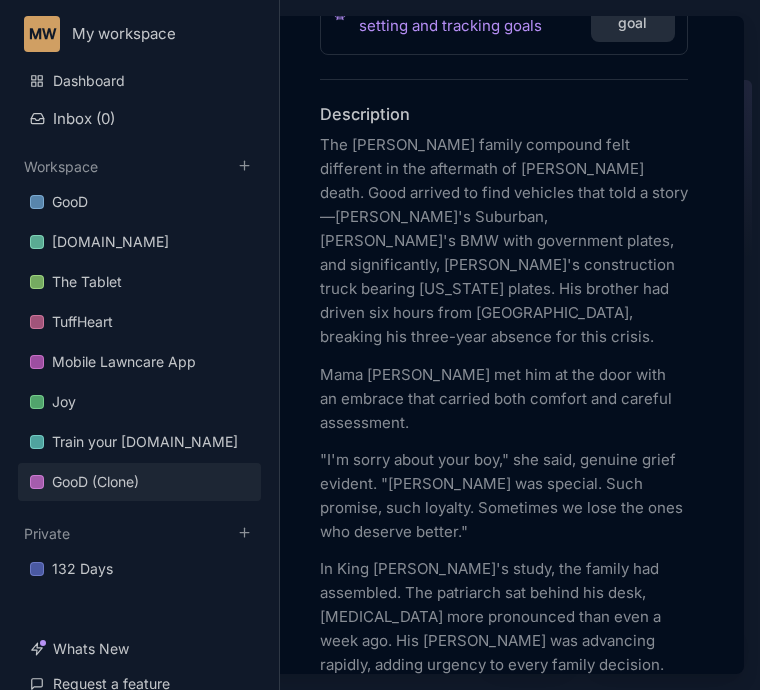 scroll, scrollTop: 567, scrollLeft: 0, axis: vertical 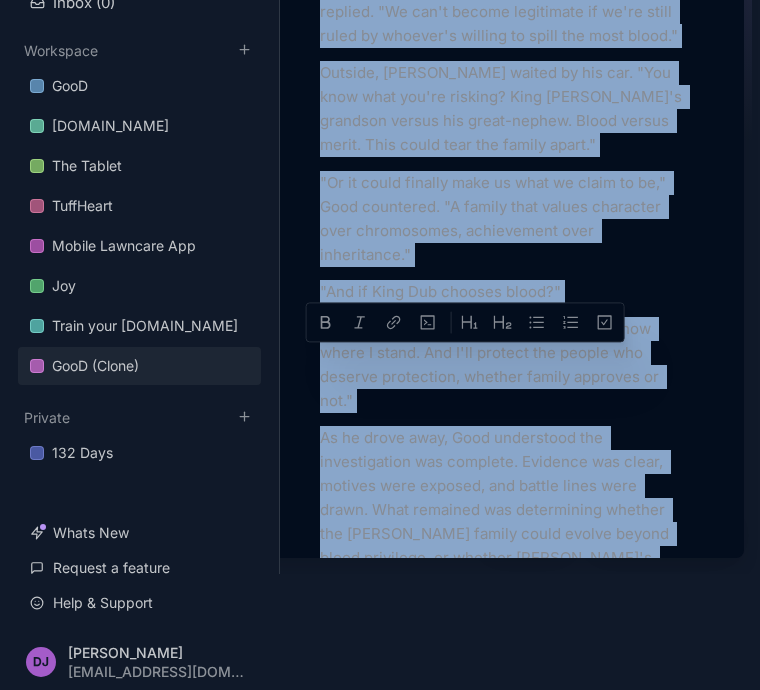 drag, startPoint x: 321, startPoint y: 164, endPoint x: 645, endPoint y: 283, distance: 345.1623 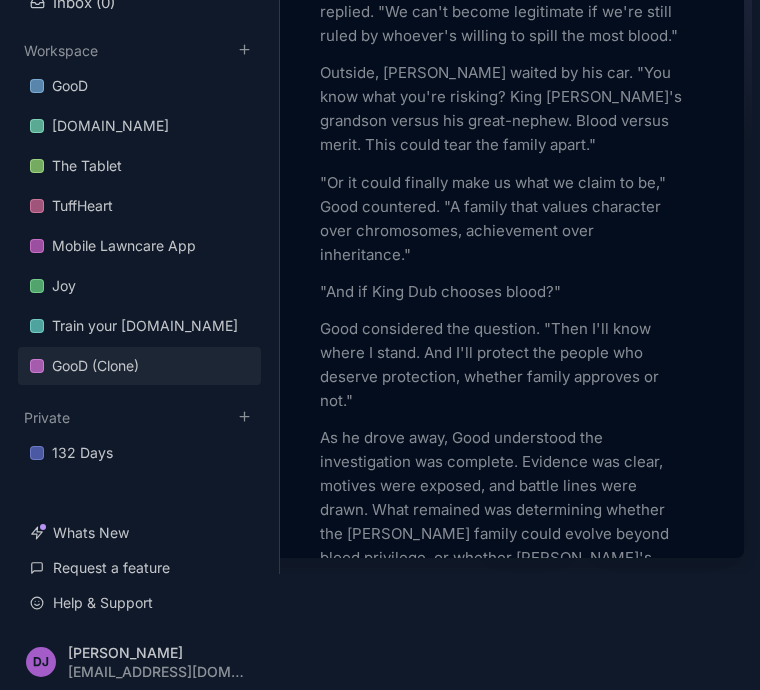 click at bounding box center (380, 345) 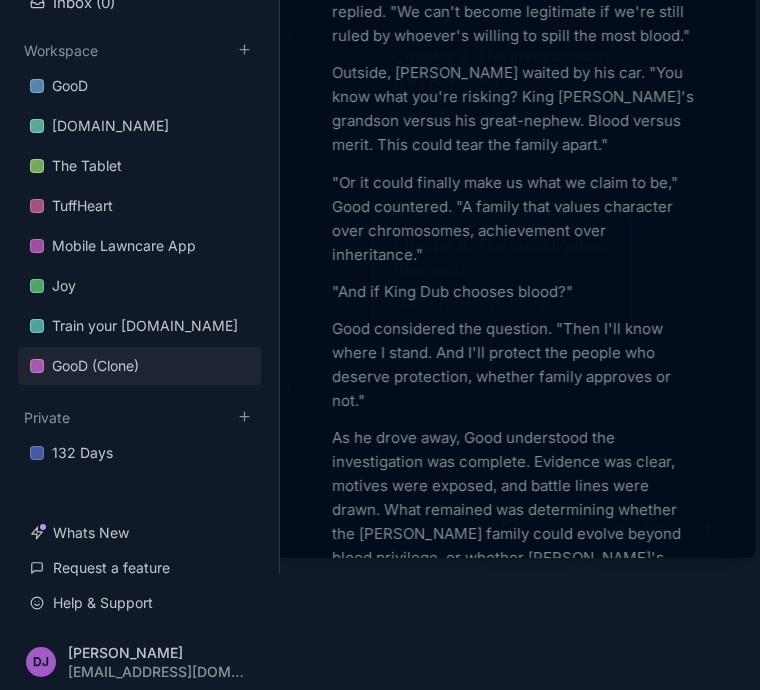 scroll, scrollTop: 0, scrollLeft: 0, axis: both 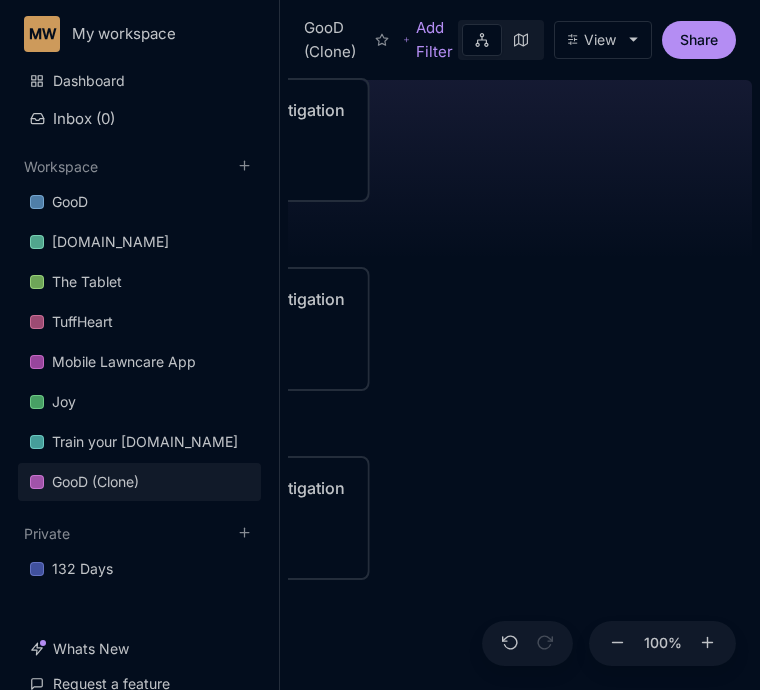 drag, startPoint x: 715, startPoint y: 367, endPoint x: 447, endPoint y: 496, distance: 297.43066 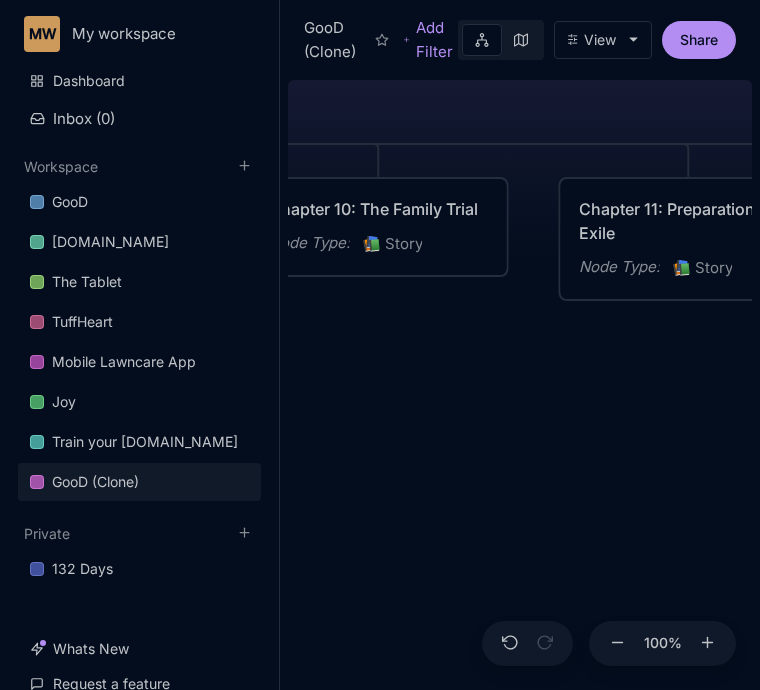 drag, startPoint x: 578, startPoint y: 323, endPoint x: 412, endPoint y: 585, distance: 310.16125 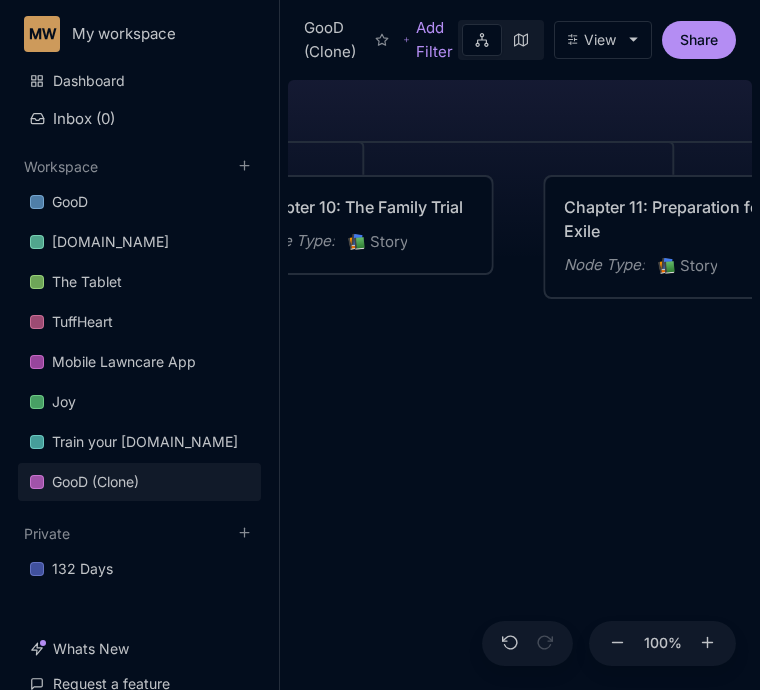 drag, startPoint x: 583, startPoint y: 553, endPoint x: 341, endPoint y: 511, distance: 245.61758 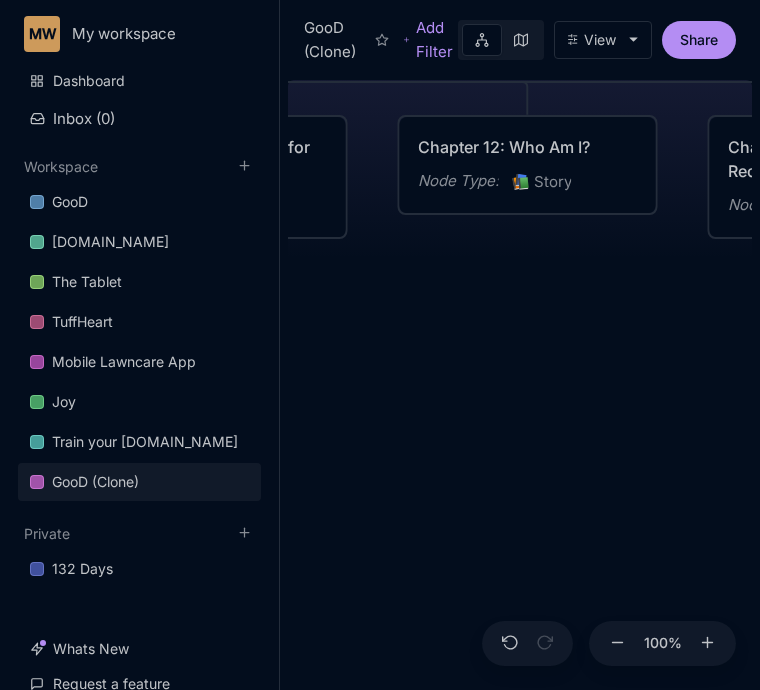 drag, startPoint x: 609, startPoint y: 489, endPoint x: 375, endPoint y: 467, distance: 235.0319 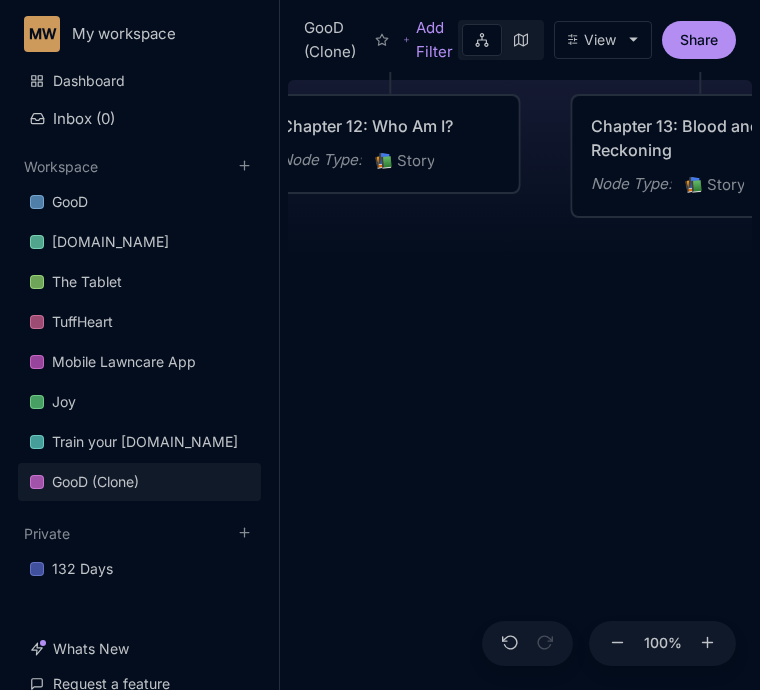 drag, startPoint x: 614, startPoint y: 478, endPoint x: 352, endPoint y: 459, distance: 262.68802 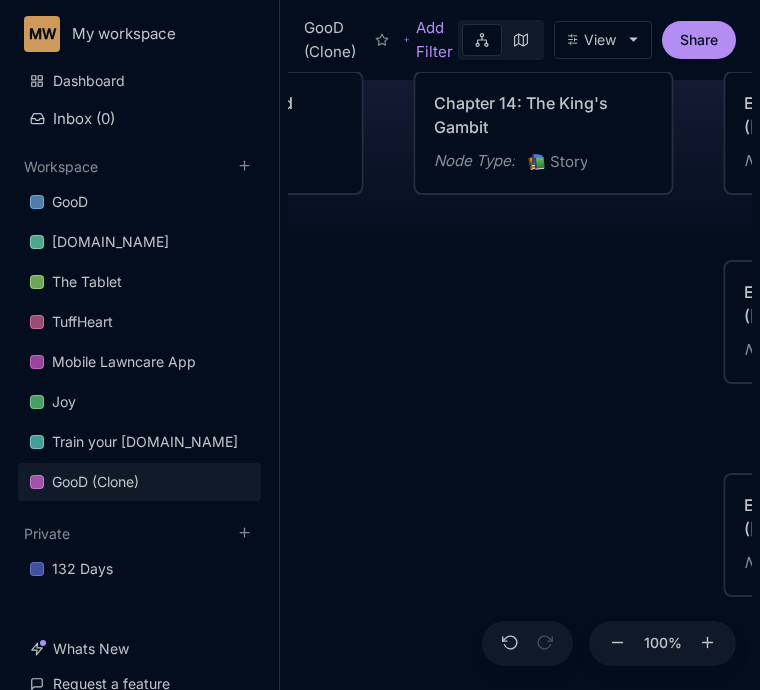 drag, startPoint x: 631, startPoint y: 473, endPoint x: 294, endPoint y: 450, distance: 337.78397 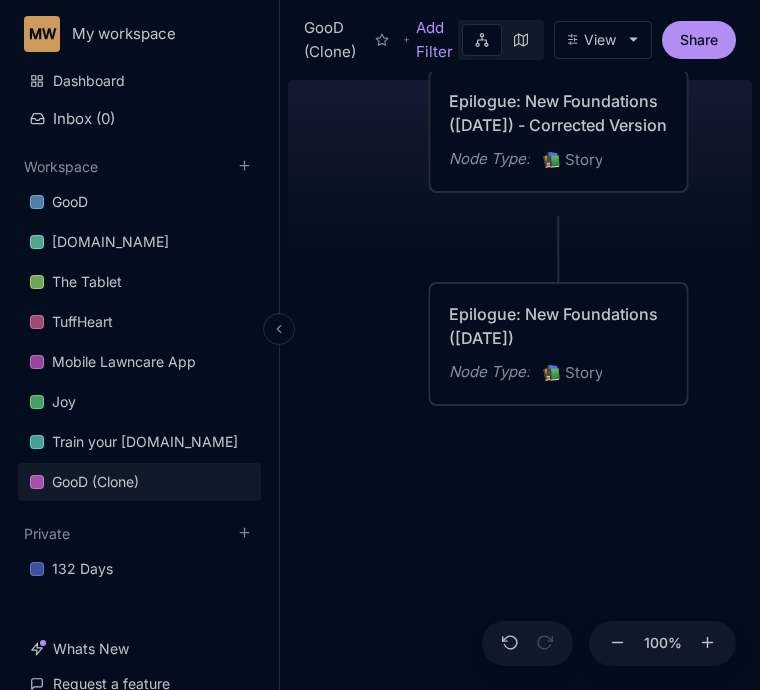 drag, startPoint x: 567, startPoint y: 443, endPoint x: 272, endPoint y: 252, distance: 351.4342 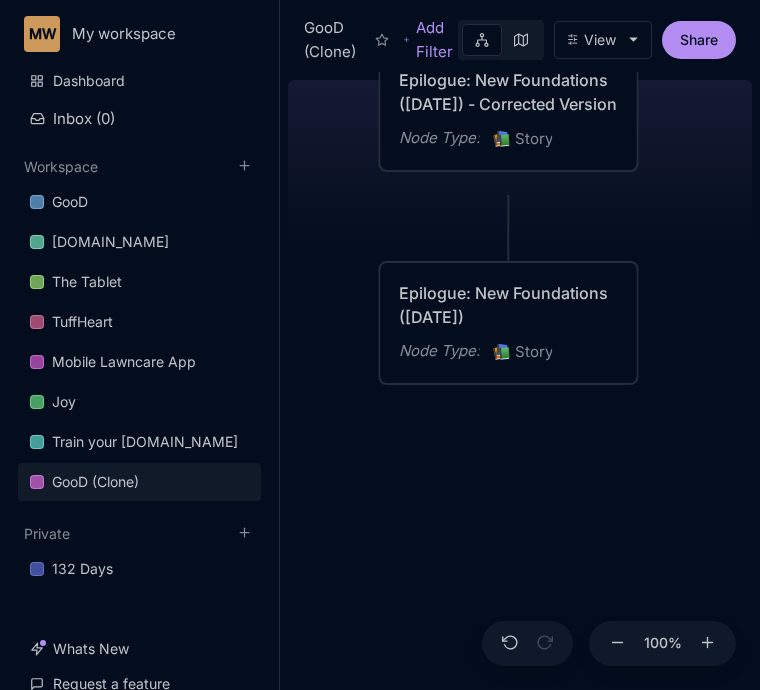 drag, startPoint x: 410, startPoint y: 411, endPoint x: 360, endPoint y: 390, distance: 54.230988 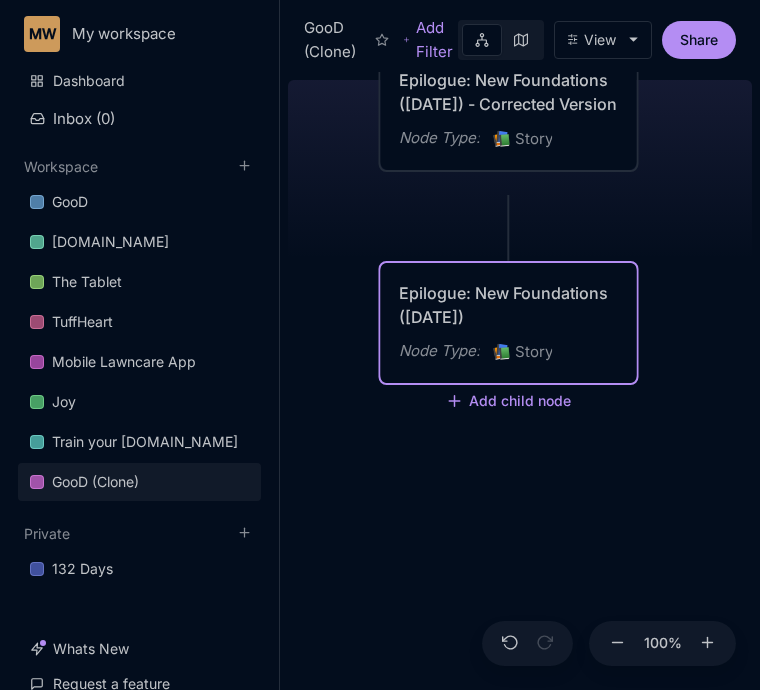 click on "Epilogue: New Foundations ([DATE])" at bounding box center [509, 305] 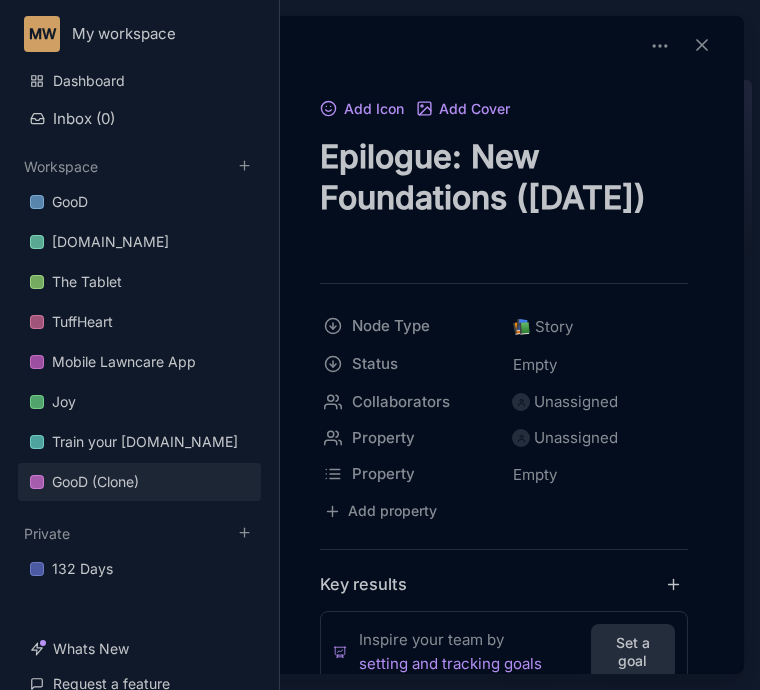 drag, startPoint x: 323, startPoint y: 142, endPoint x: 555, endPoint y: 245, distance: 253.83656 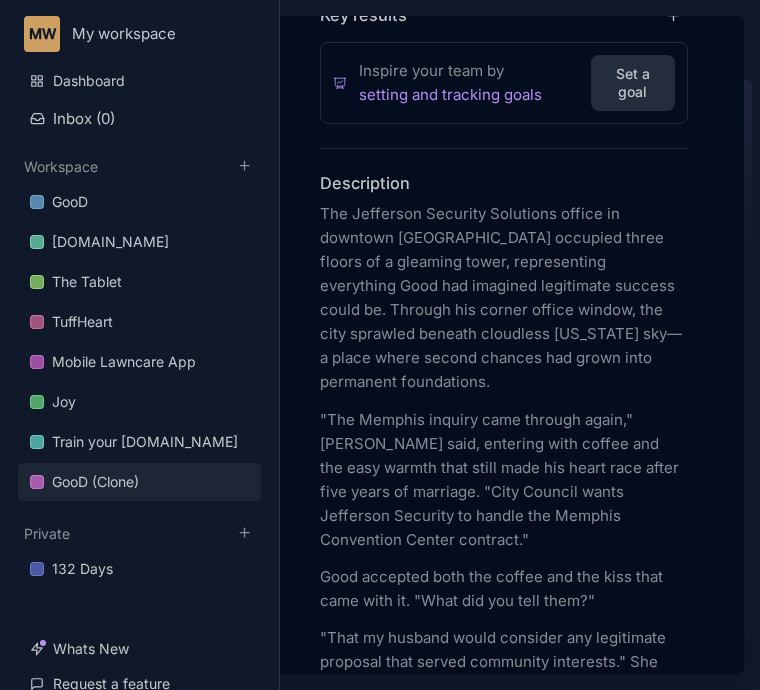 scroll, scrollTop: 576, scrollLeft: 0, axis: vertical 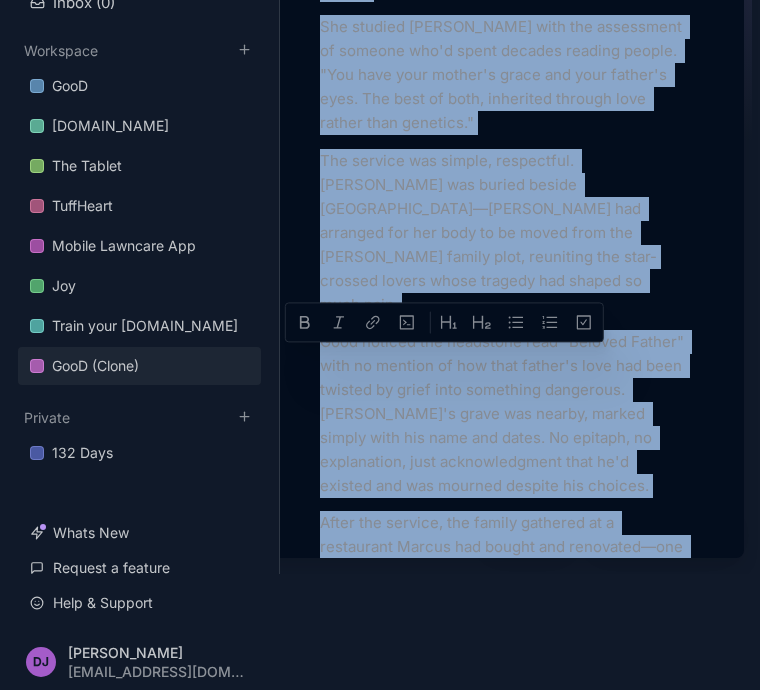 drag, startPoint x: 322, startPoint y: 202, endPoint x: 526, endPoint y: 279, distance: 218.04816 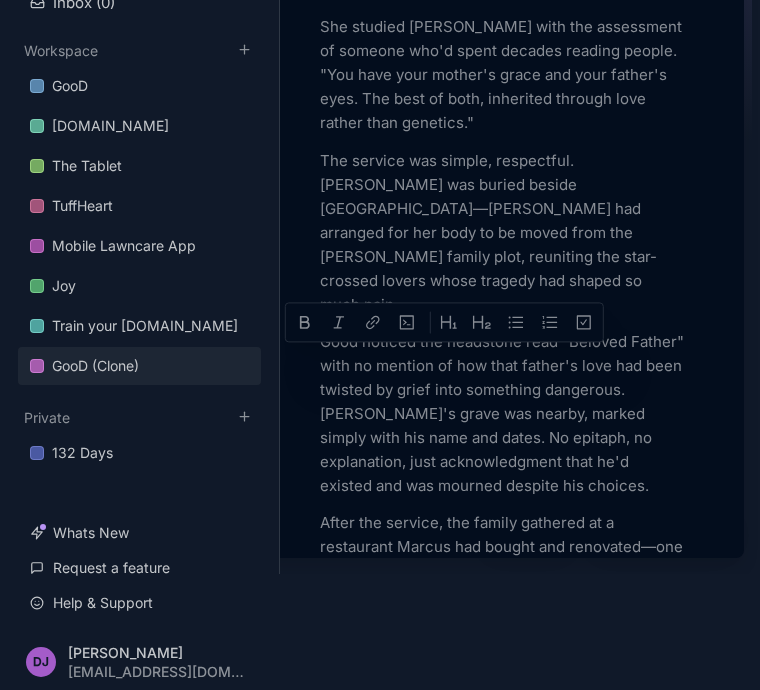 click at bounding box center [380, 345] 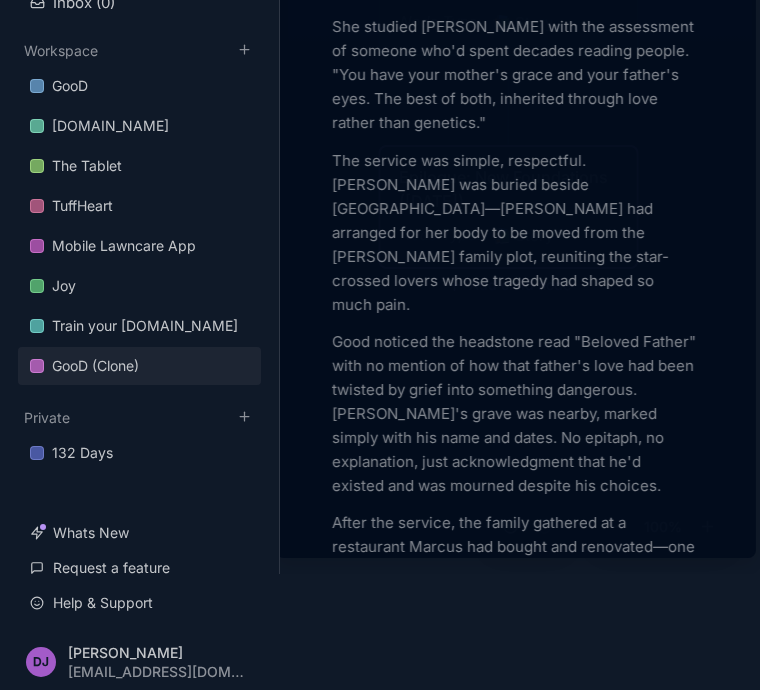 scroll, scrollTop: 0, scrollLeft: 0, axis: both 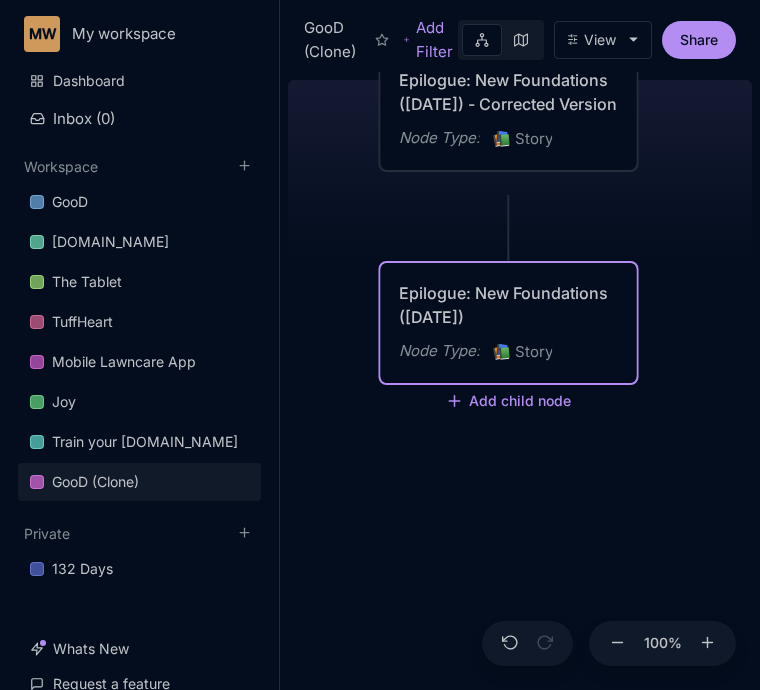 click on "Epilogue: New Foundations ([DATE])" at bounding box center [509, 305] 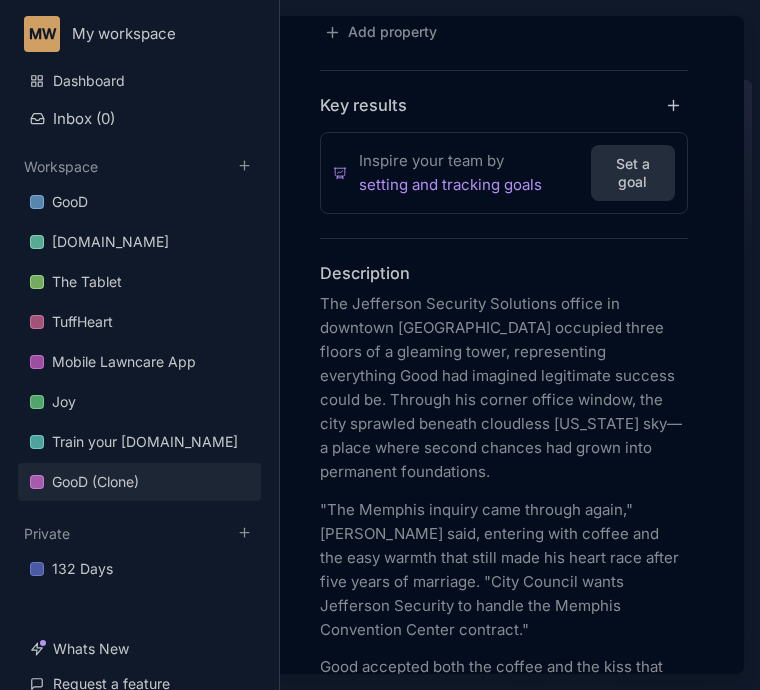 scroll, scrollTop: 520, scrollLeft: 0, axis: vertical 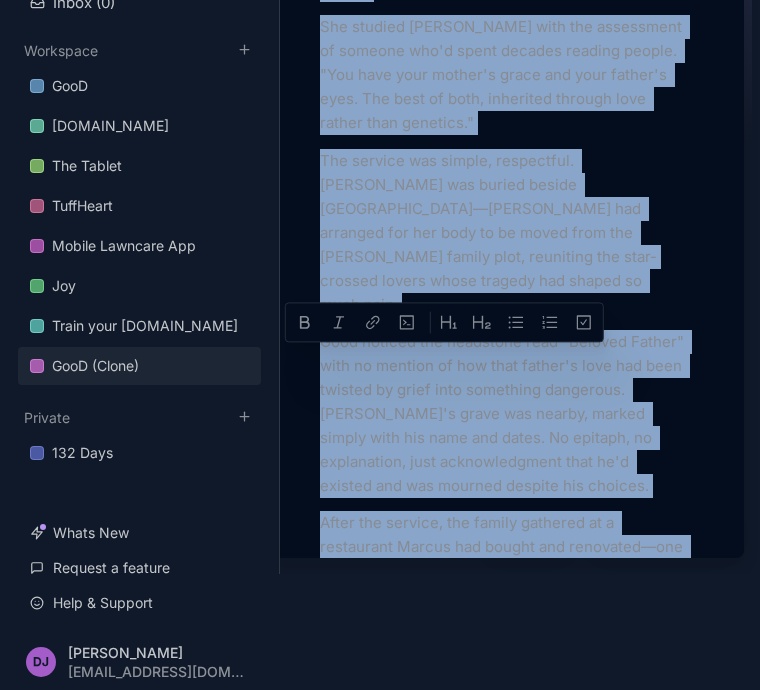 drag, startPoint x: 322, startPoint y: 251, endPoint x: 701, endPoint y: 302, distance: 382.41602 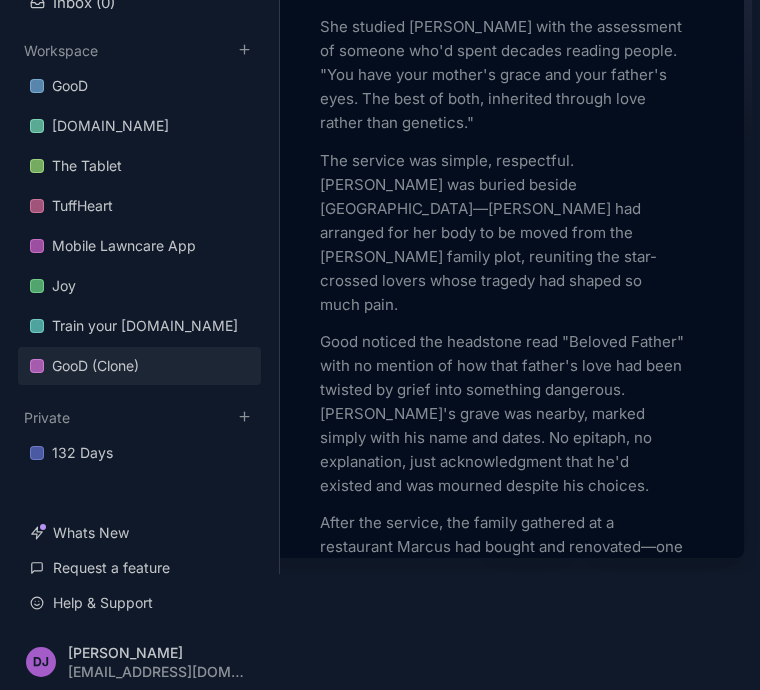 scroll, scrollTop: 8648, scrollLeft: 0, axis: vertical 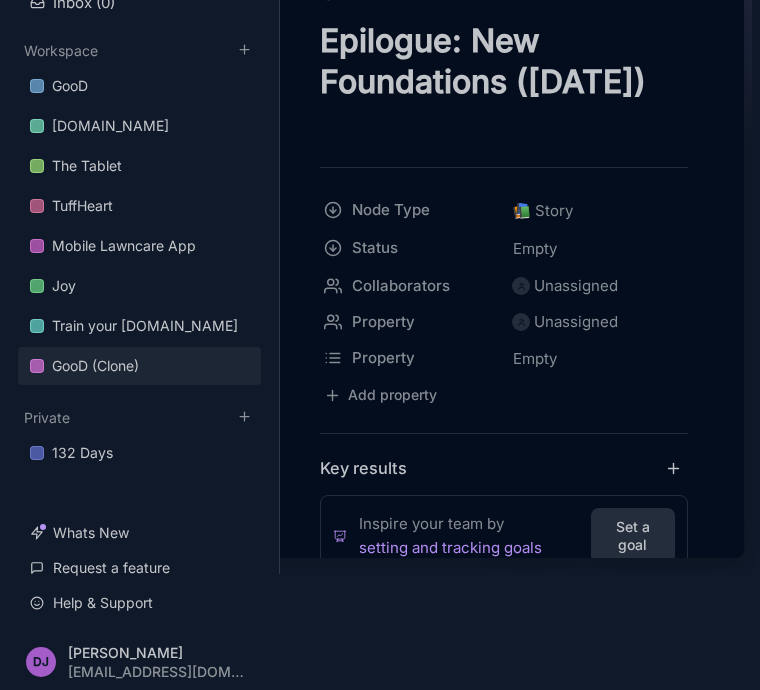 drag, startPoint x: 324, startPoint y: 29, endPoint x: 535, endPoint y: 131, distance: 234.36084 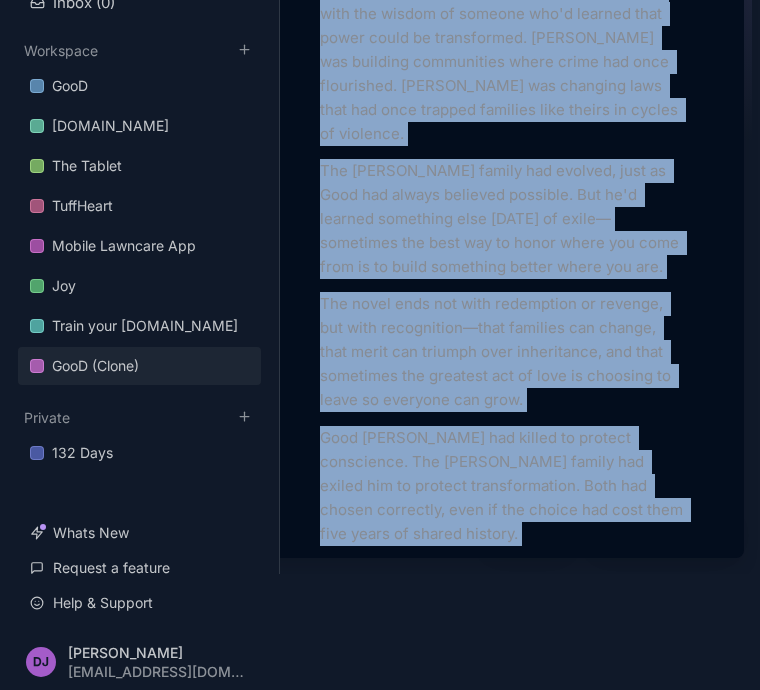 scroll, scrollTop: 8909, scrollLeft: 0, axis: vertical 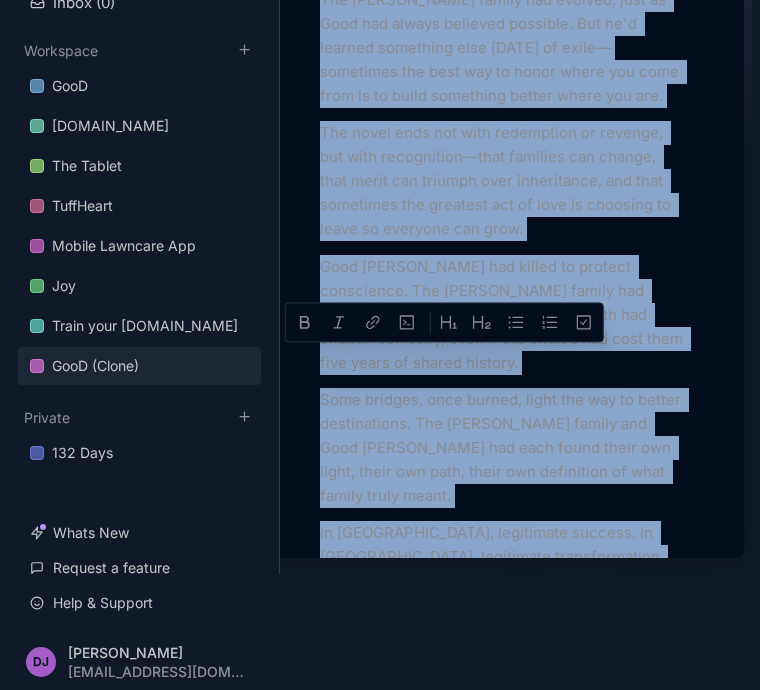 drag, startPoint x: 323, startPoint y: 87, endPoint x: 568, endPoint y: 284, distance: 314.37875 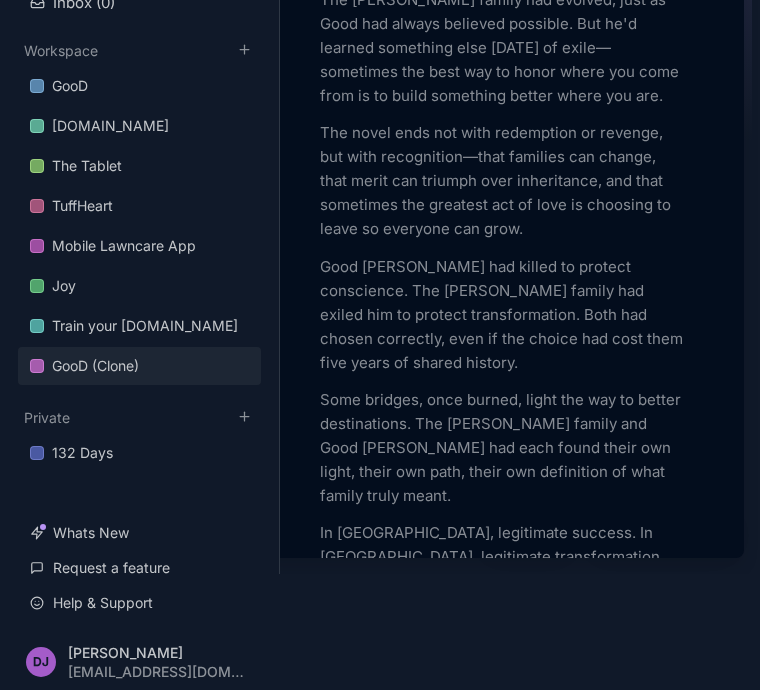 click at bounding box center (380, 345) 